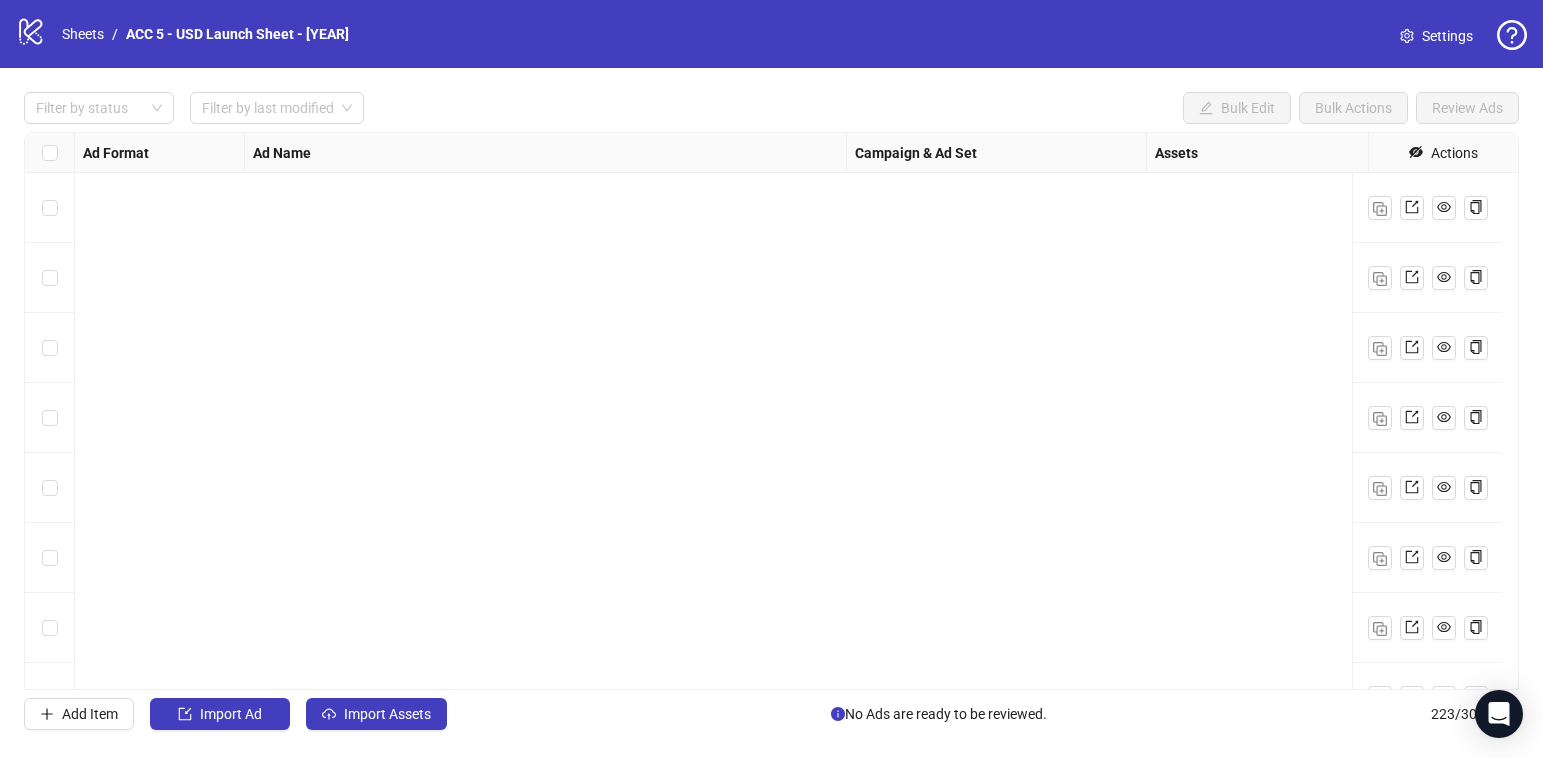 scroll, scrollTop: 0, scrollLeft: 0, axis: both 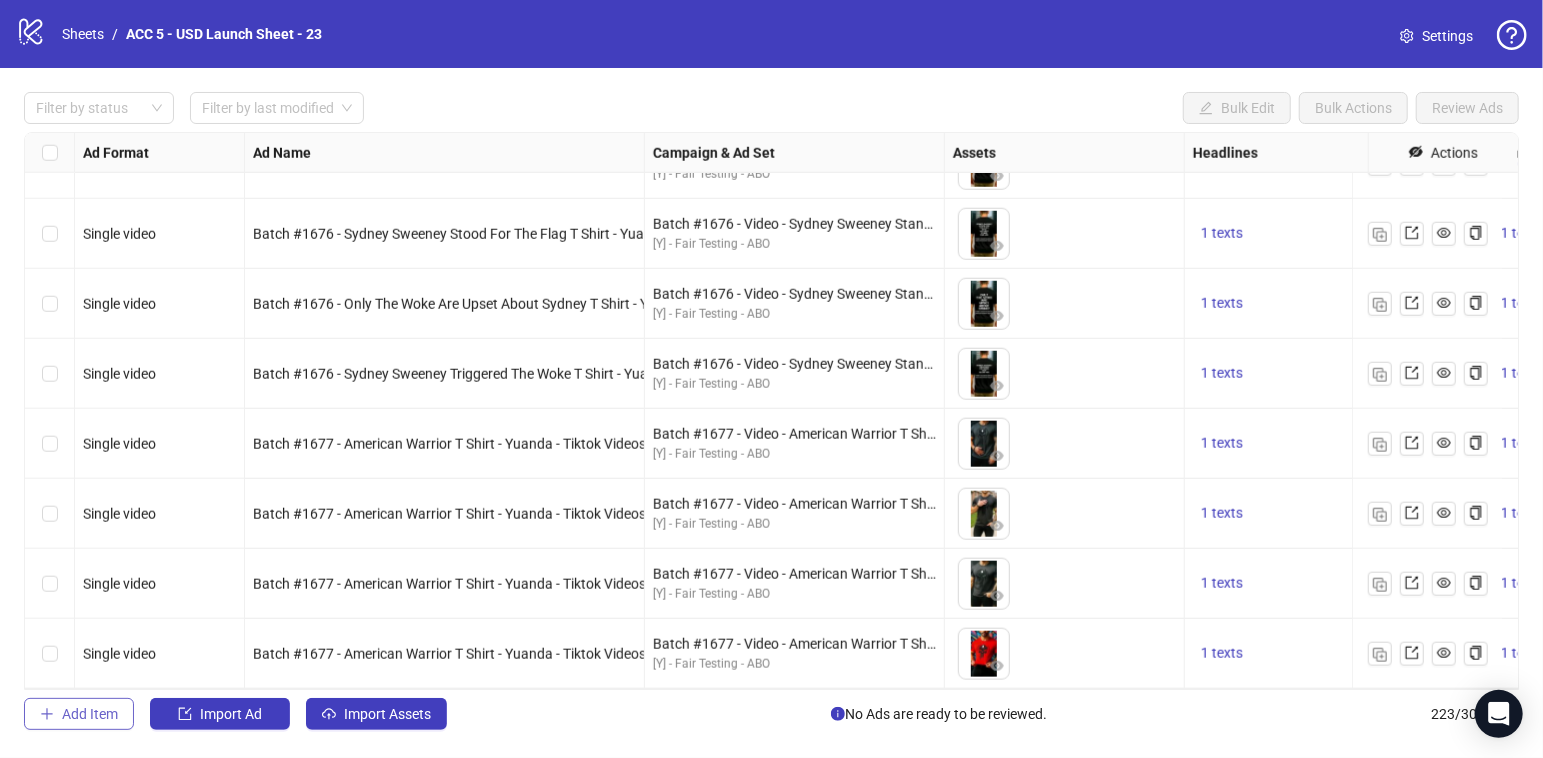 click on "Add Item" at bounding box center (90, 714) 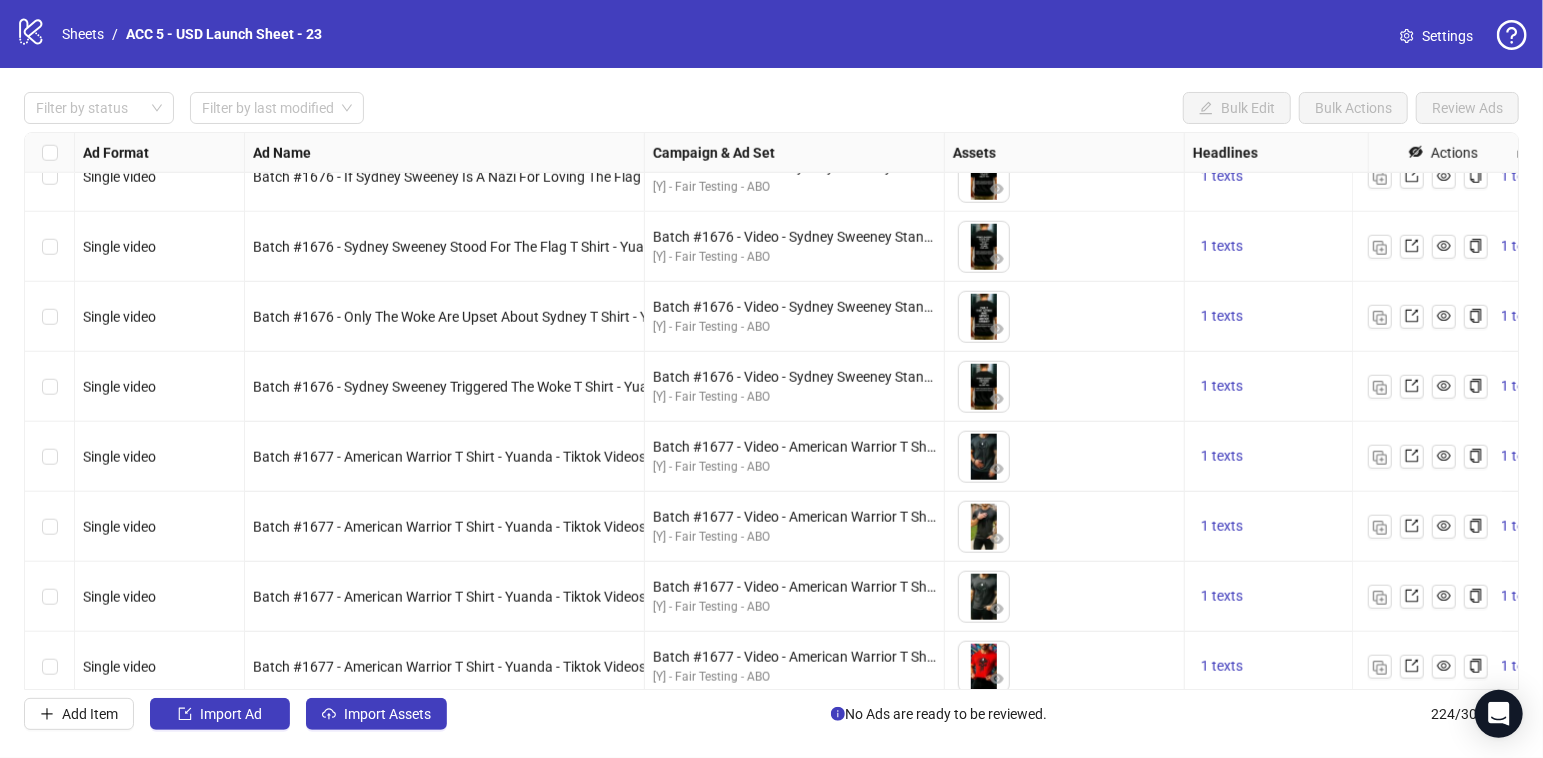 scroll, scrollTop: 15180, scrollLeft: 0, axis: vertical 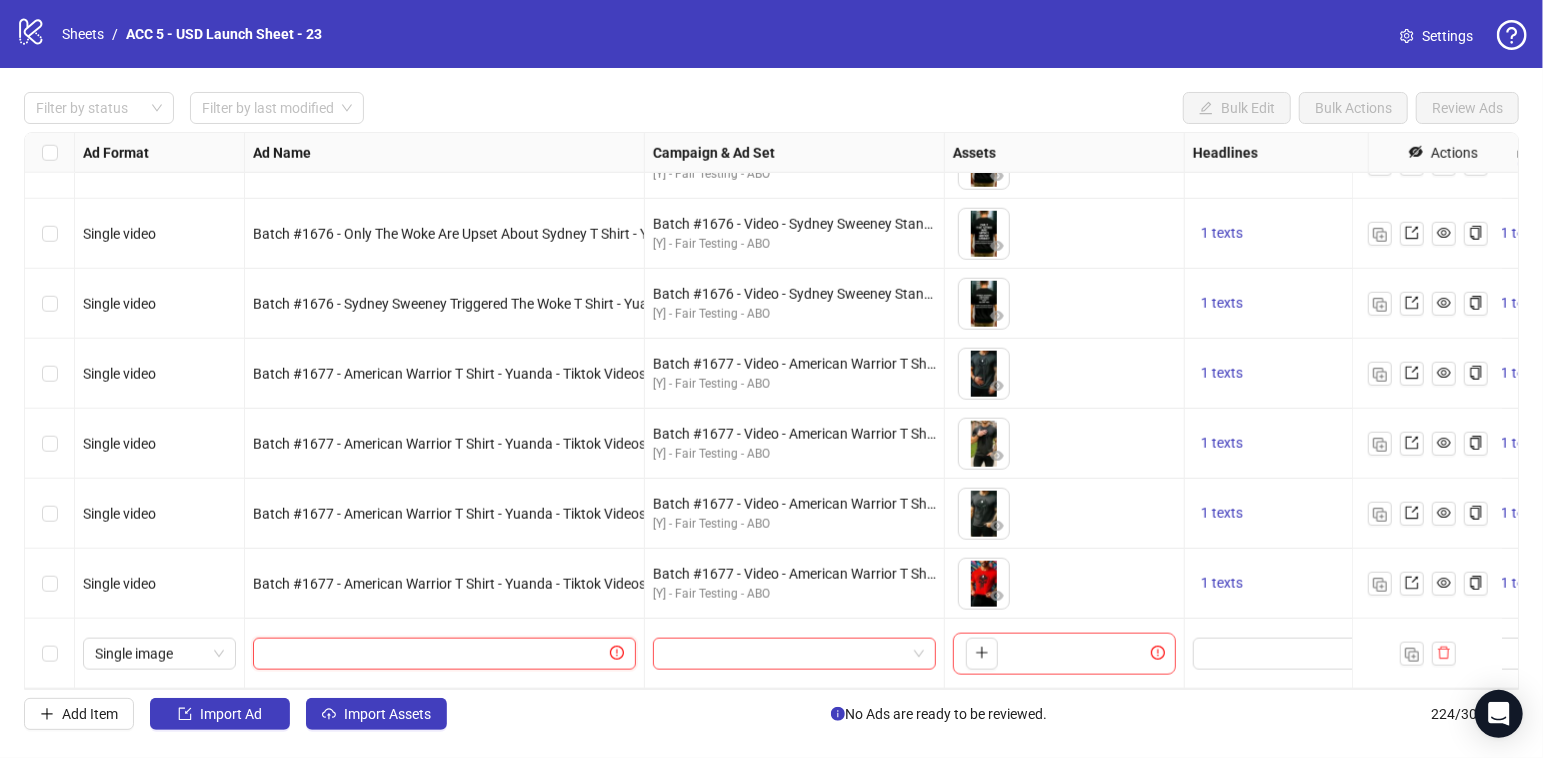 click at bounding box center [435, 654] 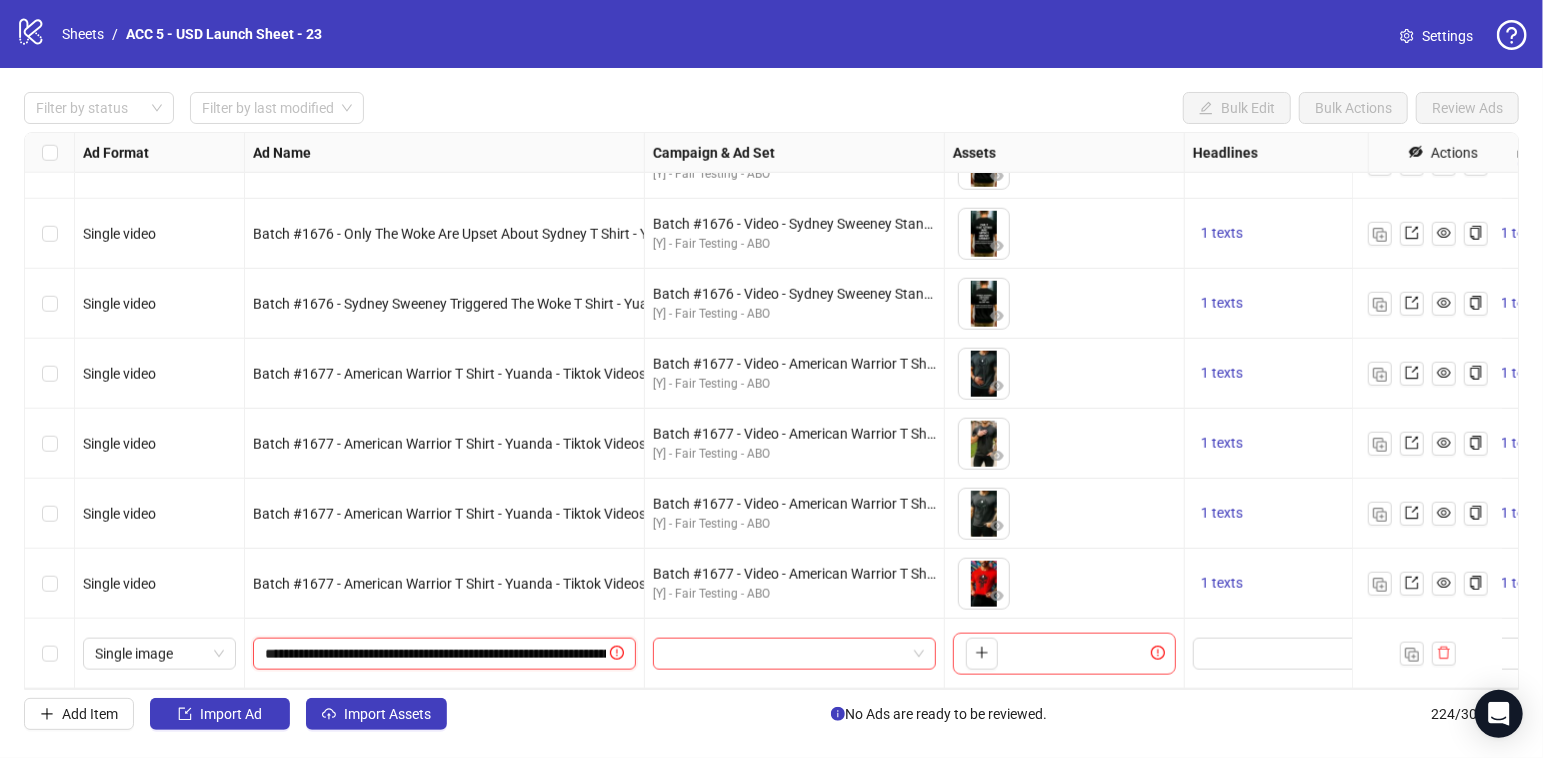 scroll, scrollTop: 0, scrollLeft: 142, axis: horizontal 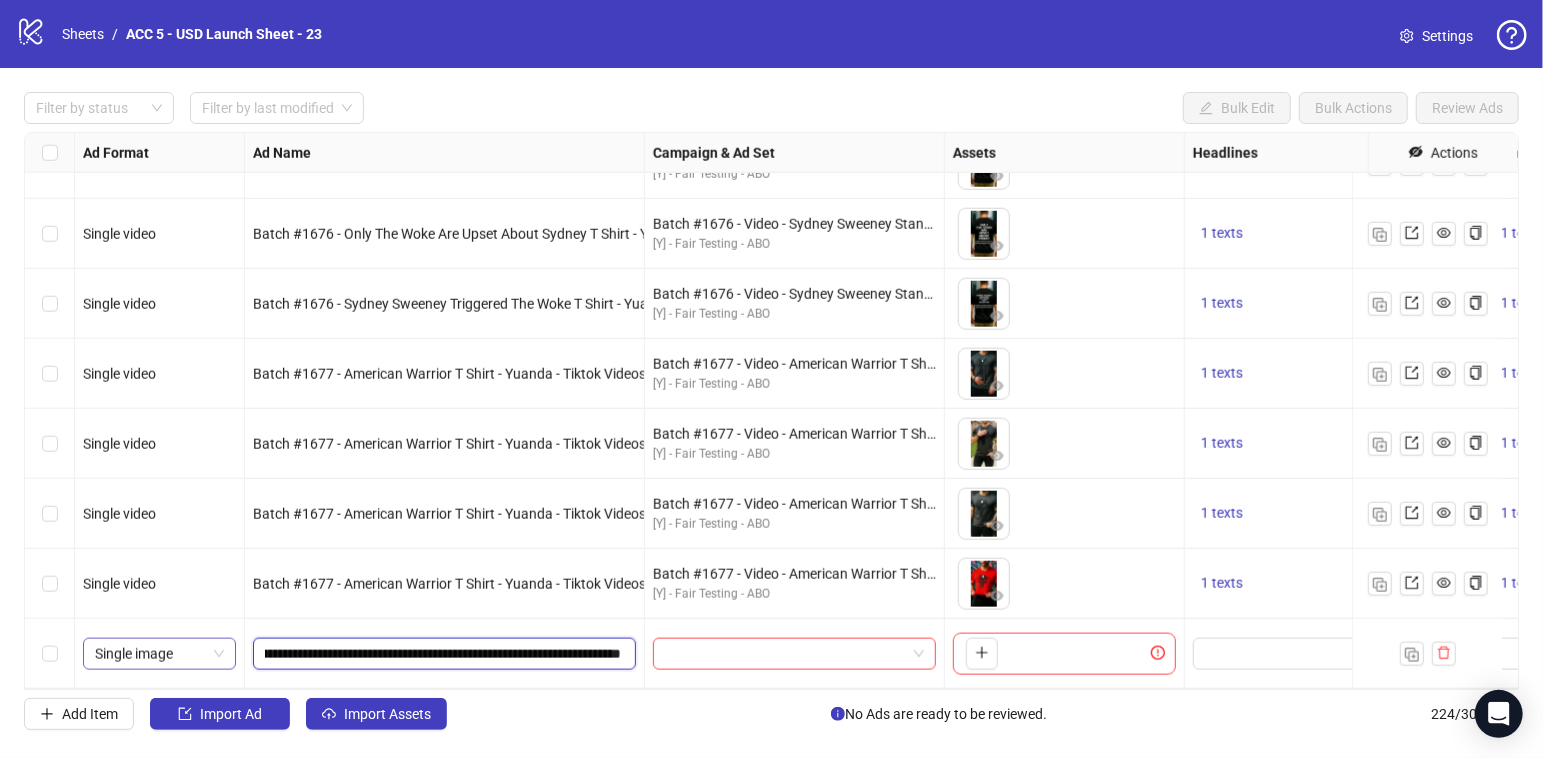 click on "Single image" at bounding box center [159, 654] 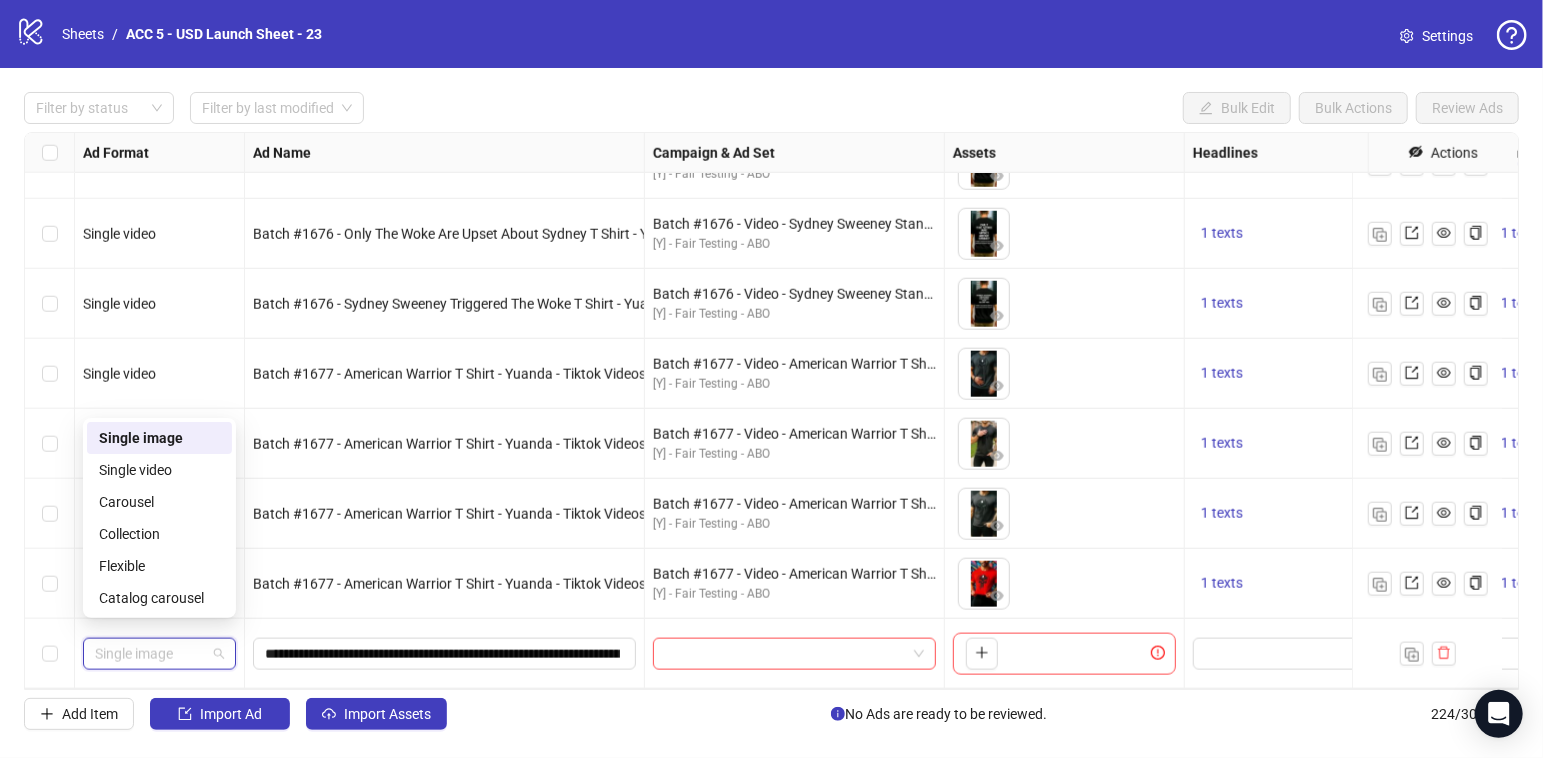 click on "Single video" at bounding box center [159, 470] 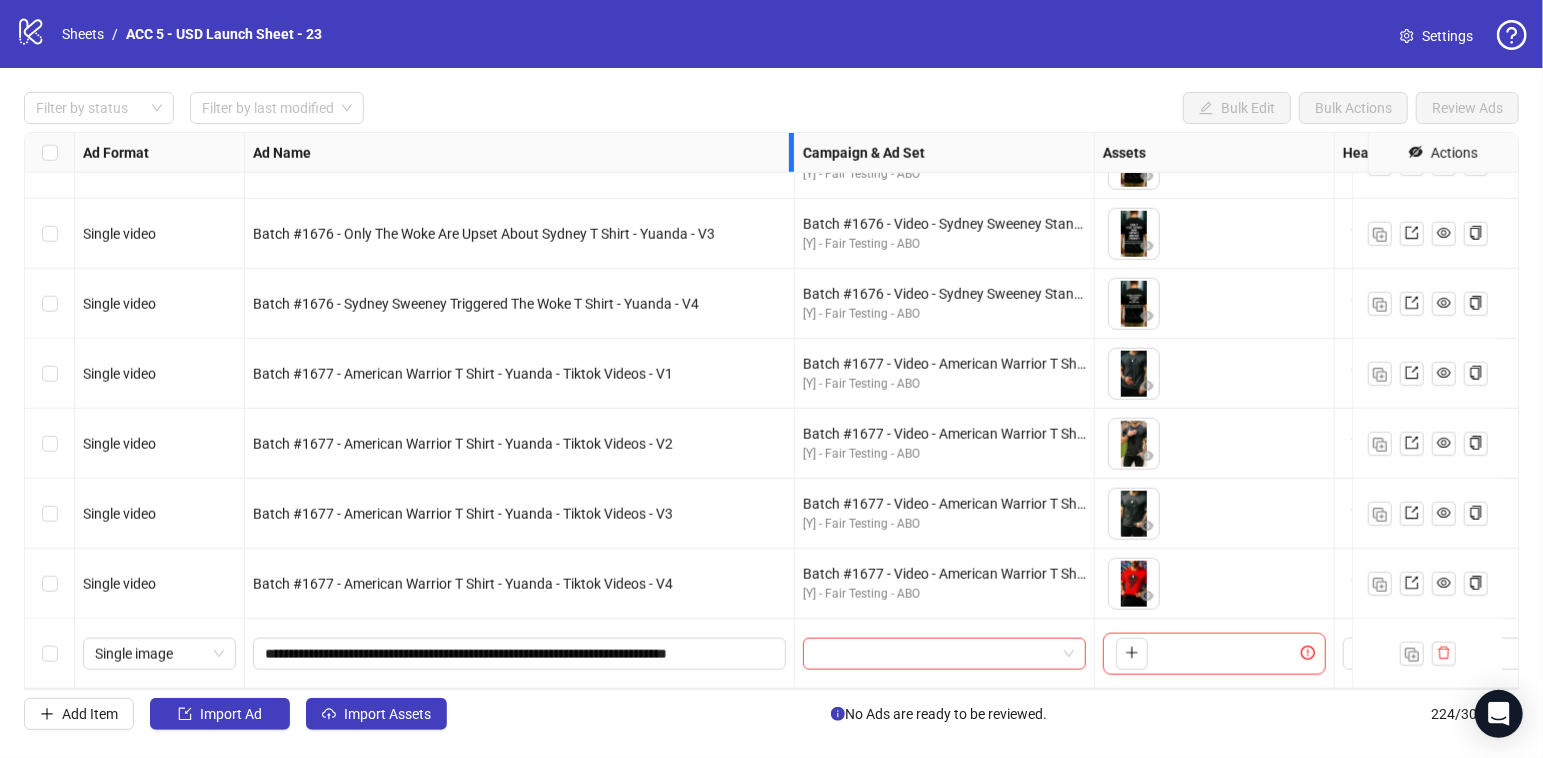 drag, startPoint x: 793, startPoint y: 159, endPoint x: 908, endPoint y: 548, distance: 405.6427 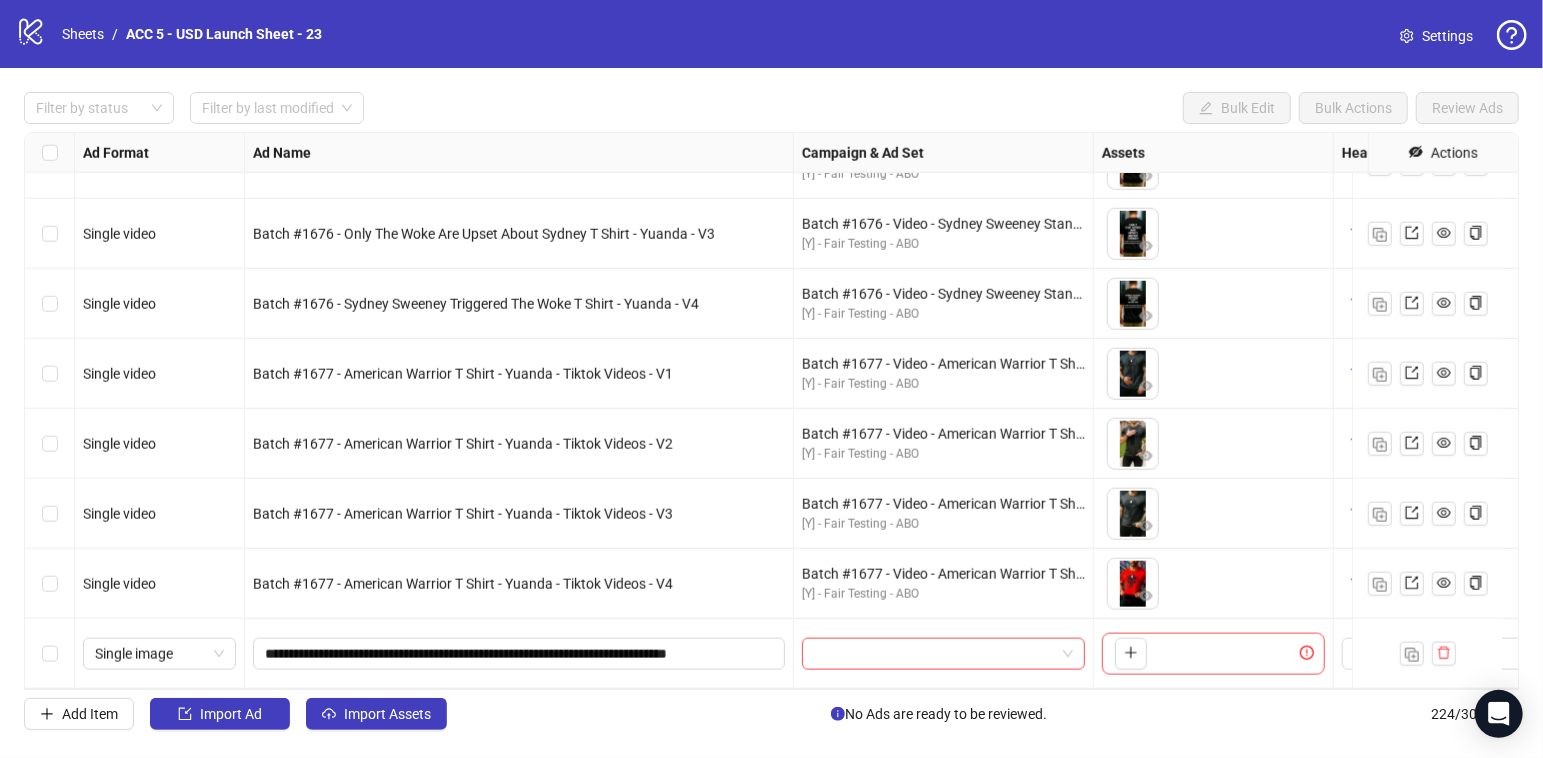 click at bounding box center [944, 654] 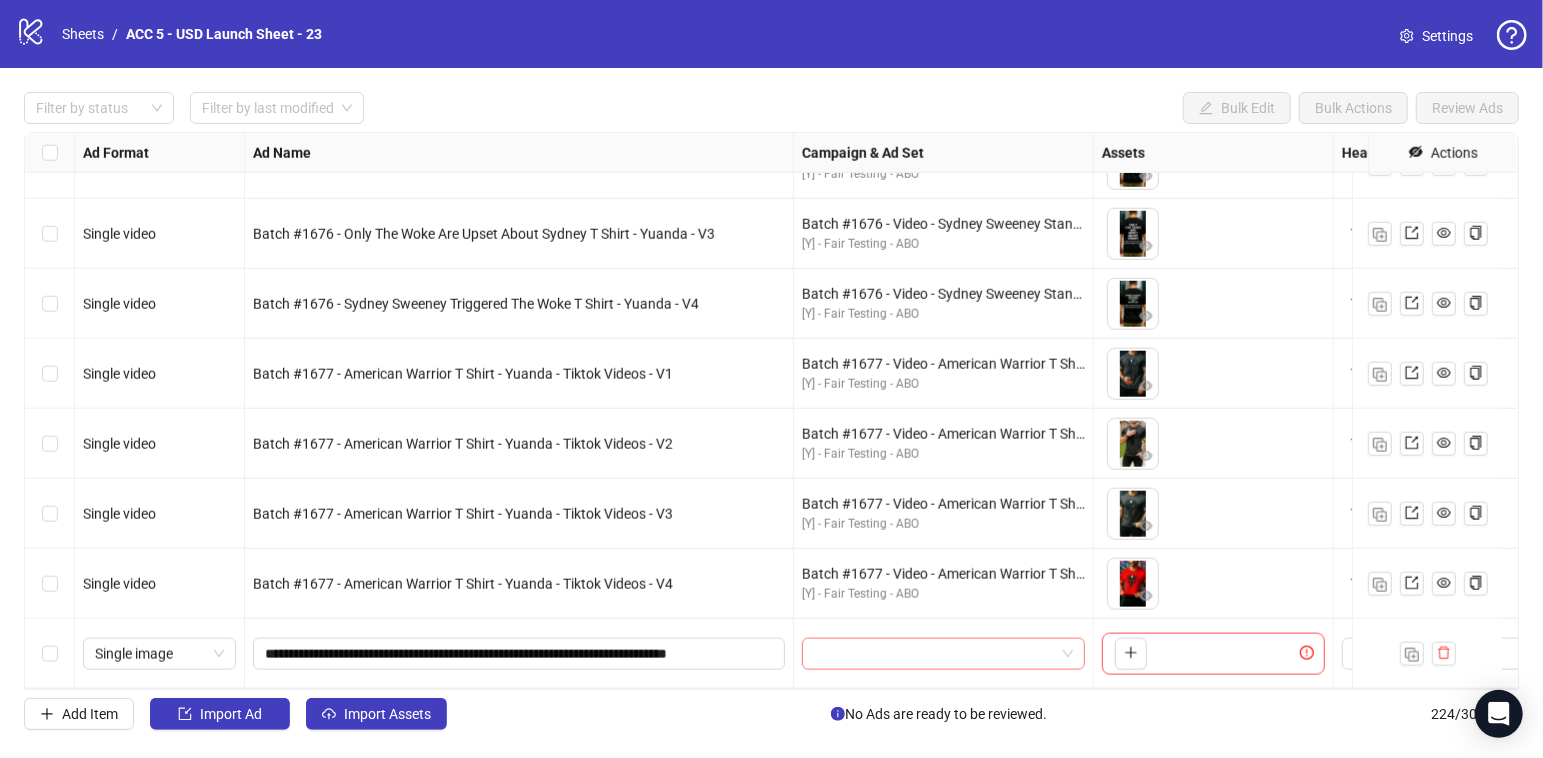 click at bounding box center (934, 654) 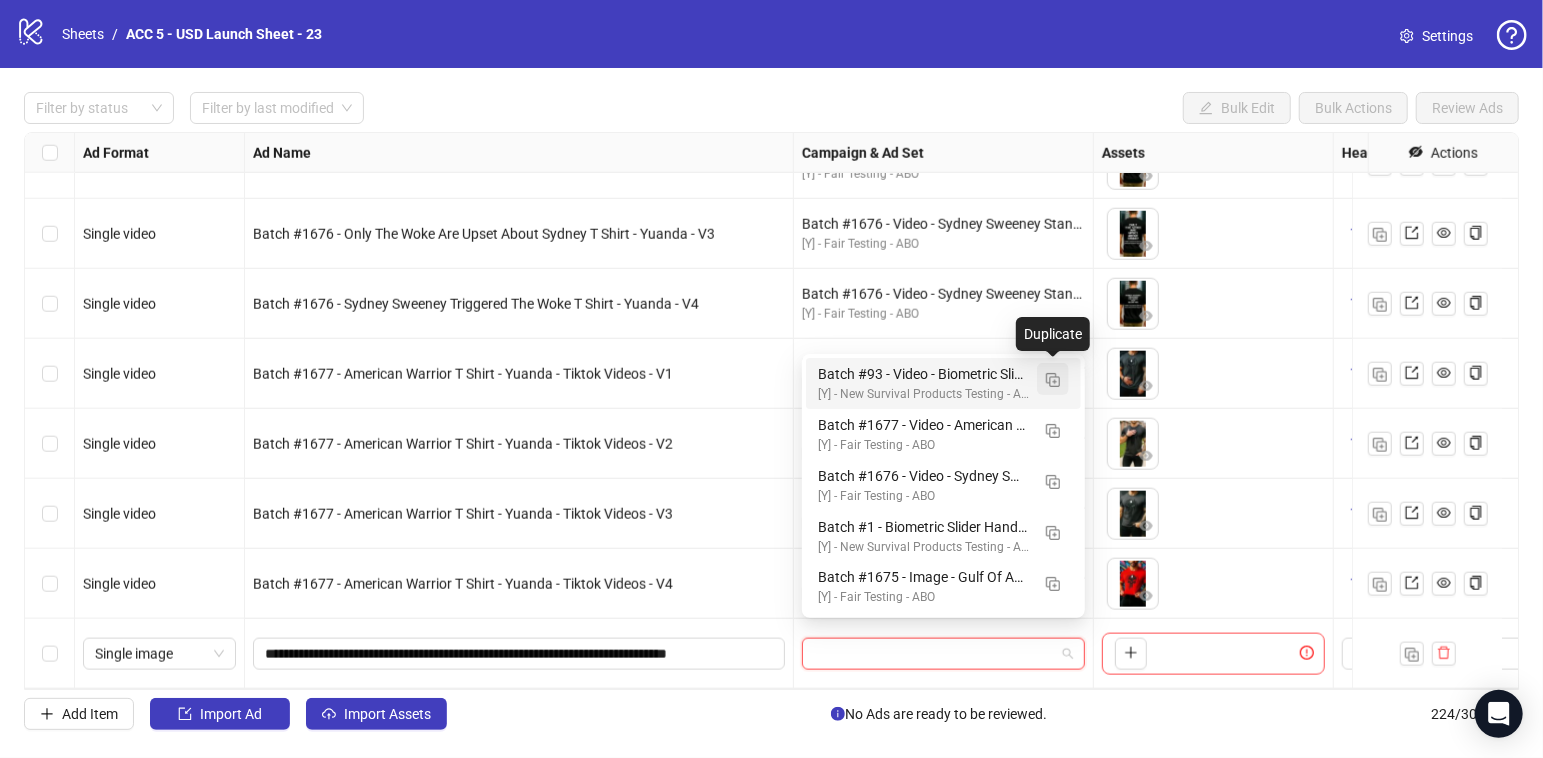 click at bounding box center [1053, 380] 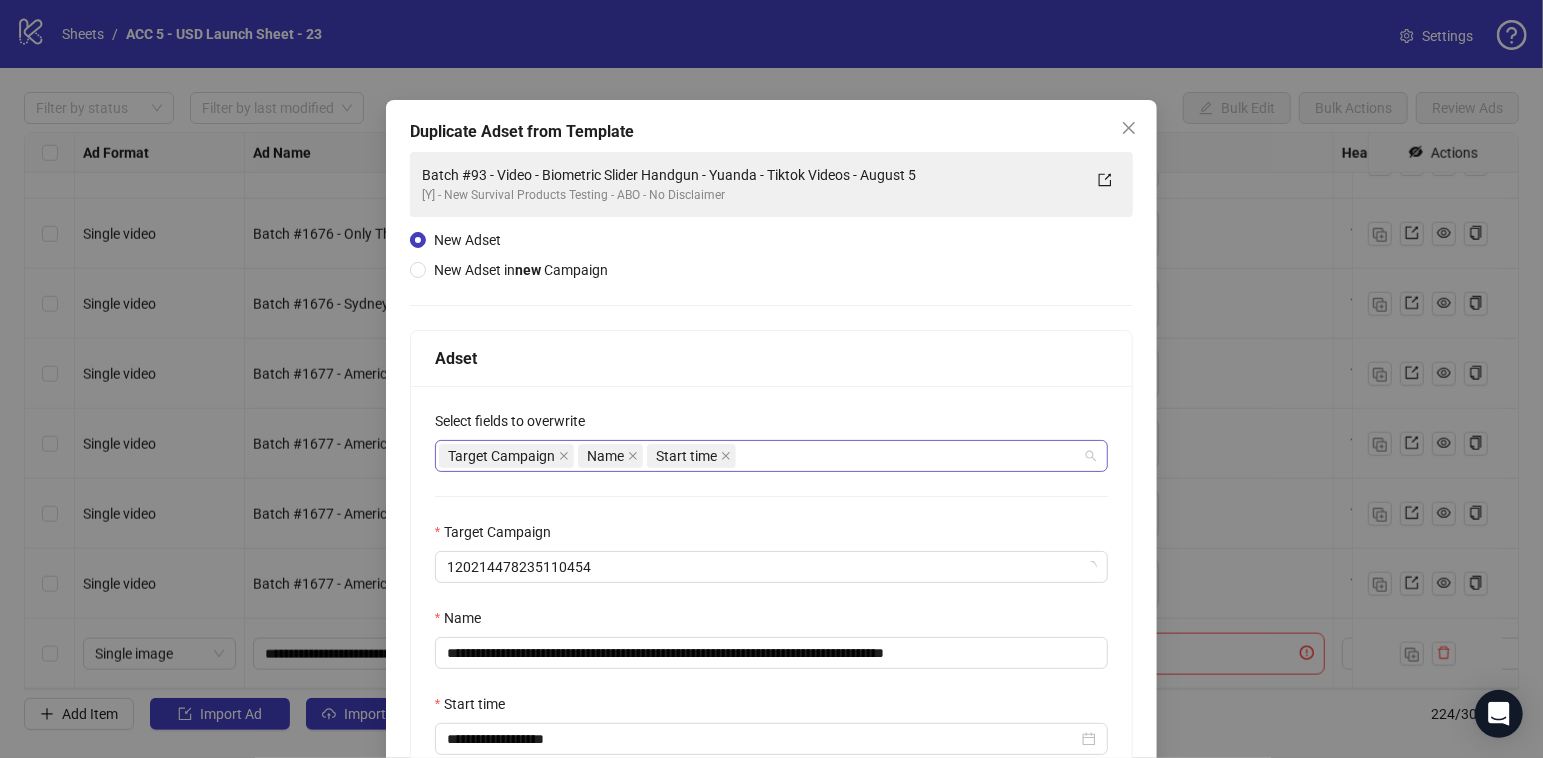 click on "Target Campaign Name Start time" at bounding box center [761, 456] 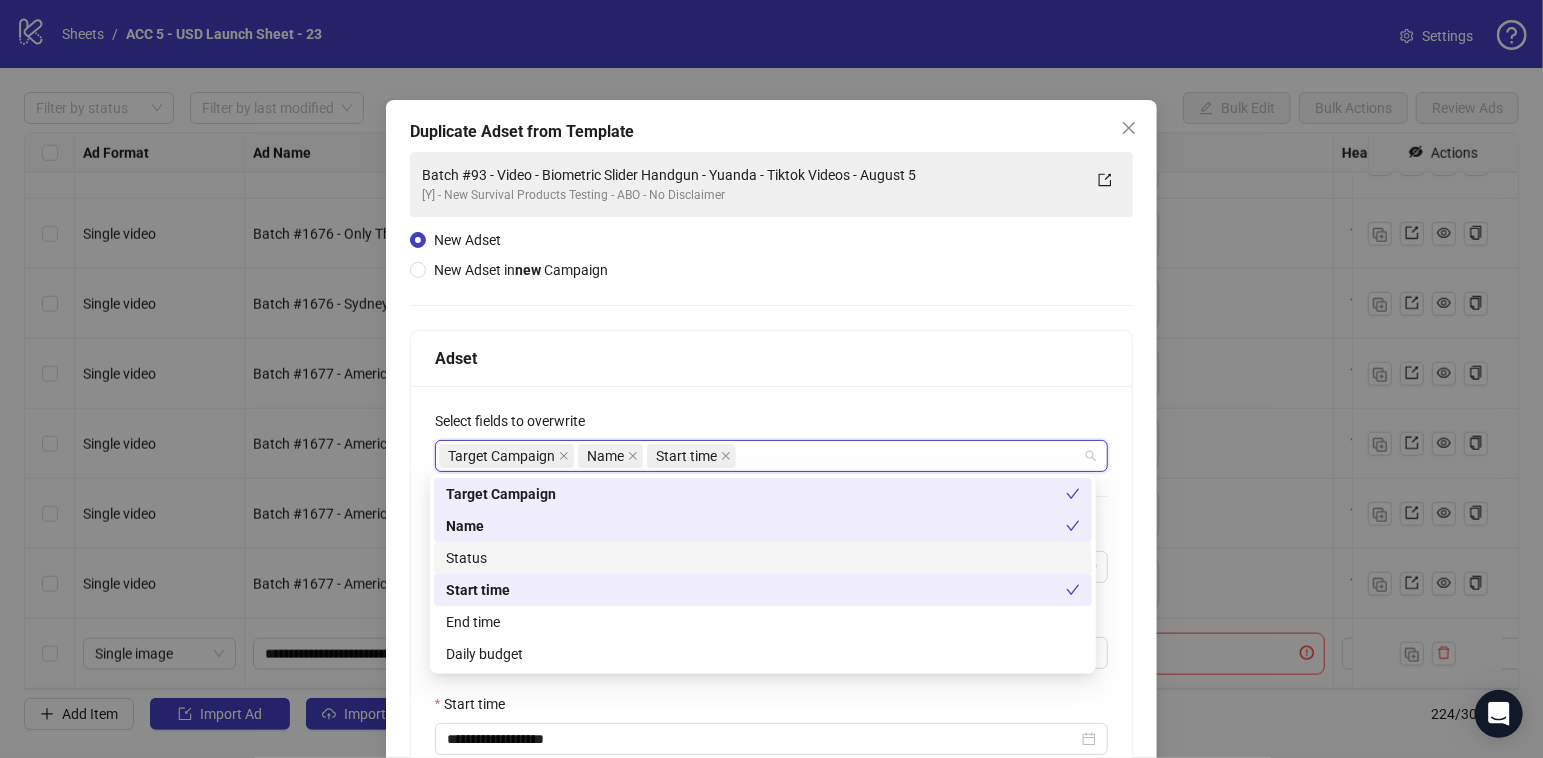 click on "Status" at bounding box center (763, 558) 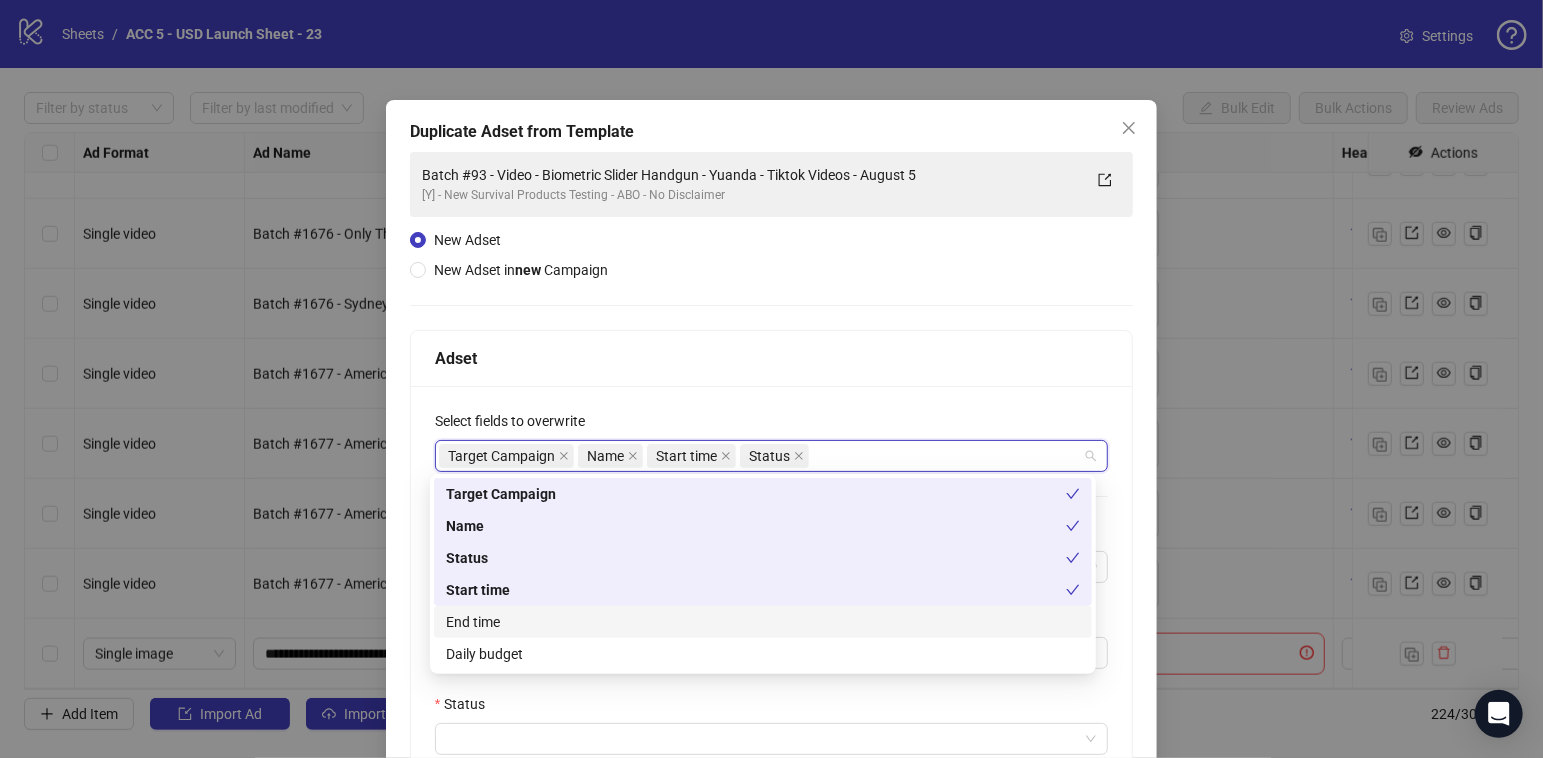 click on "End time" at bounding box center [763, 622] 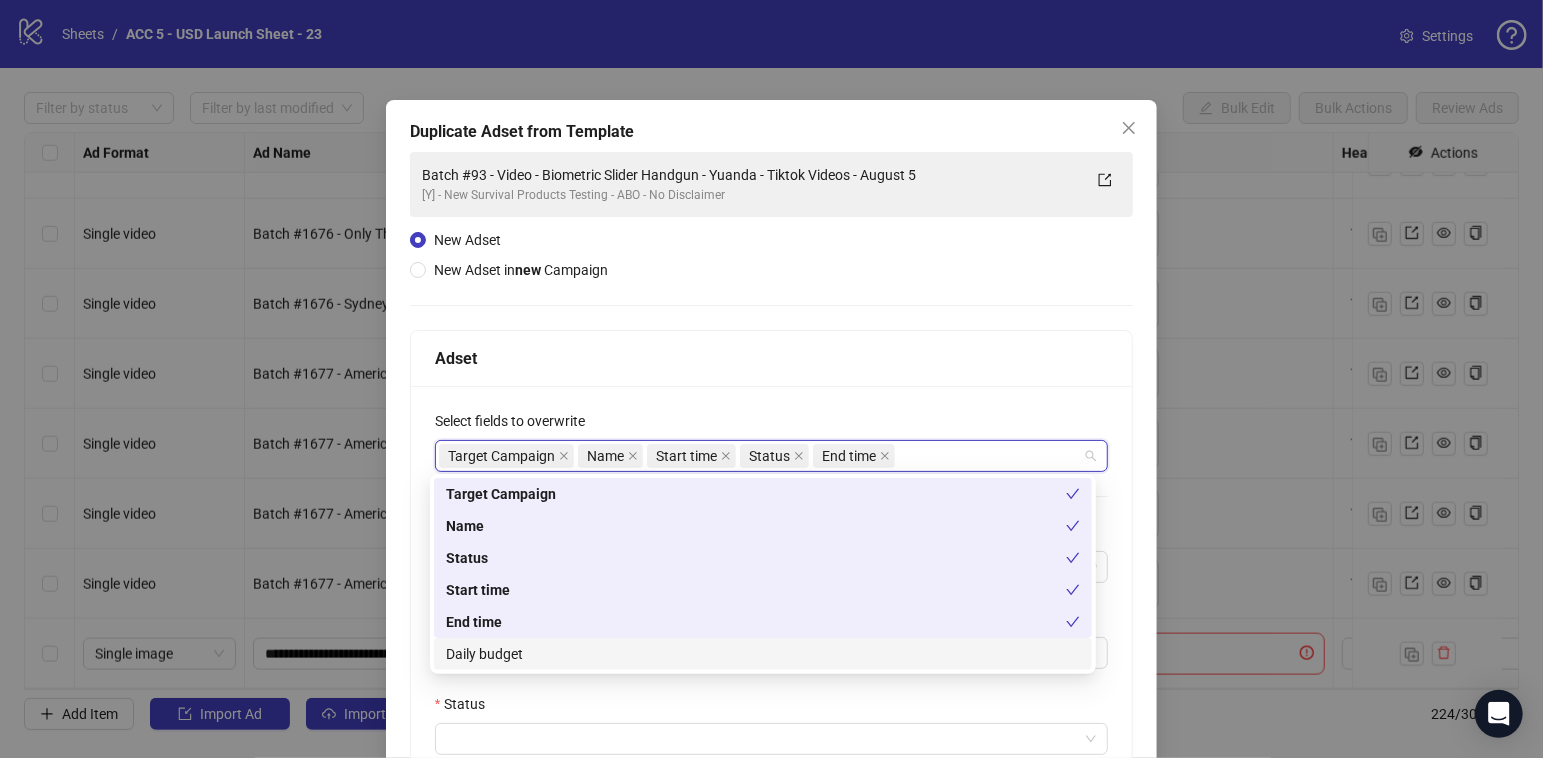 click on "Daily budget" at bounding box center (763, 654) 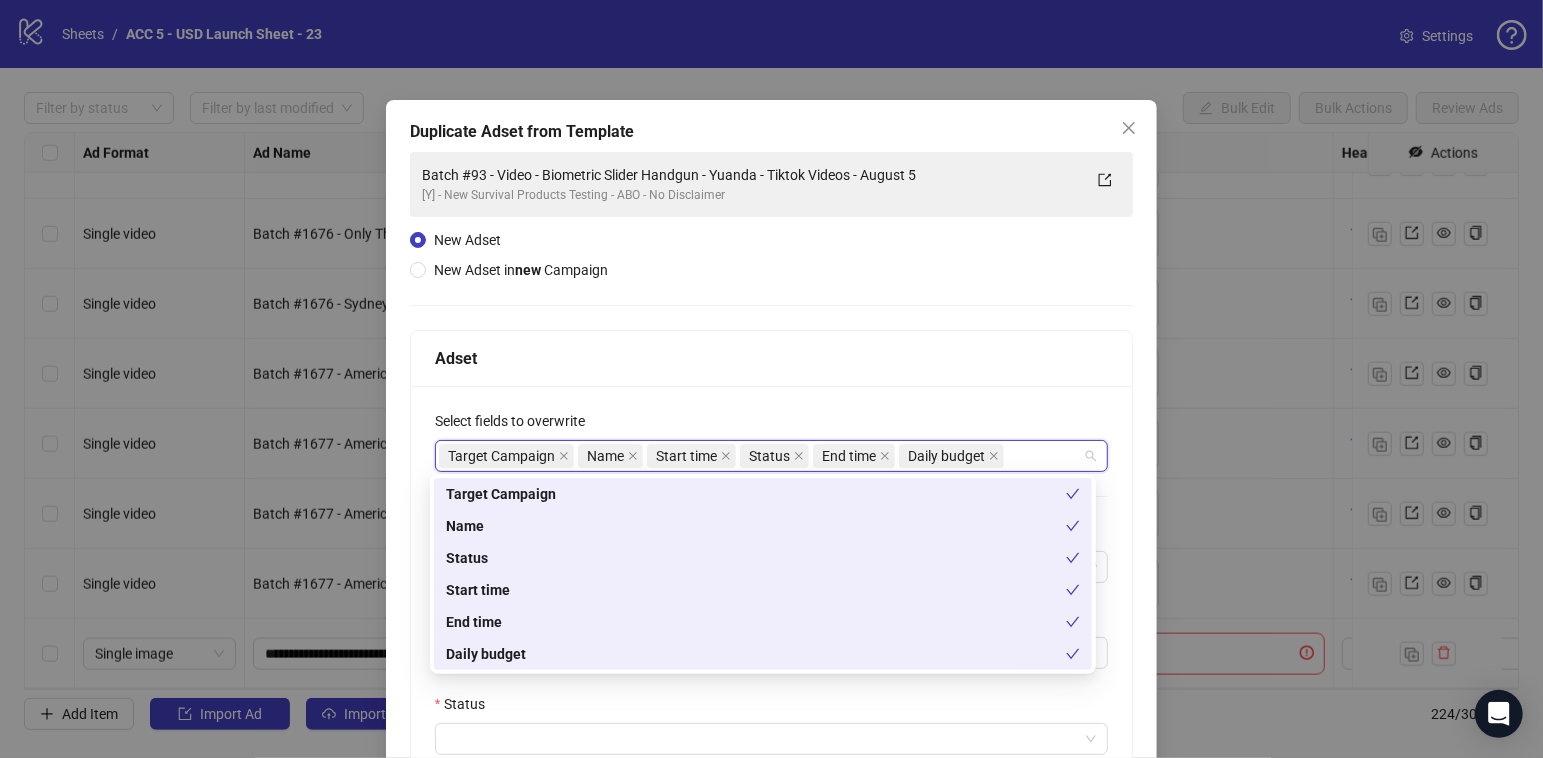click on "Status" at bounding box center (772, 708) 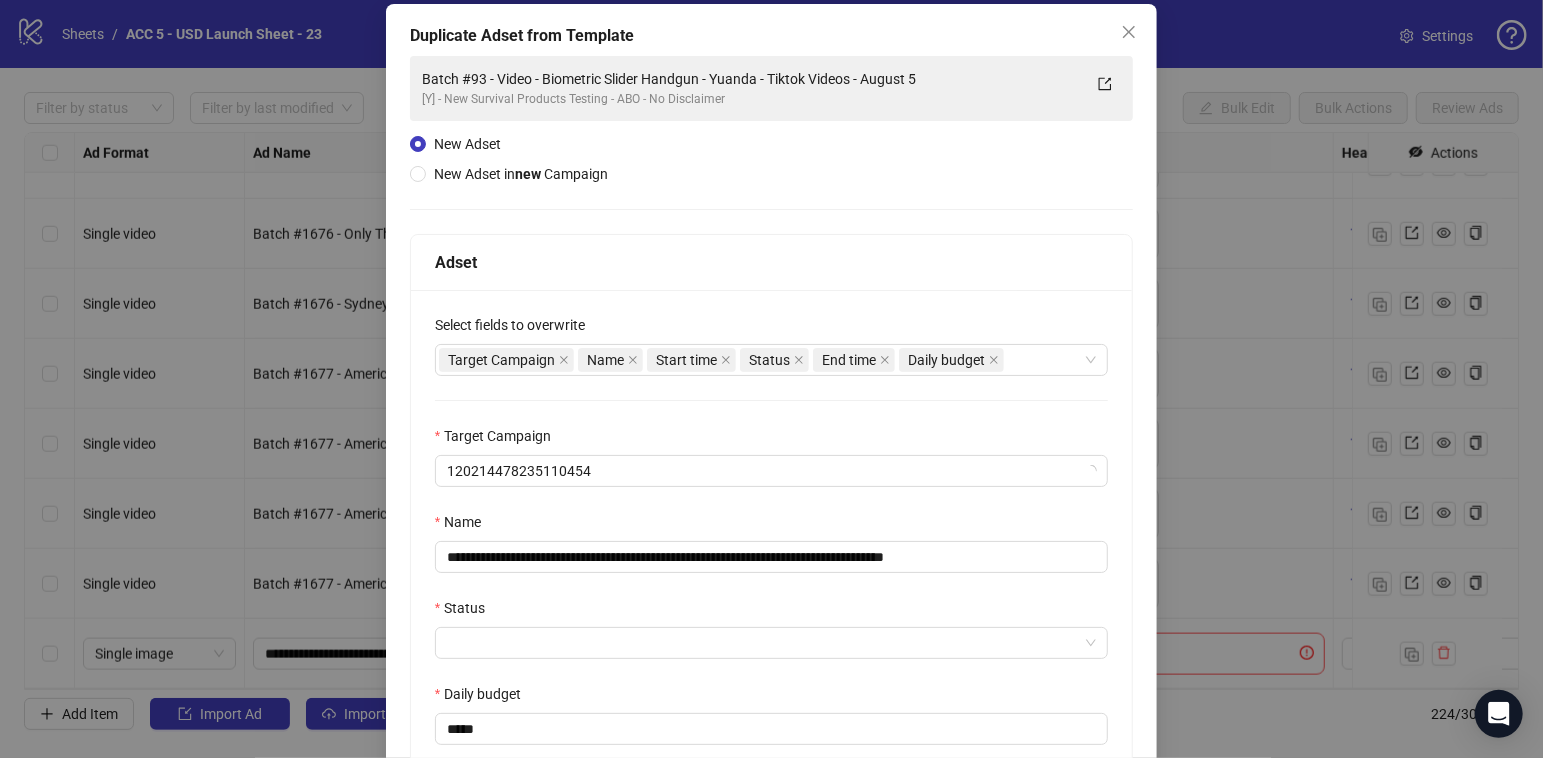 scroll, scrollTop: 143, scrollLeft: 0, axis: vertical 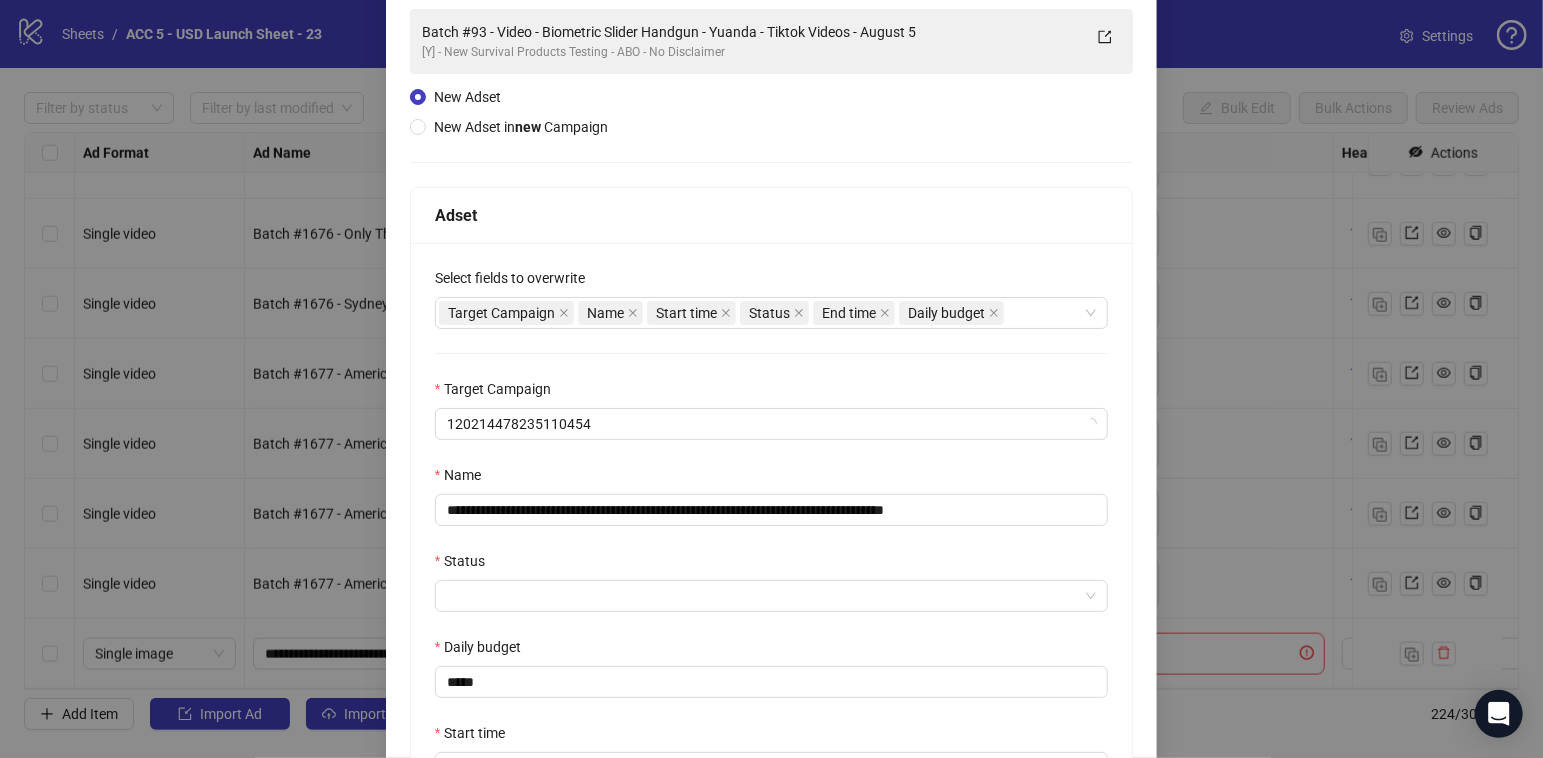 click on "**********" at bounding box center [772, 580] 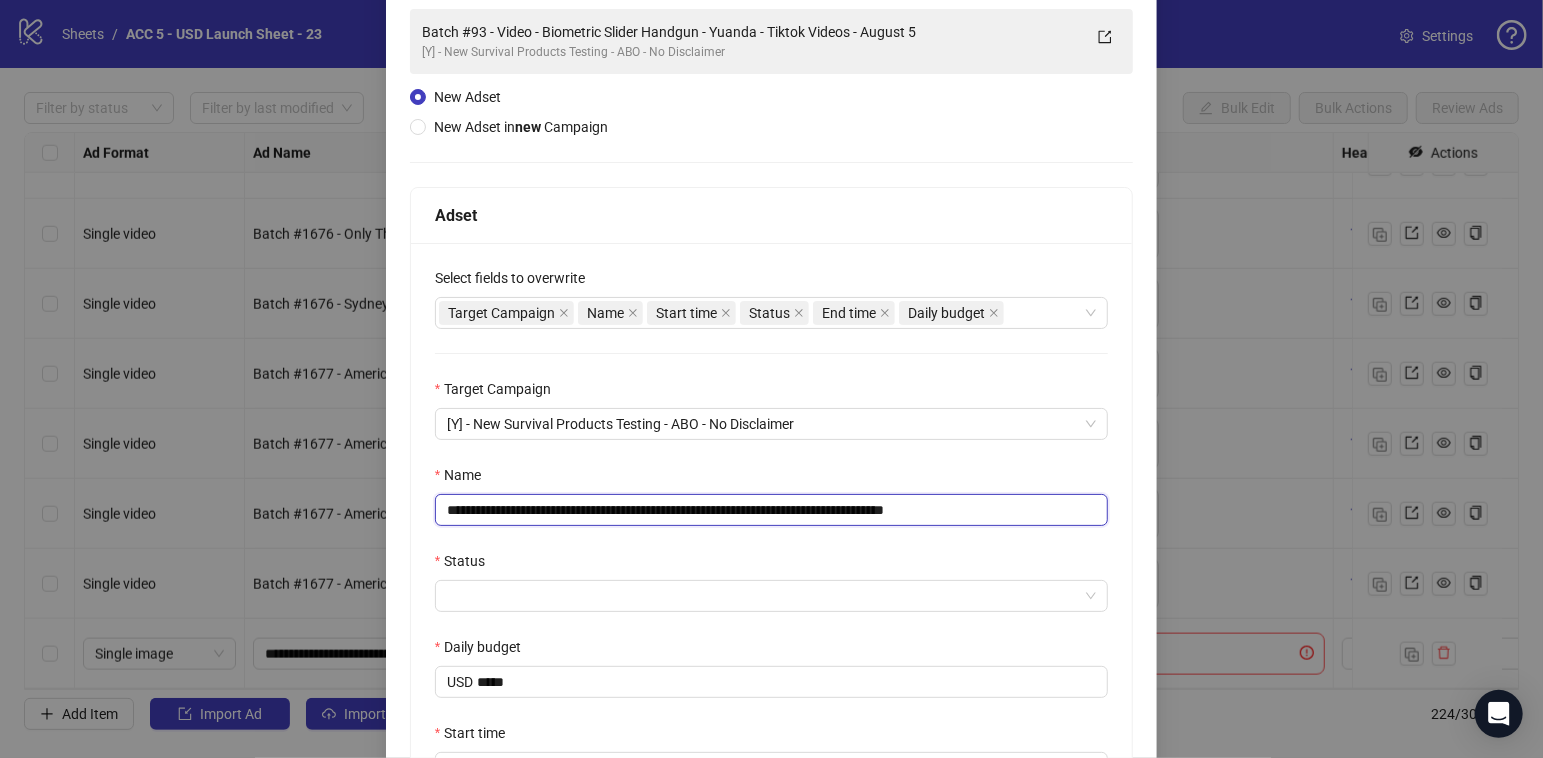 click on "**********" at bounding box center [772, 510] 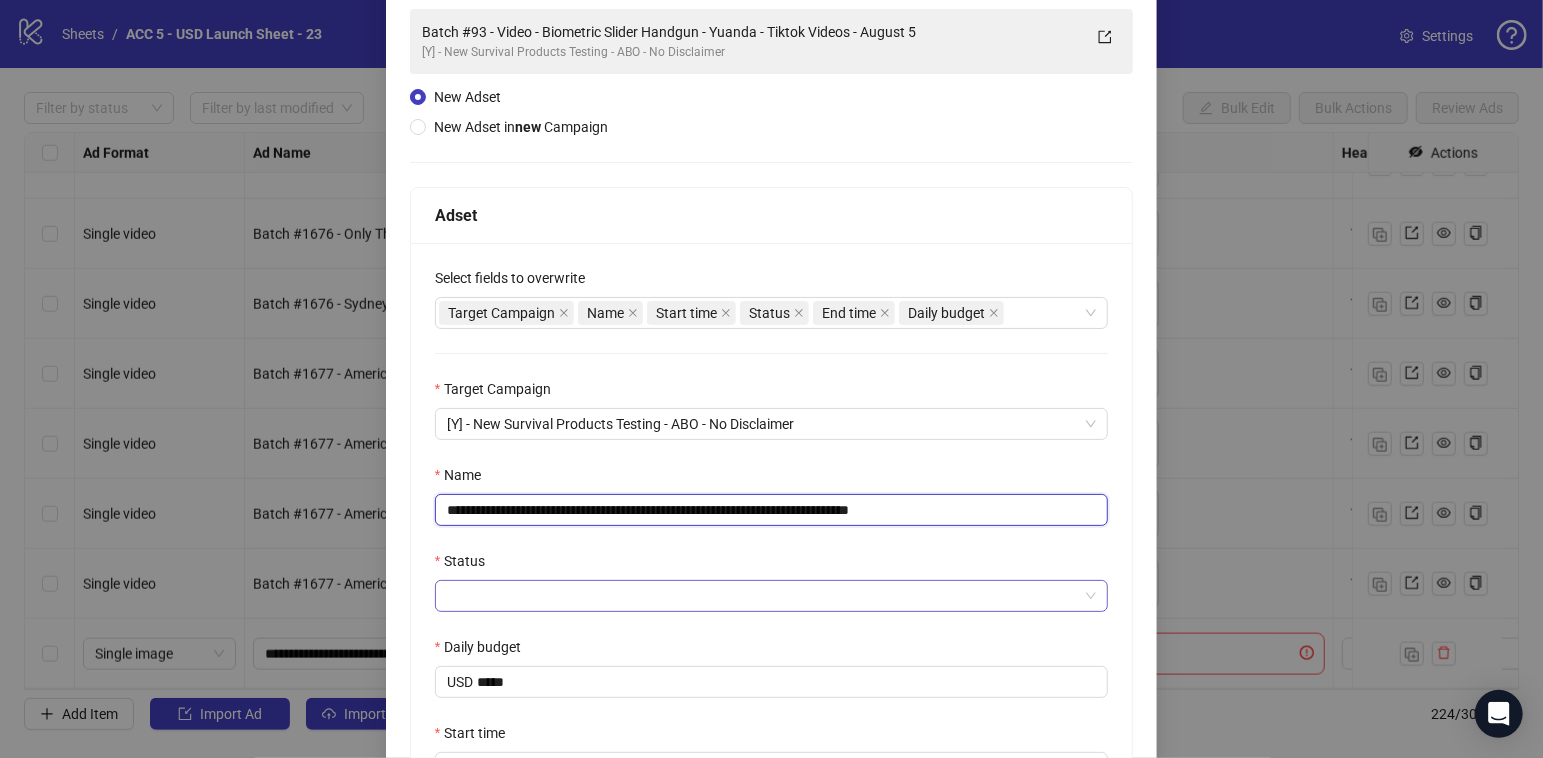 type on "**********" 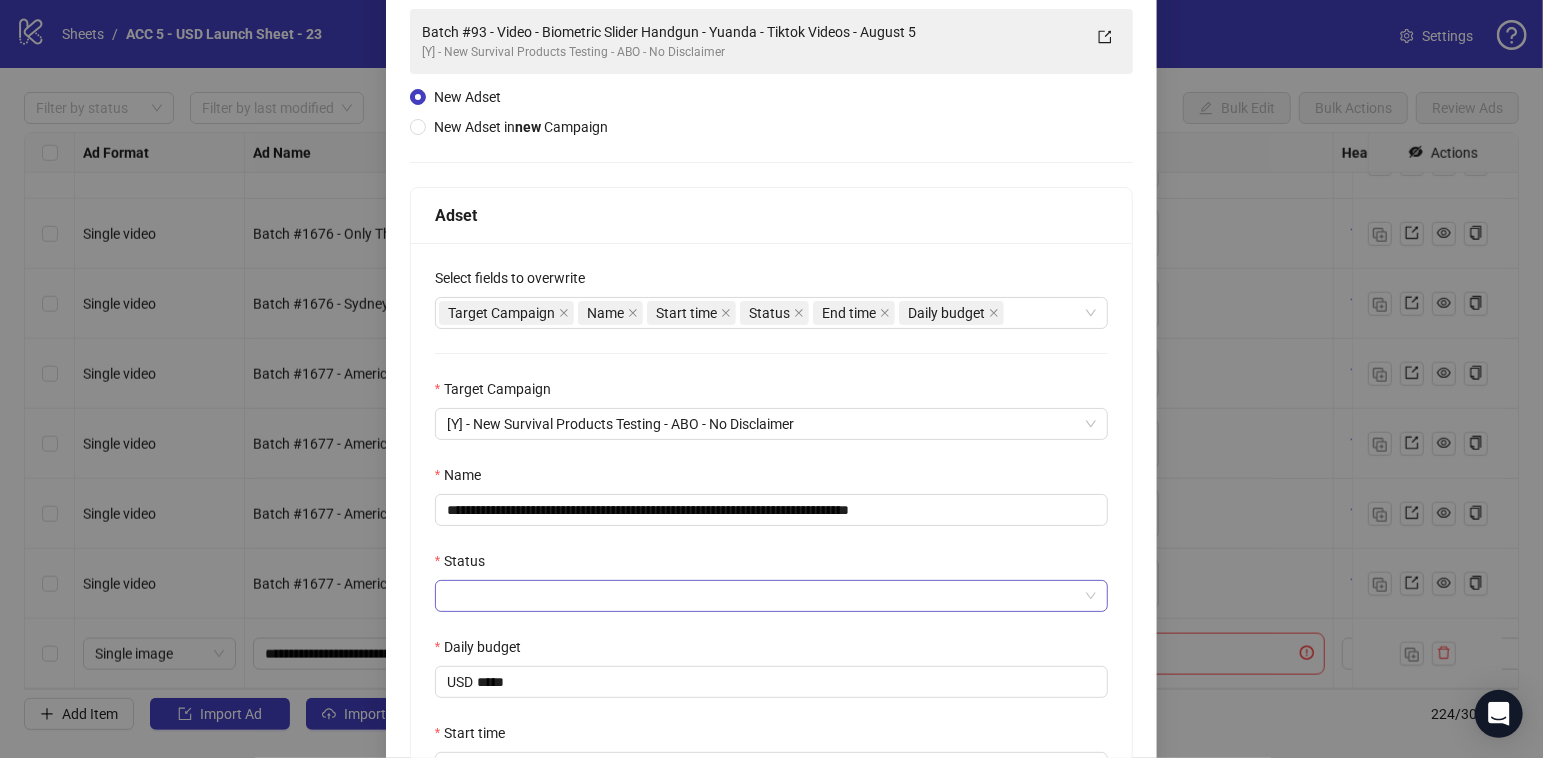 click on "Status" at bounding box center [763, 596] 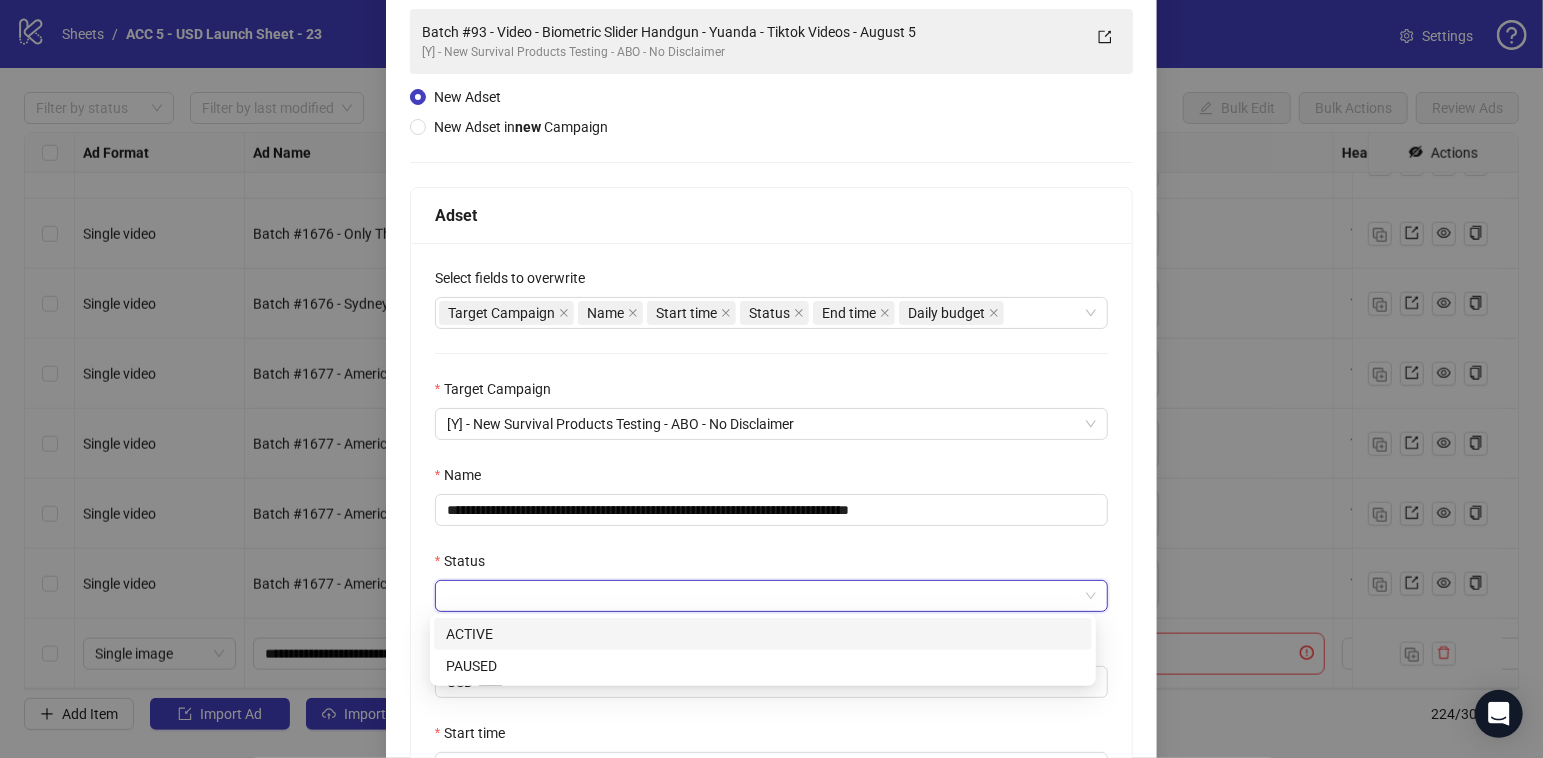 click on "ACTIVE" at bounding box center [763, 634] 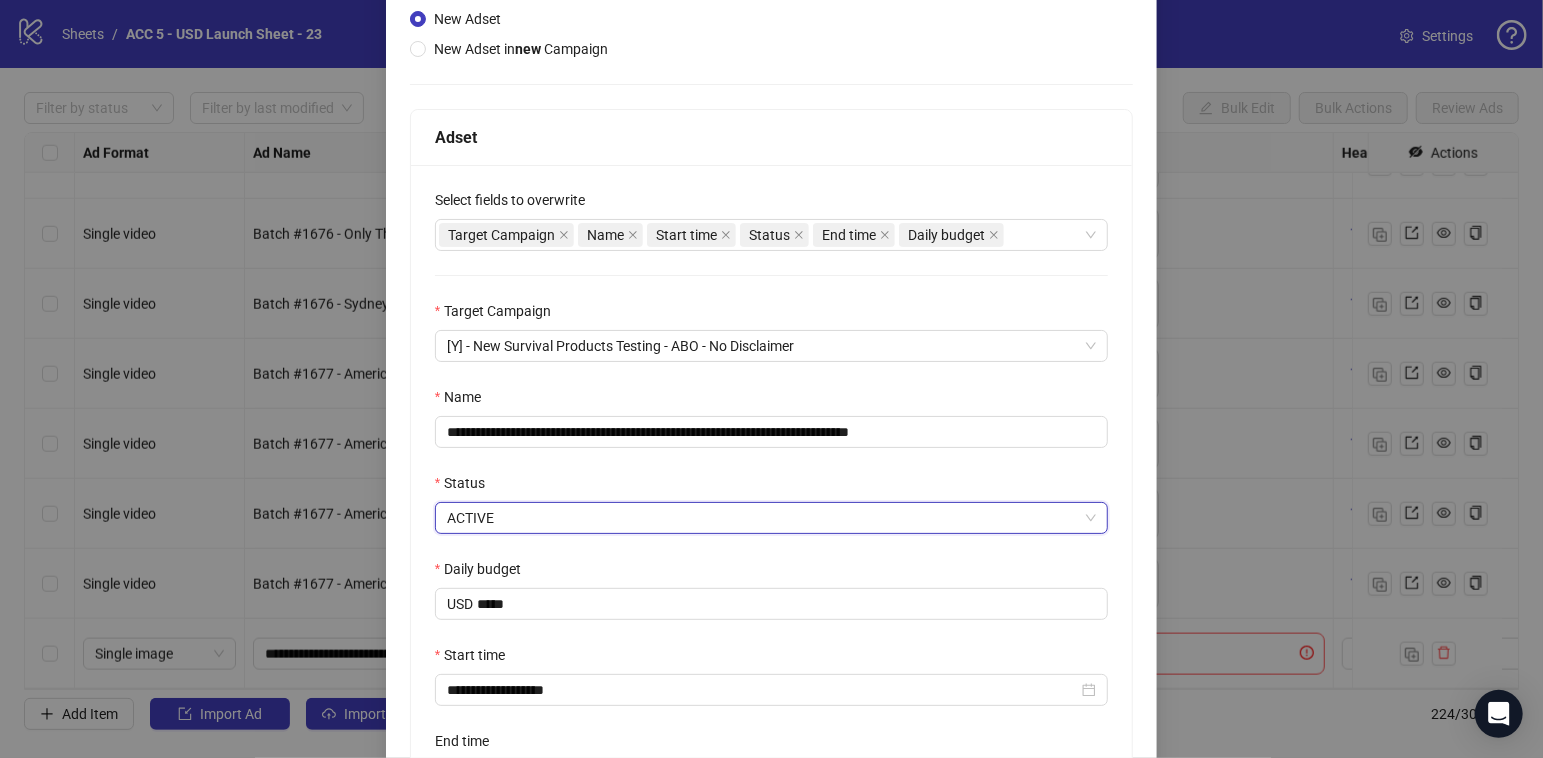 scroll, scrollTop: 338, scrollLeft: 0, axis: vertical 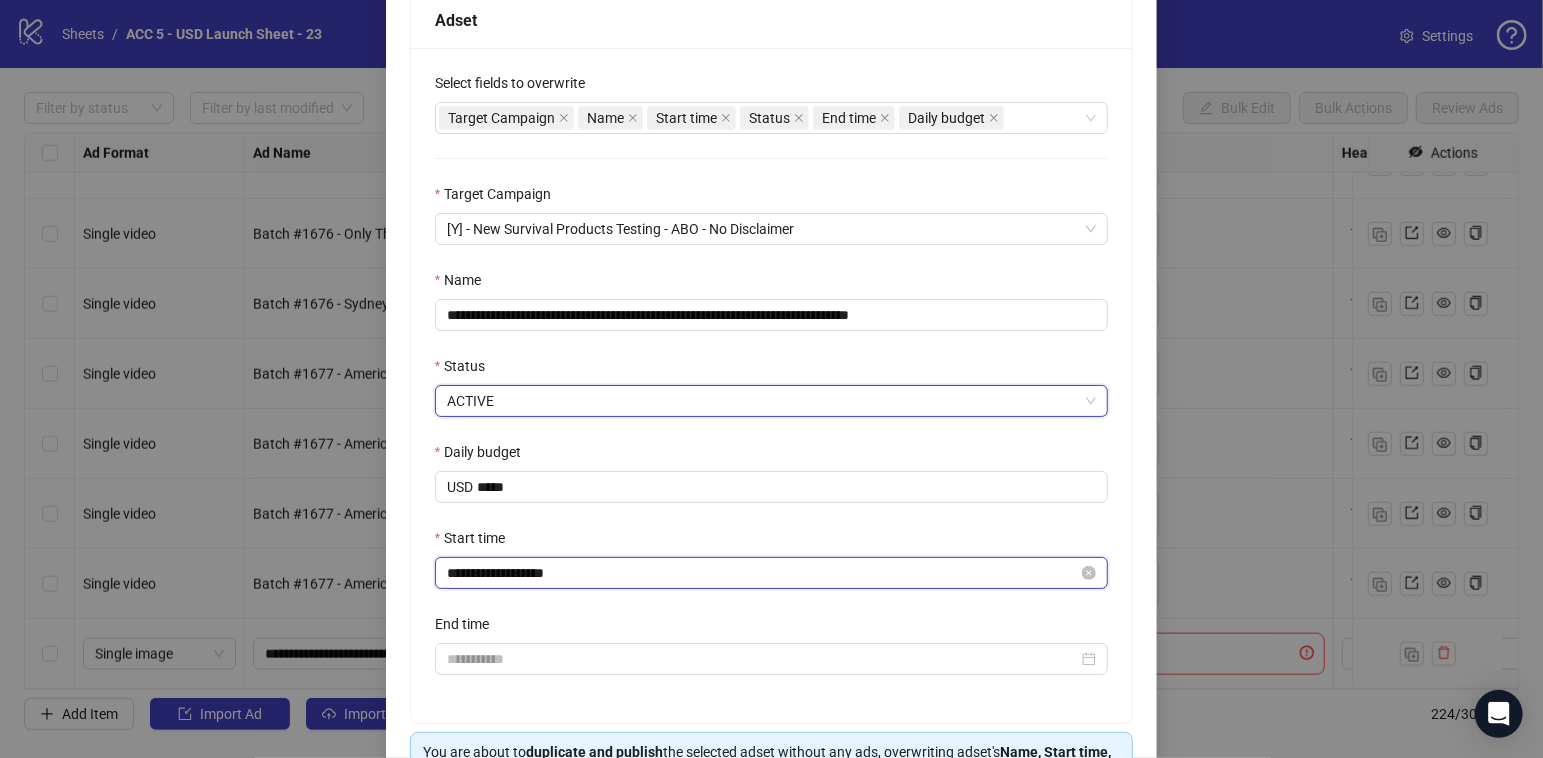 click on "**********" at bounding box center [763, 573] 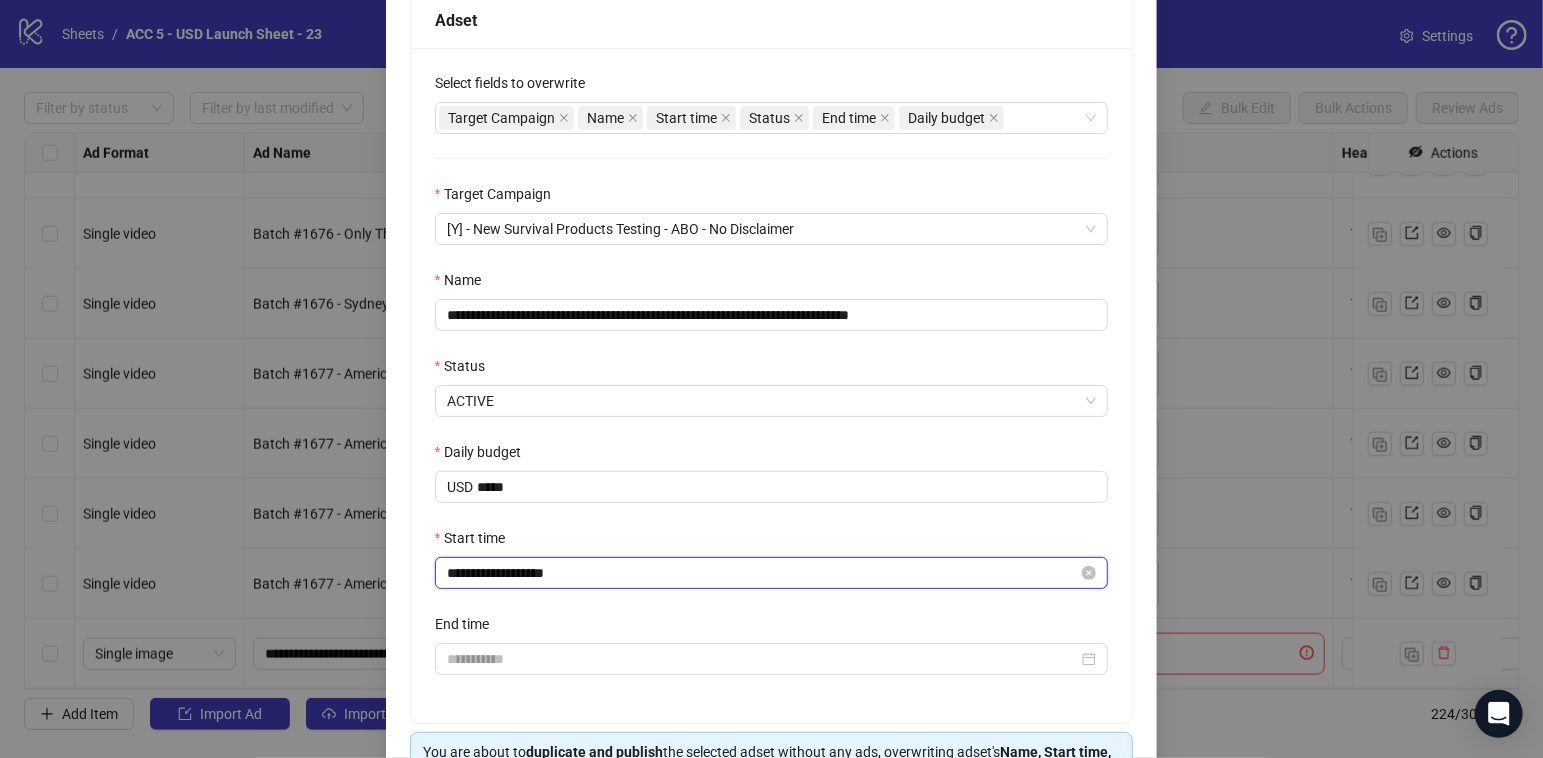 scroll, scrollTop: 83, scrollLeft: 0, axis: vertical 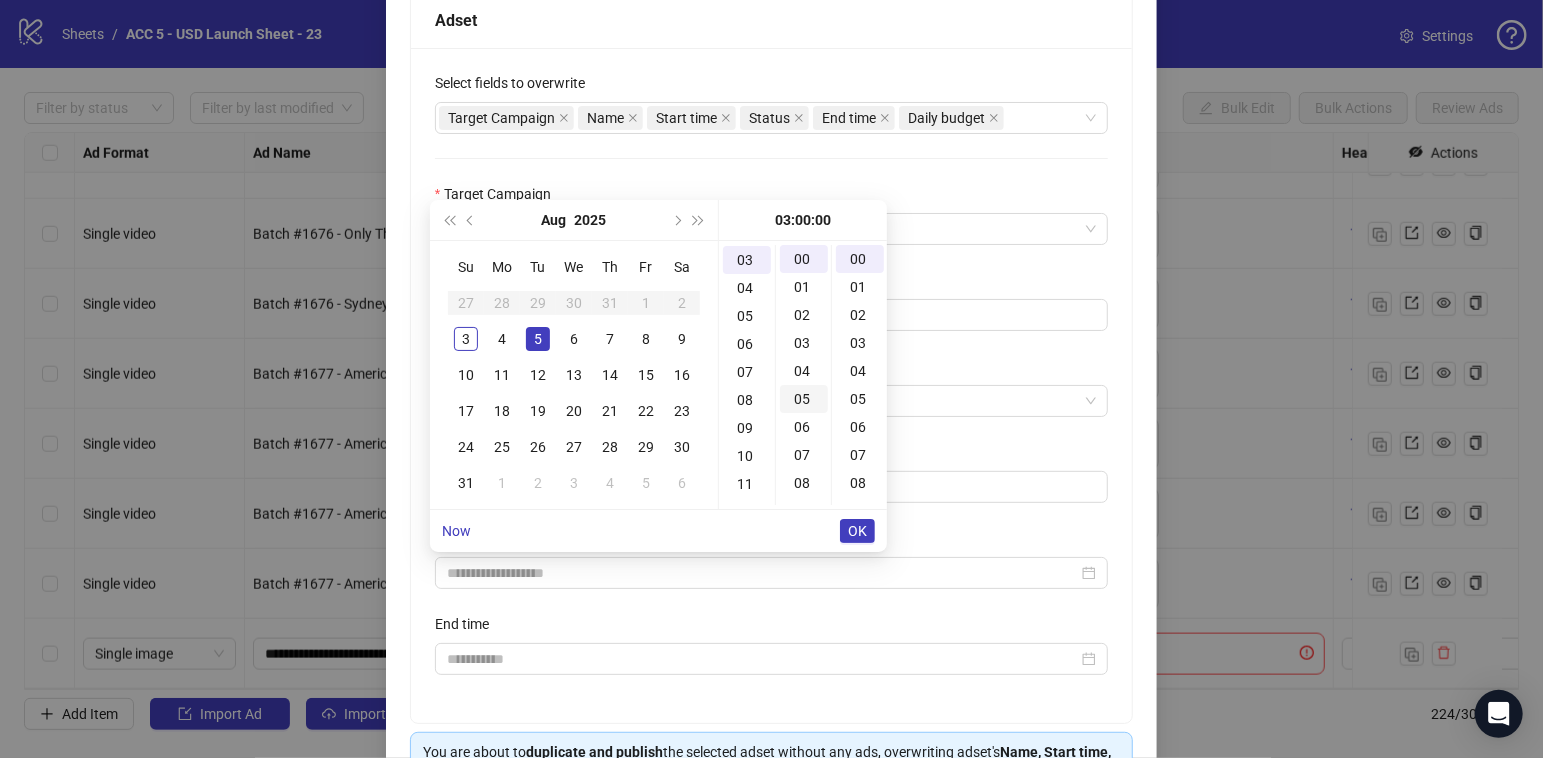 click on "6" at bounding box center [574, 339] 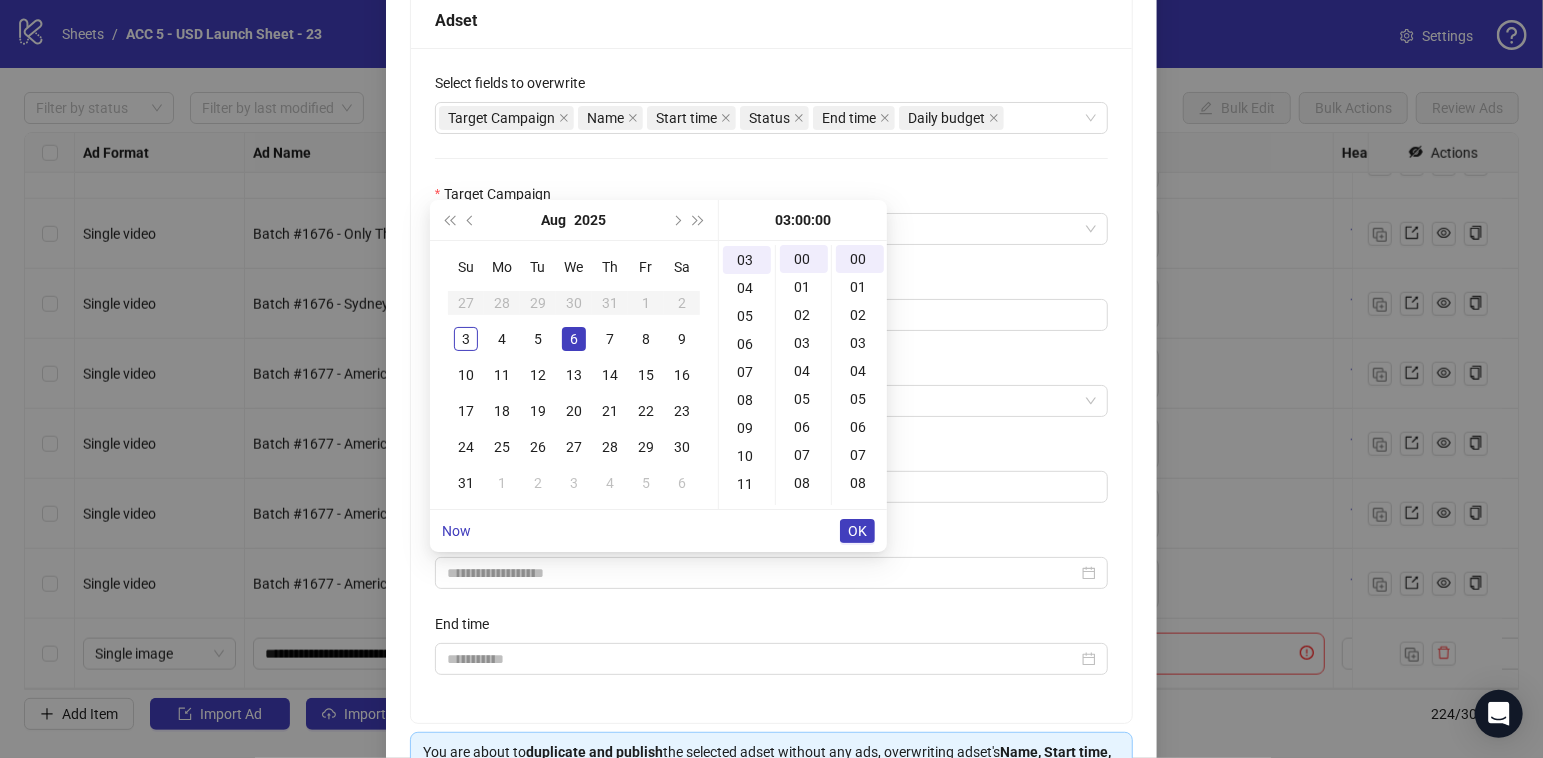 type on "**********" 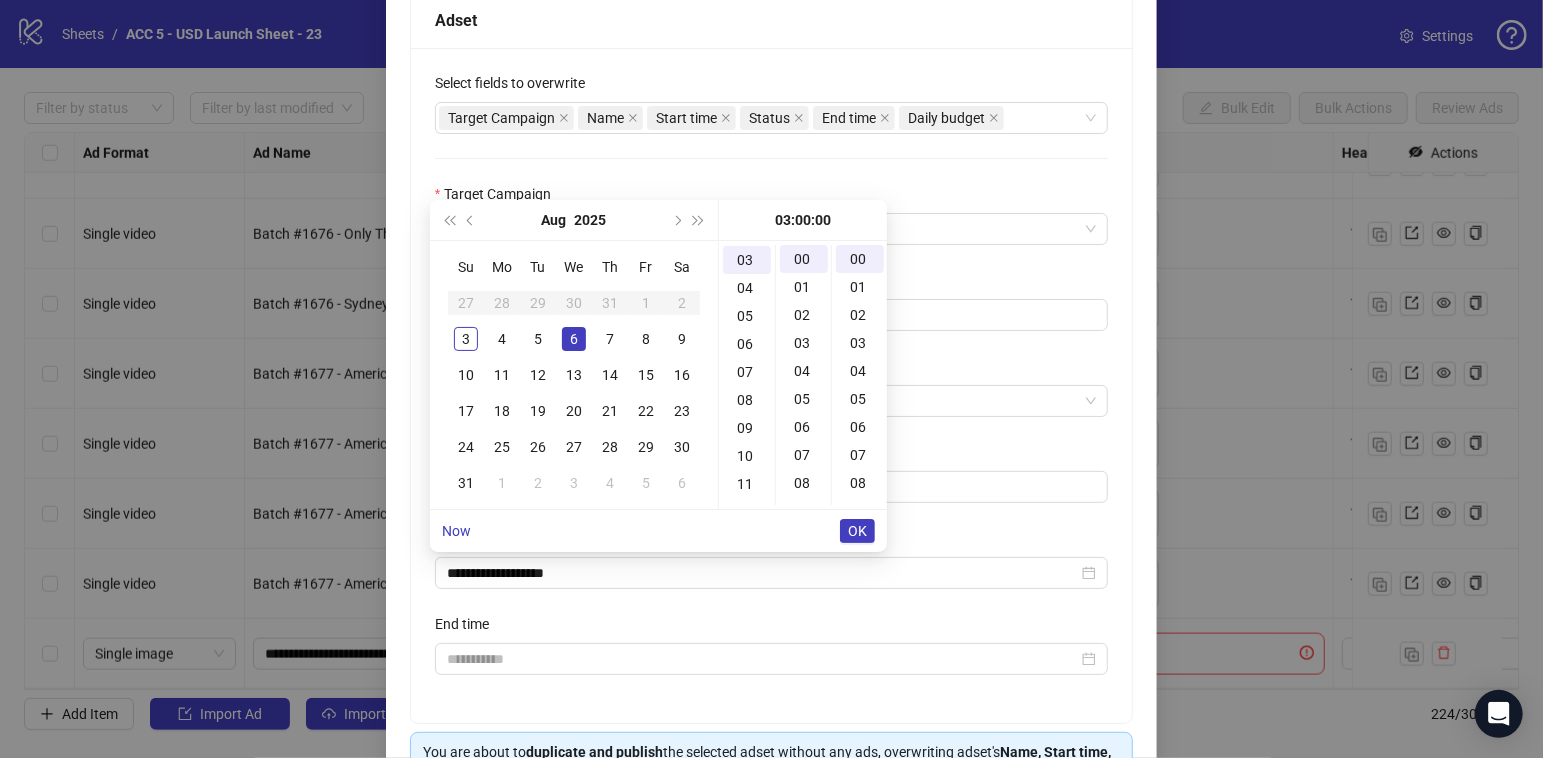 click on "OK" at bounding box center (857, 531) 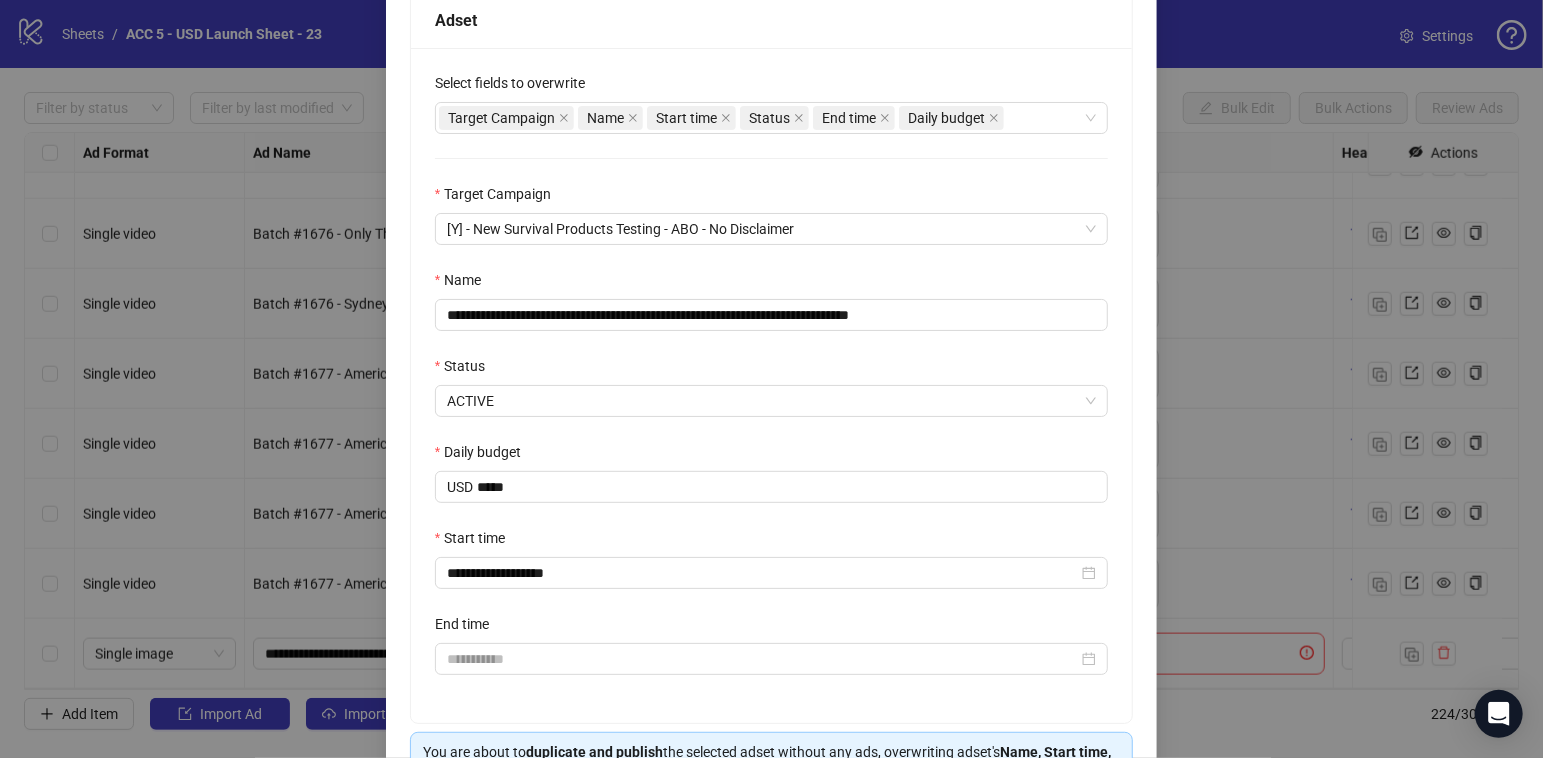 scroll, scrollTop: 459, scrollLeft: 0, axis: vertical 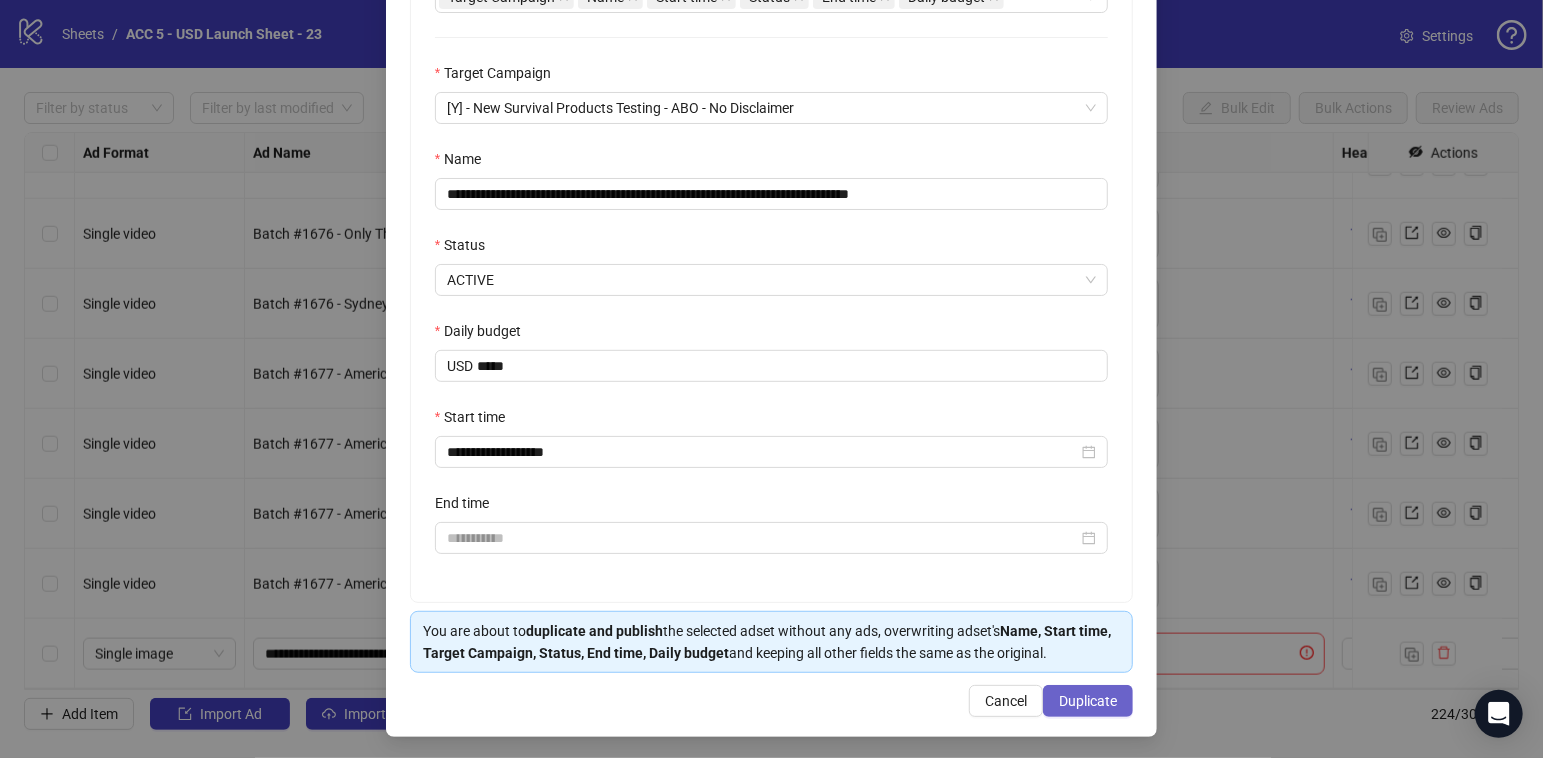 click on "Duplicate" at bounding box center (1088, 701) 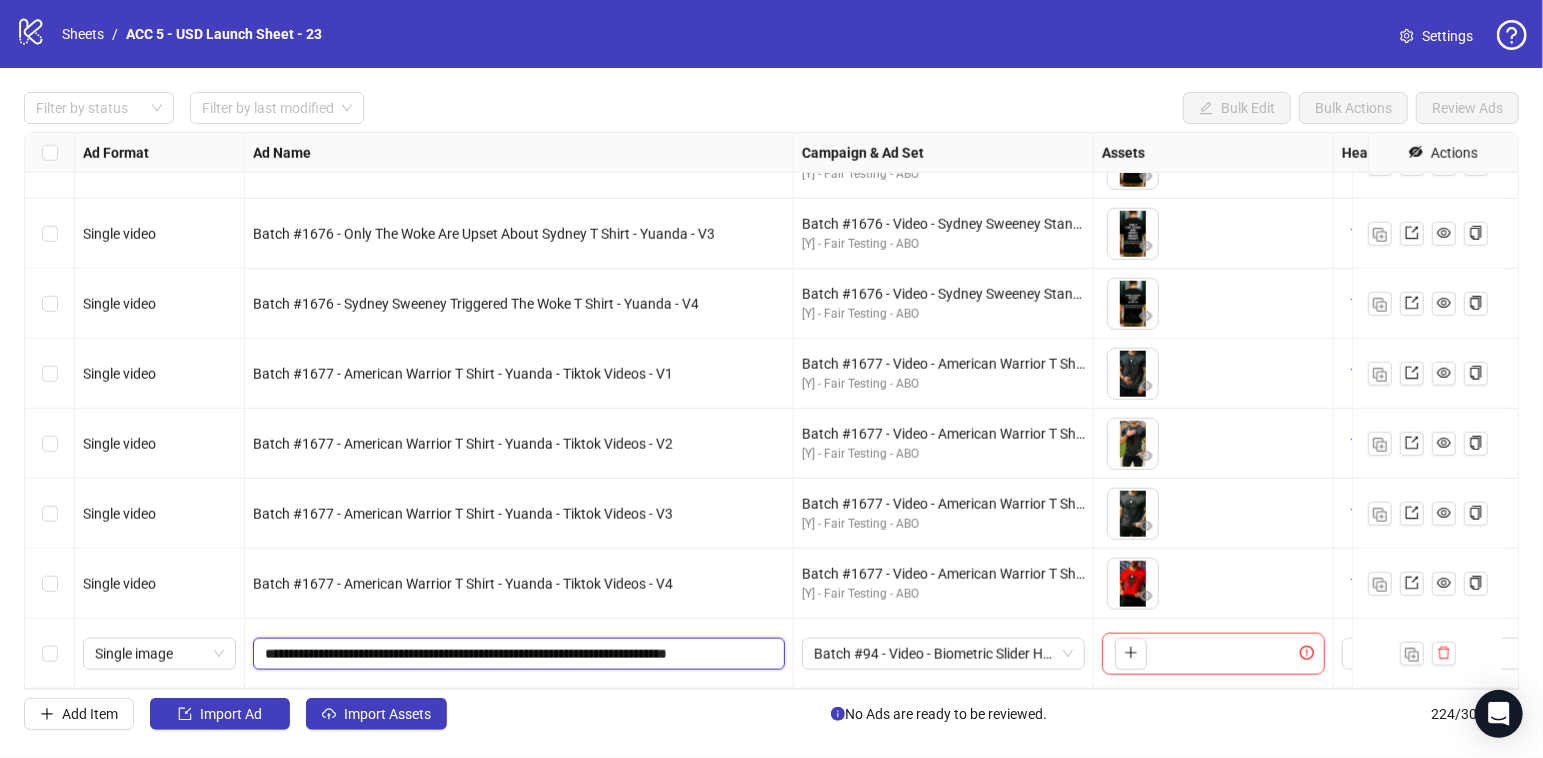 drag, startPoint x: 376, startPoint y: 634, endPoint x: 326, endPoint y: 634, distance: 50 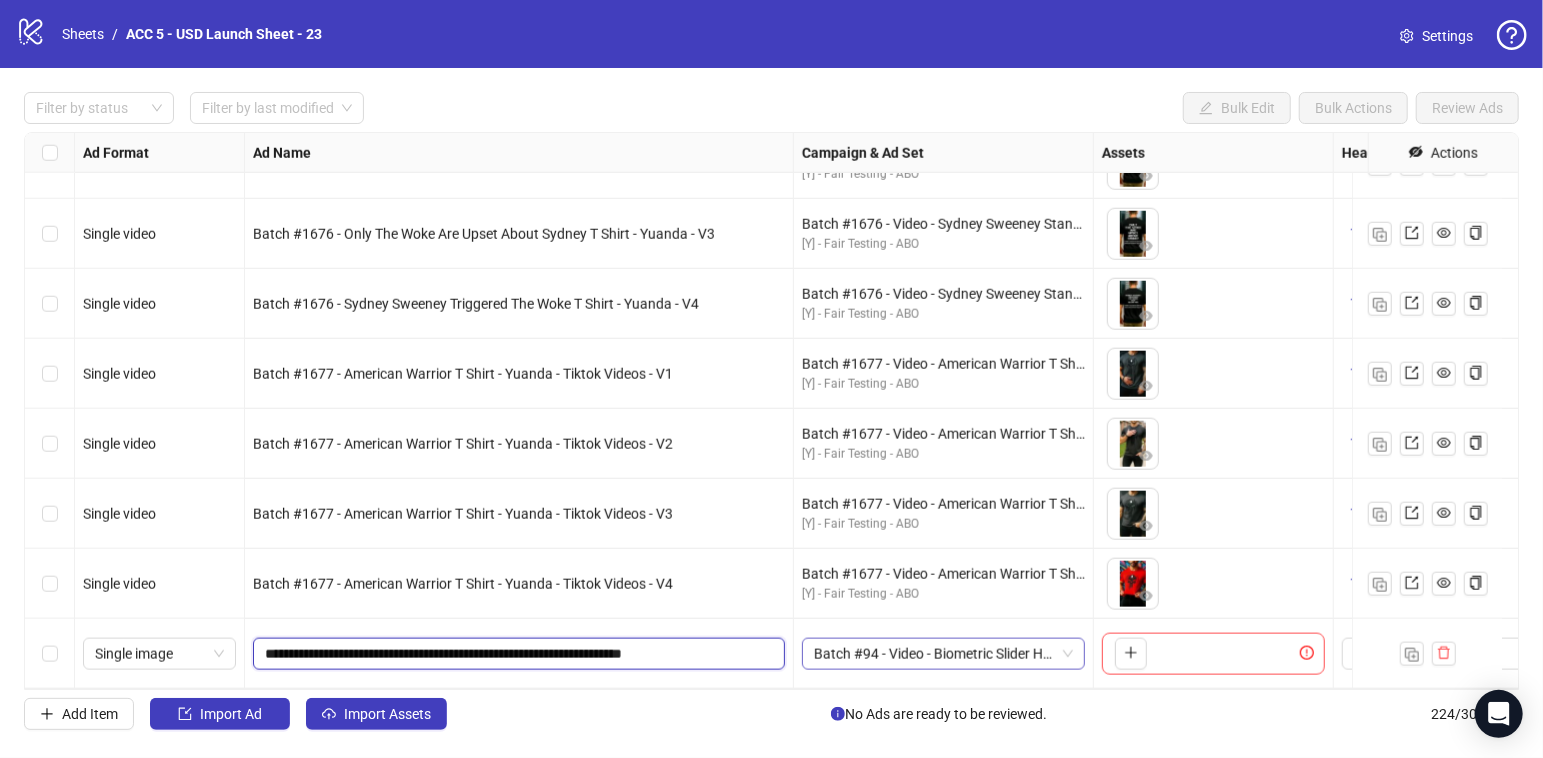 drag, startPoint x: 660, startPoint y: 636, endPoint x: 863, endPoint y: 653, distance: 203.71059 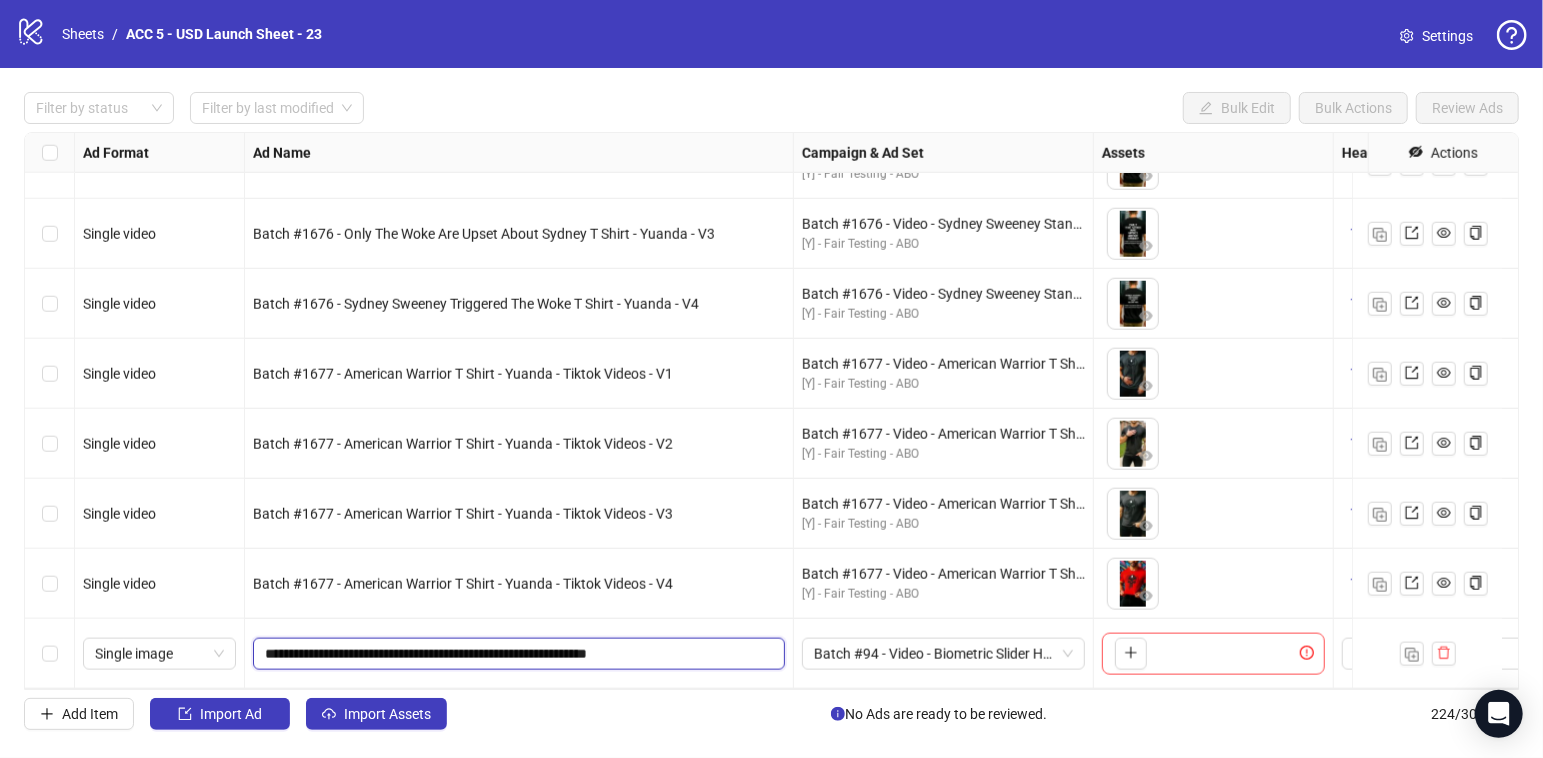 click on "**********" at bounding box center [517, 654] 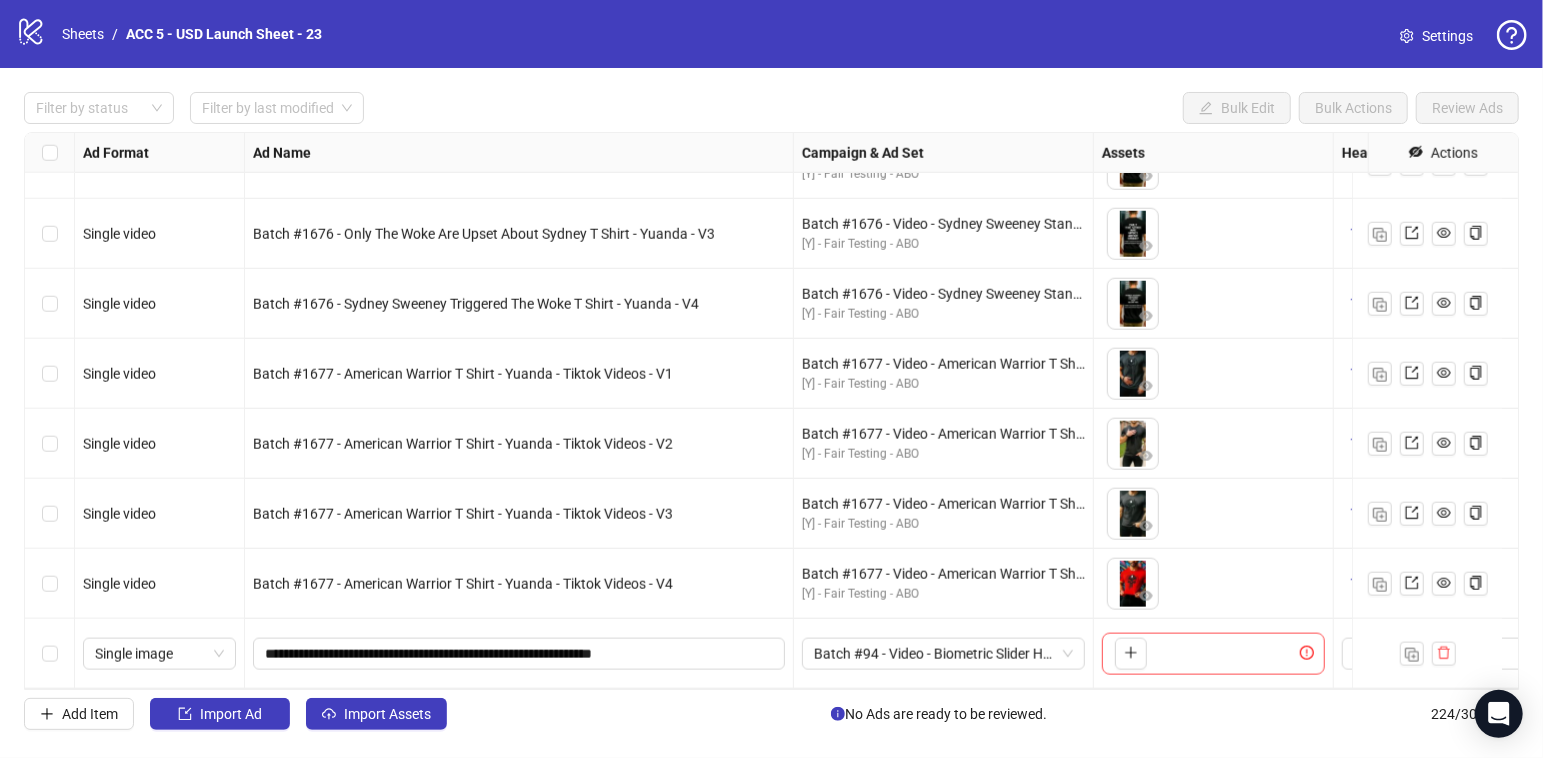 click on "Batch #1677 - American Warrior T Shirt - Yuanda - Tiktok Videos - V4" at bounding box center (519, 584) 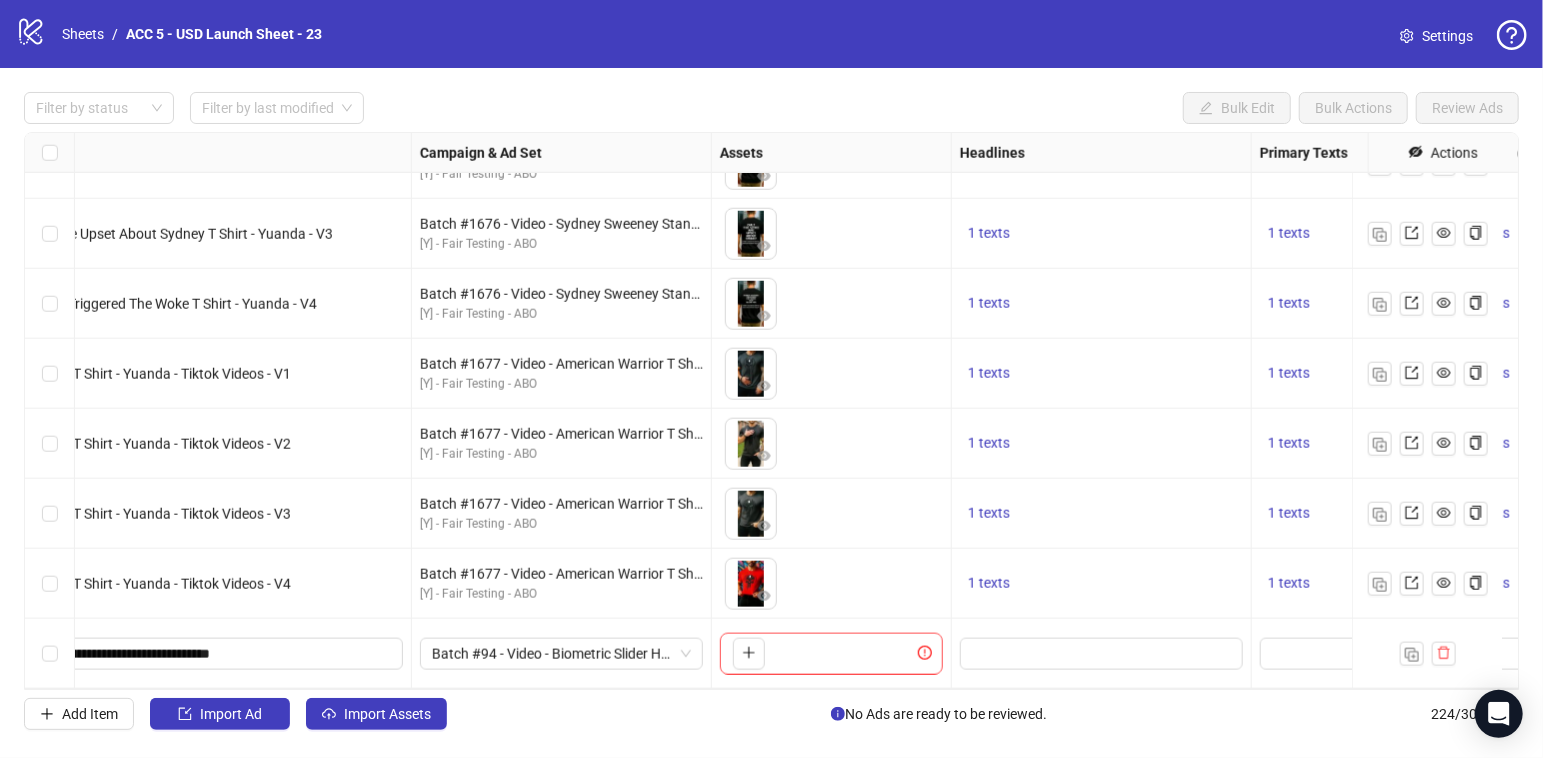 scroll, scrollTop: 15180, scrollLeft: 792, axis: both 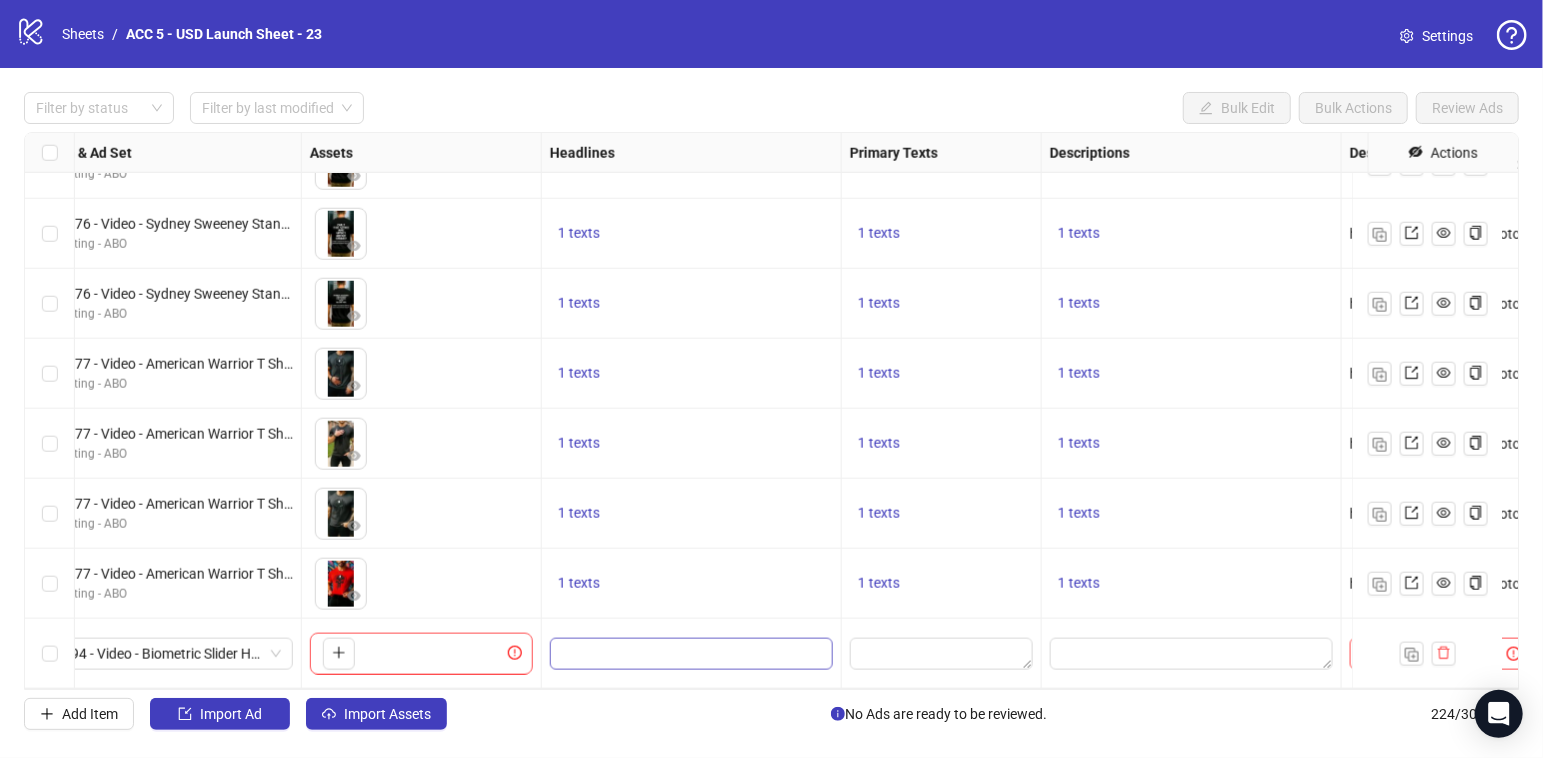 click on "Ad Format Ad Name Campaign & Ad Set Assets Headlines Primary Texts Descriptions Destination URL App Product Page ID Display URL Leadgen Form Product Set ID Call to Action Actions Batch #1676 - If Sydney Sweeney Is A Nazi For Loving The Flag T Shirt - Yuanda - V1 Batch #1676 - Video - Sydney Sweeney Stand For The Flag T Shirt - Yuanda - August 3 [Y] - Fair Testing - ABO 1 texts 1 texts 1 texts https://www.unitedpatriotco.com/products/if-sydney-sweeney-is-a-nazi-for-loving-the-flag-t-shirt - Batch #1676 - Sydney Sweeney Stood For The Flag T Shirt - Yuanda - V2 Batch #1676 - Video - Sydney Sweeney Stand For The Flag T Shirt - Yuanda - August 3 [Y] - Fair Testing - ABO 1 texts 1 texts https://www.unitedpatriotco.com/products/sydney-sweeney-stood-for-the-flag-t-shirt - [Y] - Fair Testing - ABO 1 texts - - -" at bounding box center [771, 411] 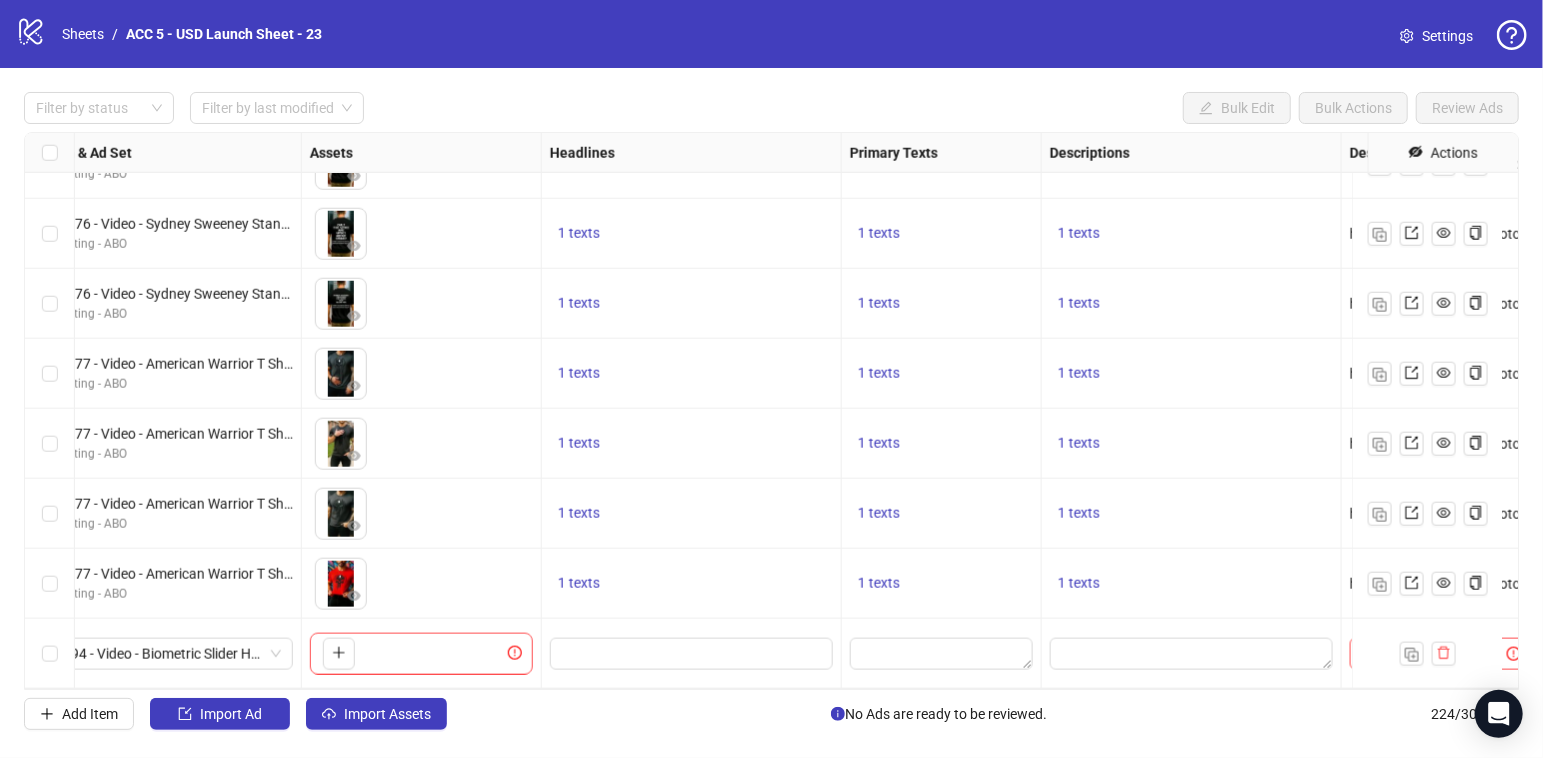 scroll, scrollTop: 15180, scrollLeft: 965, axis: both 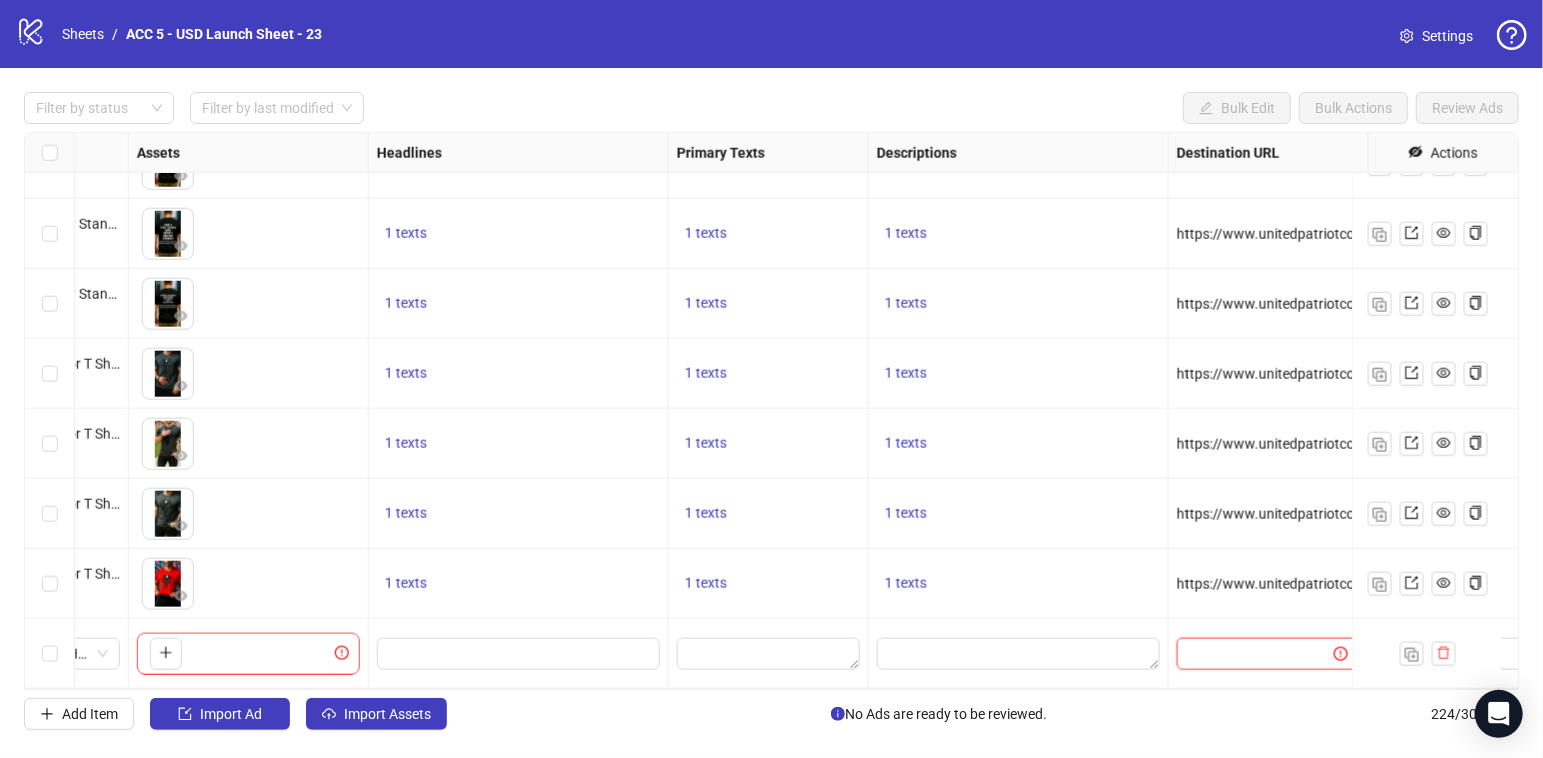 click at bounding box center (1247, 654) 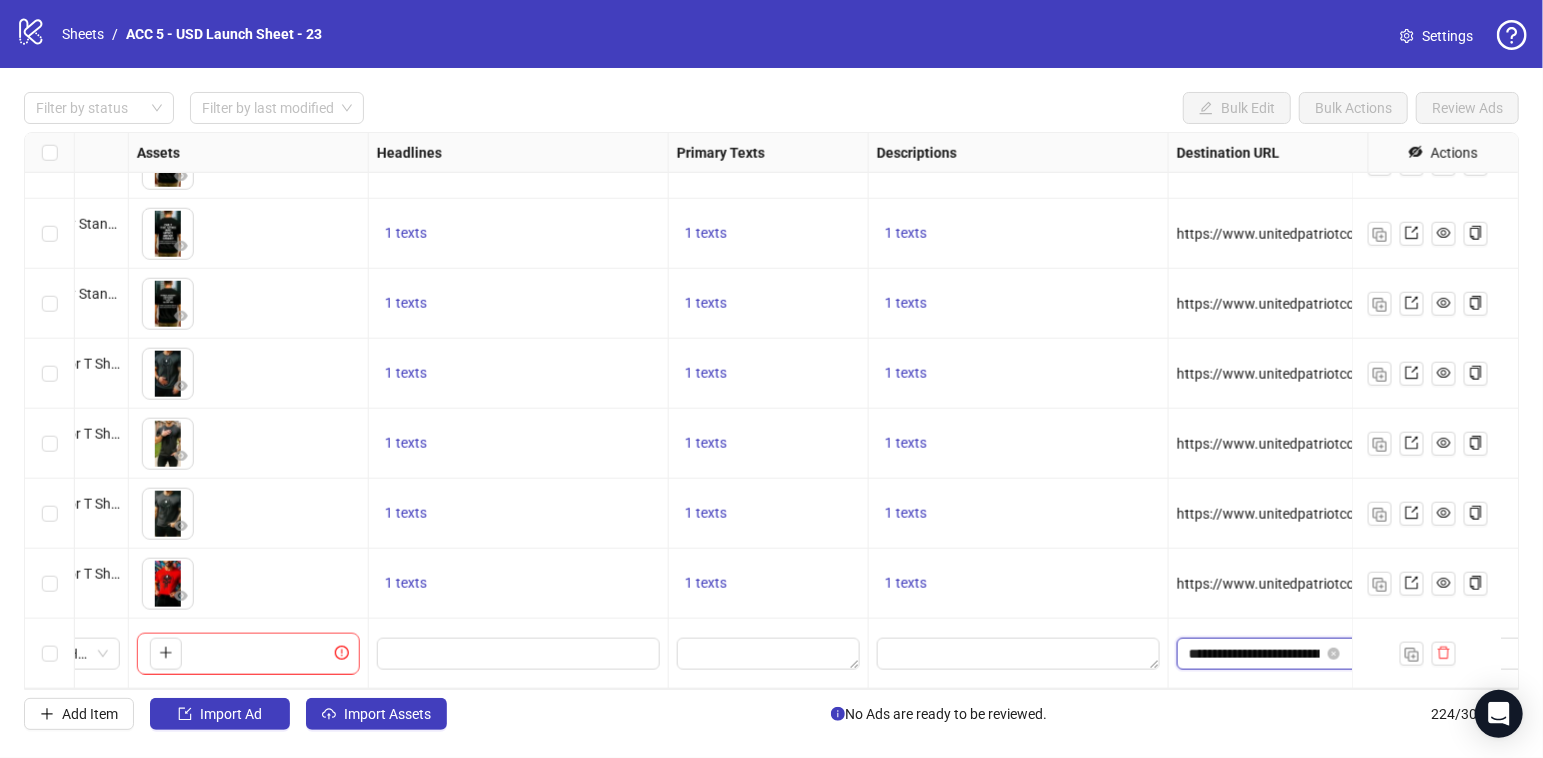 scroll, scrollTop: 0, scrollLeft: 295, axis: horizontal 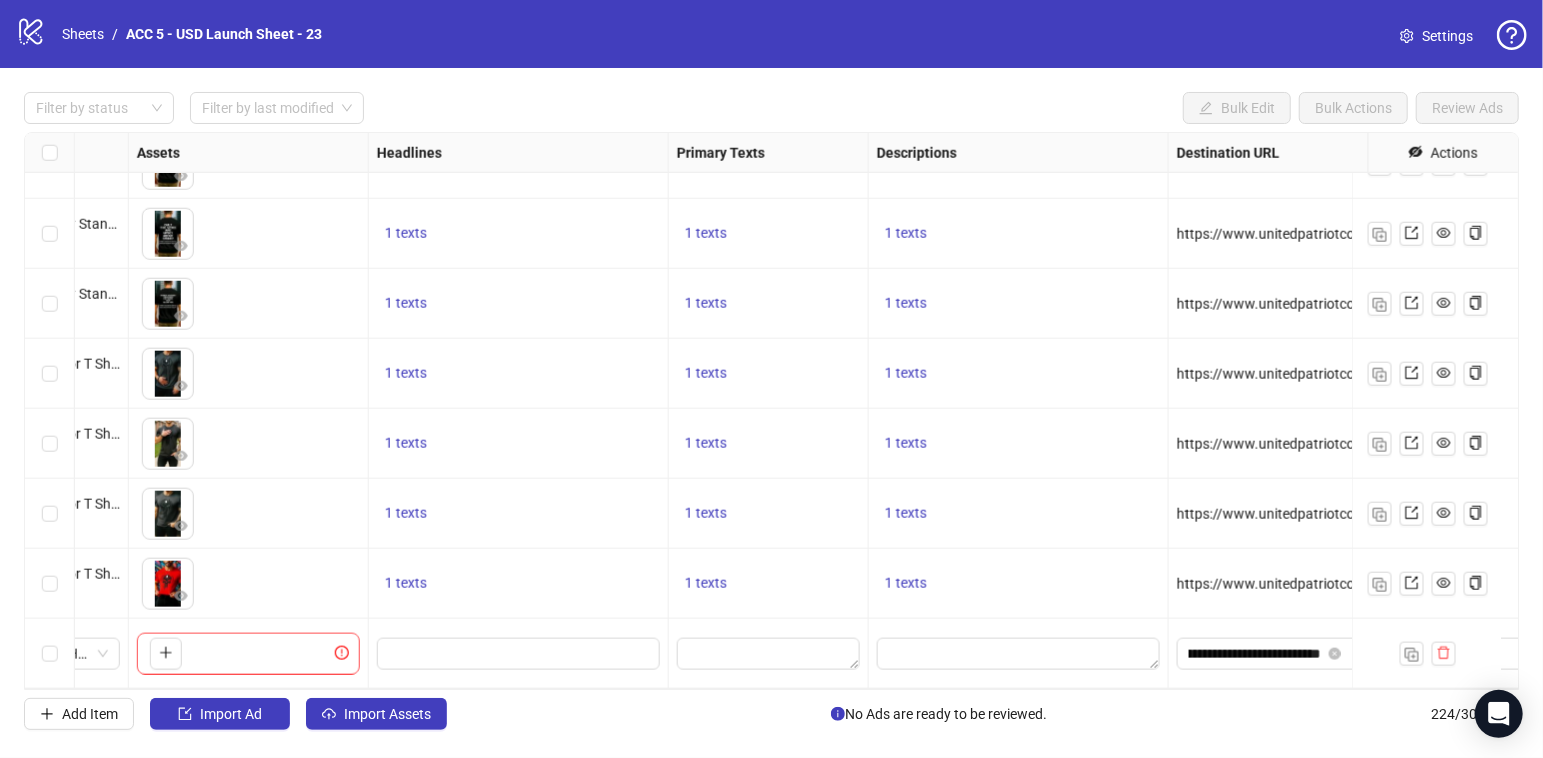 click on "1 texts" at bounding box center (1019, 514) 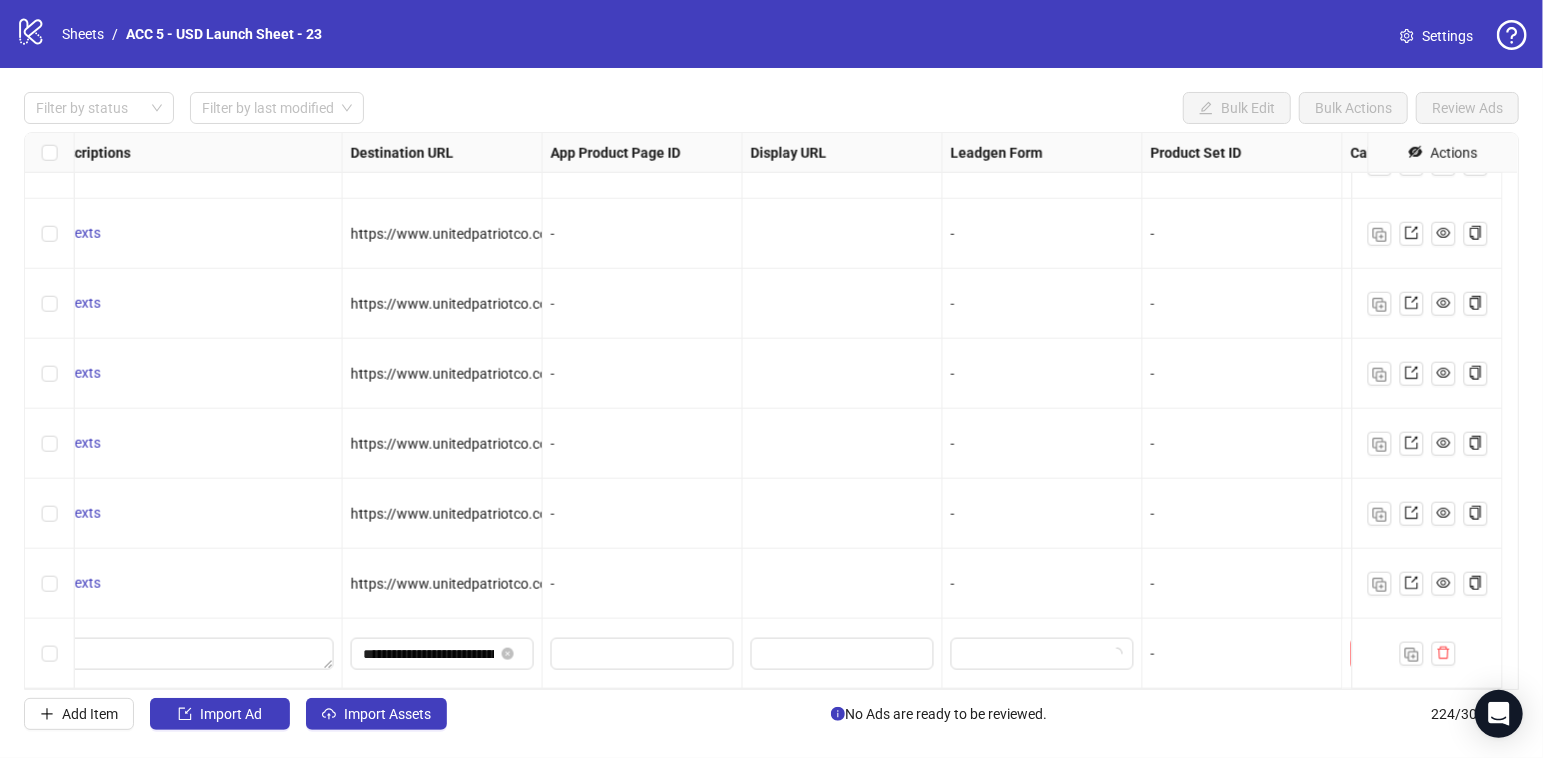 scroll, scrollTop: 15180, scrollLeft: 1941, axis: both 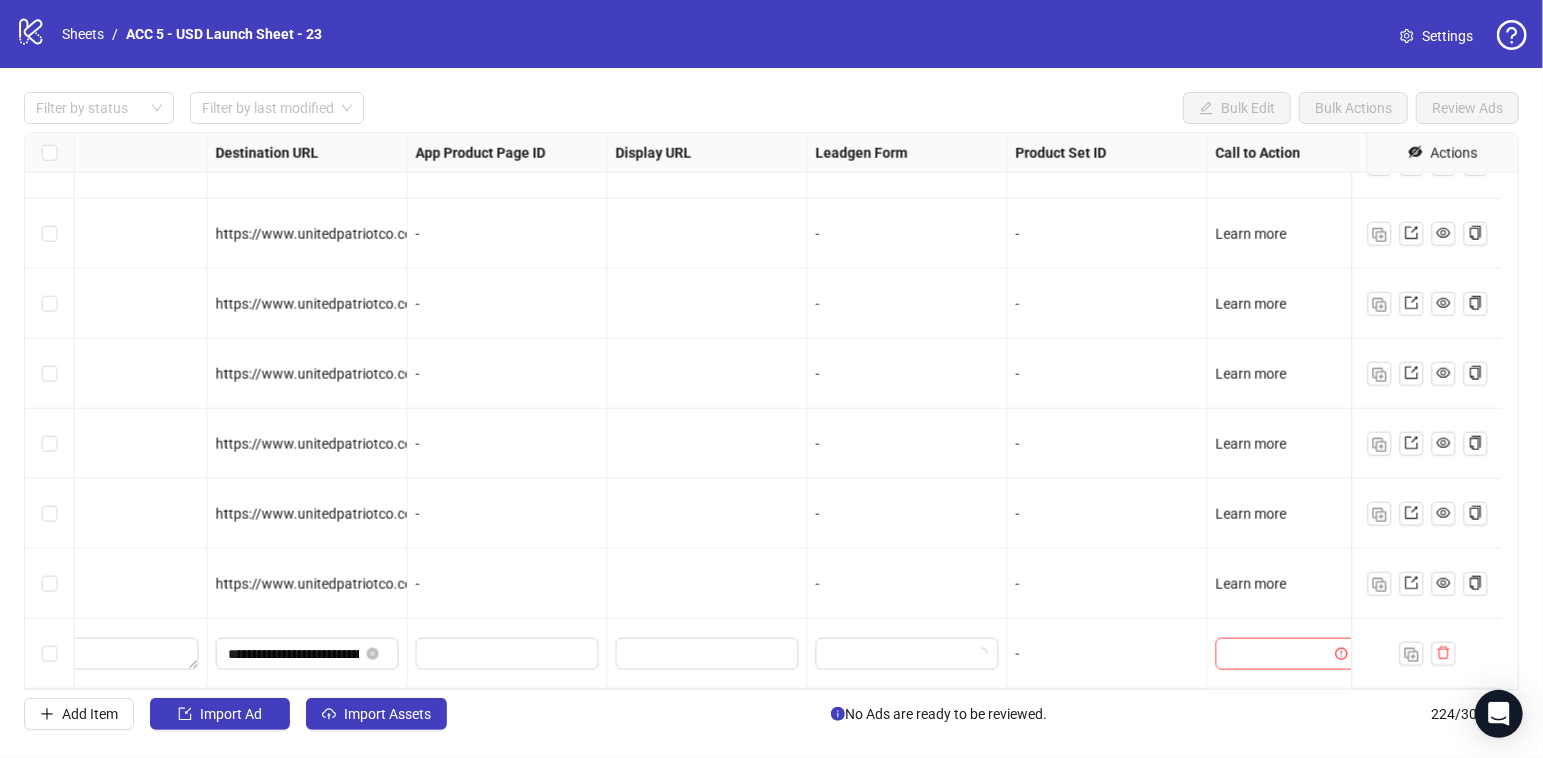 click on "Ad Format Ad Name Campaign & Ad Set Assets Headlines Primary Texts Descriptions Destination URL App Product Page ID Display URL Leadgen Form Product Set ID Call to Action Actions 1 texts 1 texts https://www.unitedpatriotco.com/products/if-sydney-sweeney-is-a-nazi-for-loving-the-flag-t-shirt - - - Learn more 1 texts 1 texts https://www.unitedpatriotco.com/products/sydney-sweeney-stood-for-the-flag-t-shirt - - - Learn more 1 texts 1 texts https://www.unitedpatriotco.com/products/only-the-woke-are-upset-about-sydney-t-shirt - - - Learn more 1 texts 1 texts https://www.unitedpatriotco.com/products/sydney-sweeney-triggered-the-woke-t-shirt - - - Learn more 1 texts 1 texts https://www.unitedpatriotco.com/products/american-warrior-t-shirt - - - Learn more 1 texts 1 texts https://www.unitedpatriotco.com/products/american-warrior-t-shirt - - - Learn more 1 texts 1 texts https://www.unitedpatriotco.com/products/american-warrior-t-shirt - - - Learn more 1 texts 1 texts - - - Learn more -" at bounding box center (771, 411) 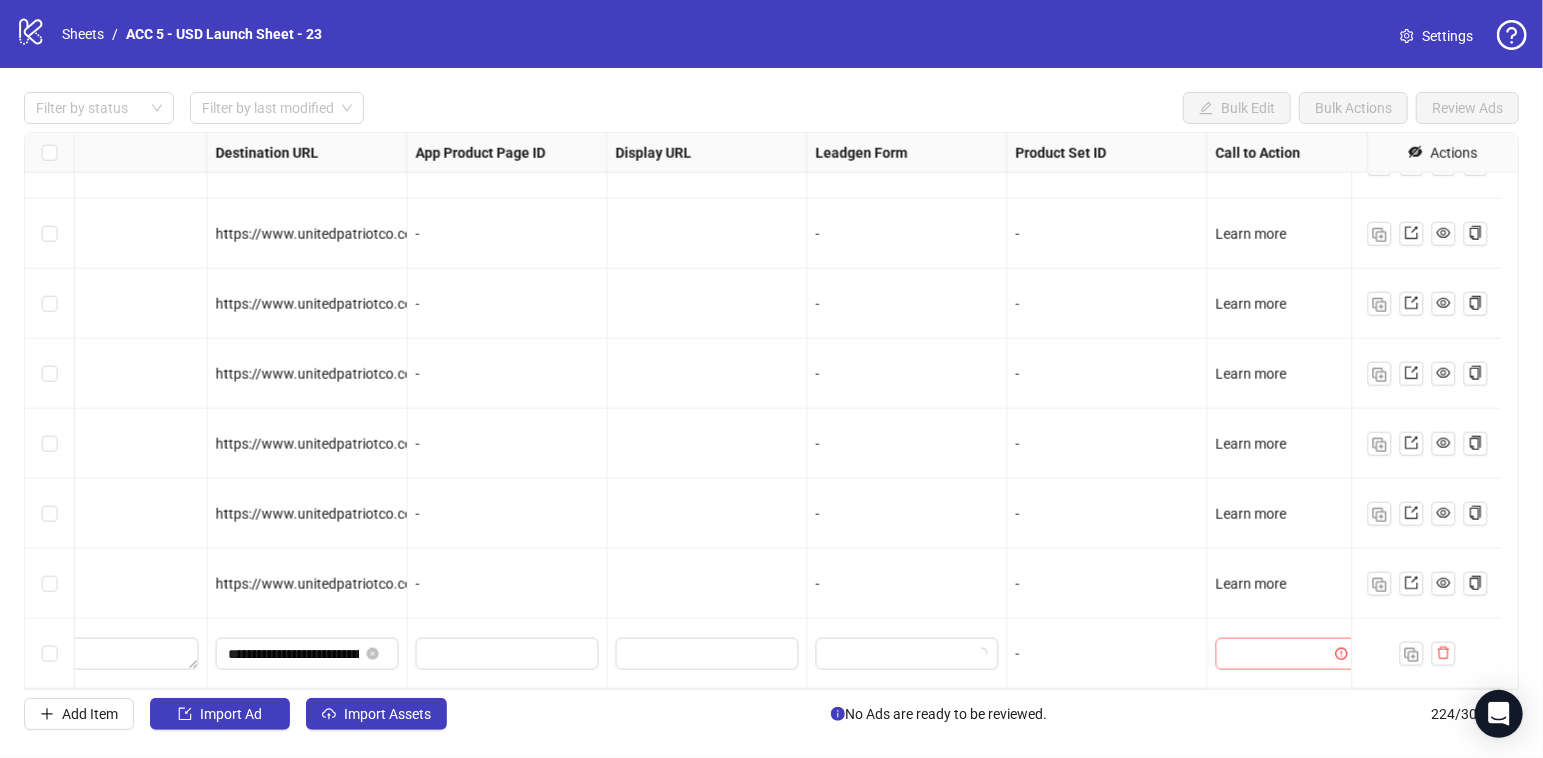 click at bounding box center [1278, 654] 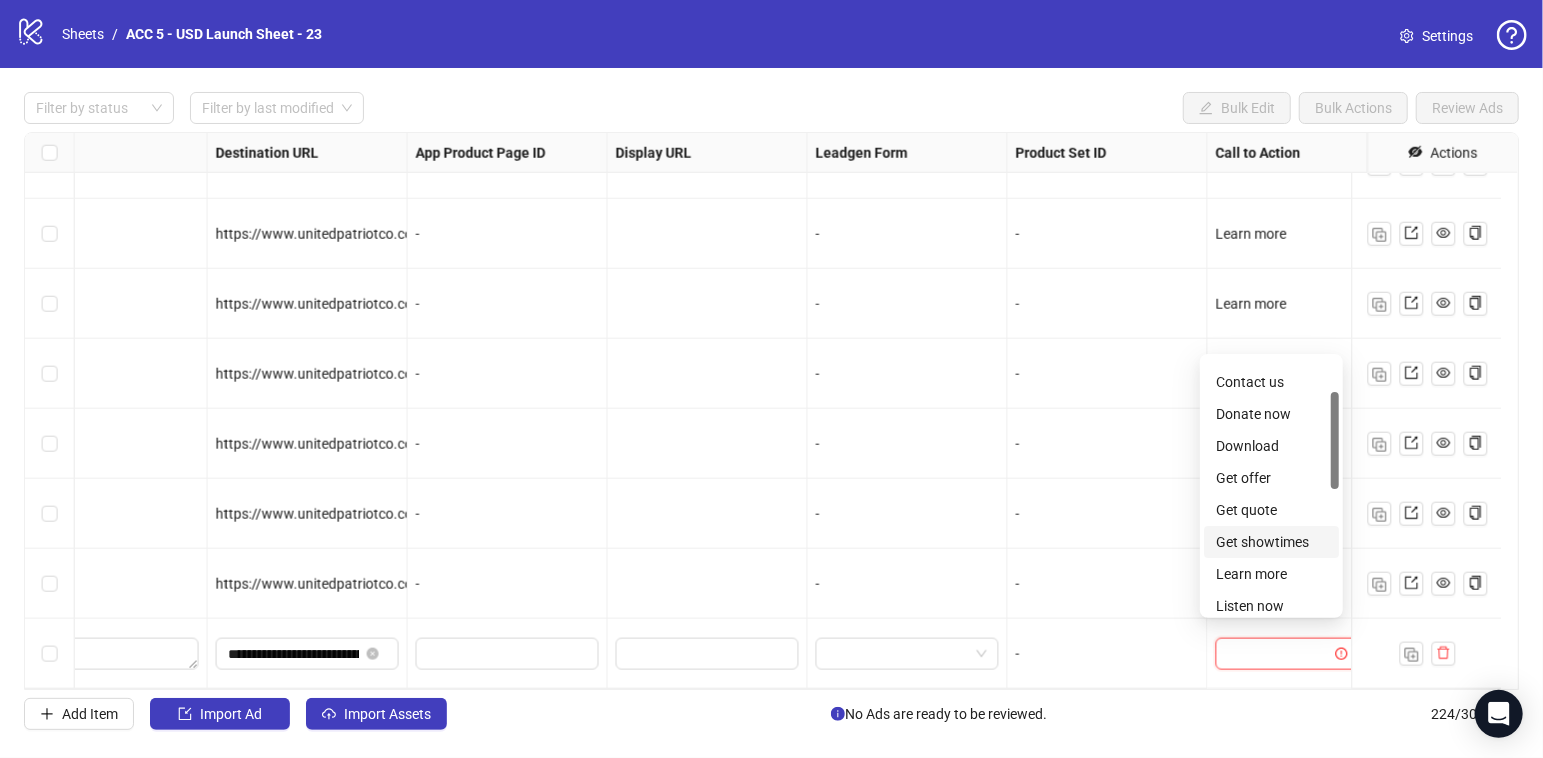 scroll, scrollTop: 89, scrollLeft: 0, axis: vertical 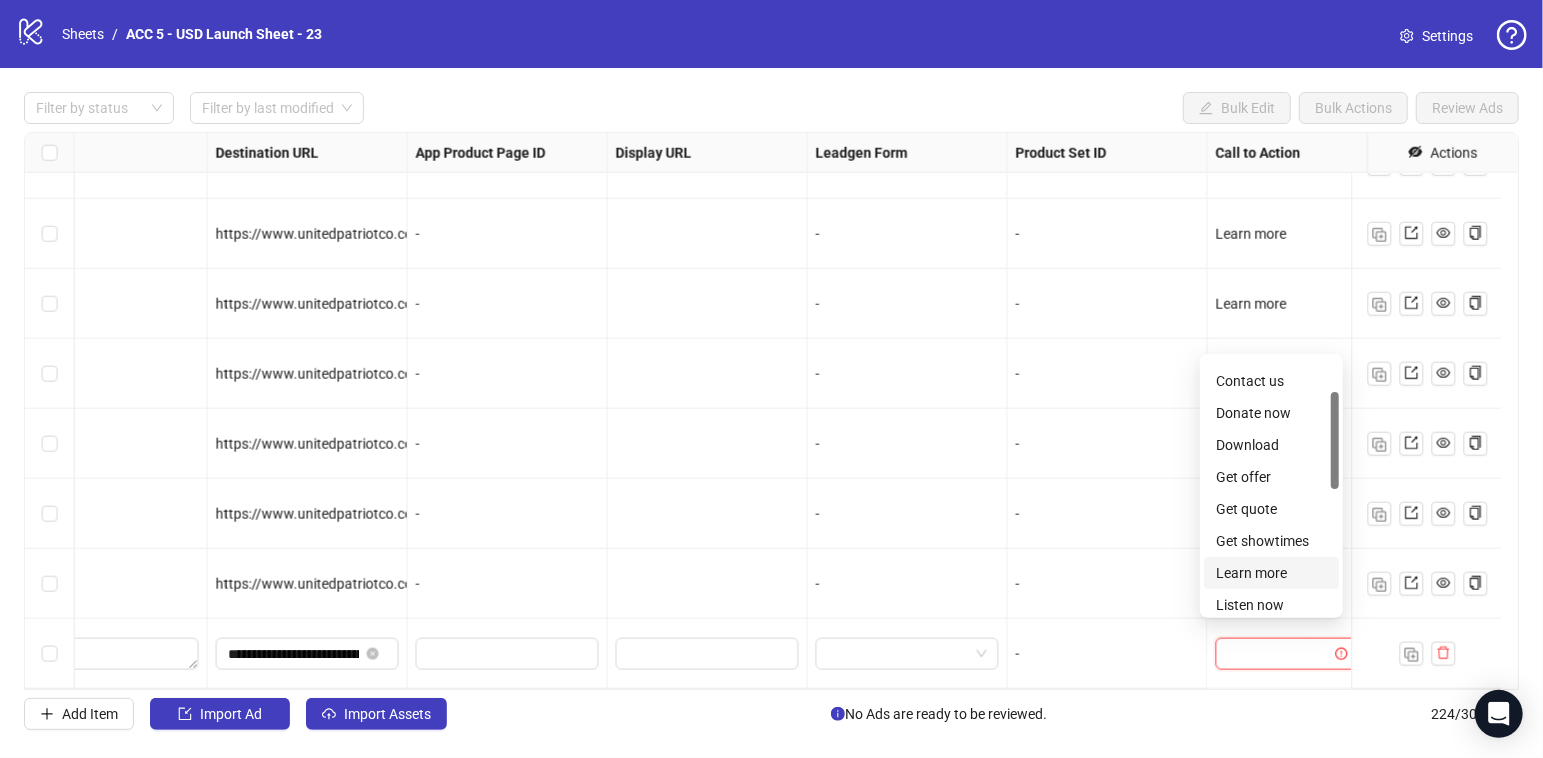 click on "Learn more" at bounding box center [1271, 573] 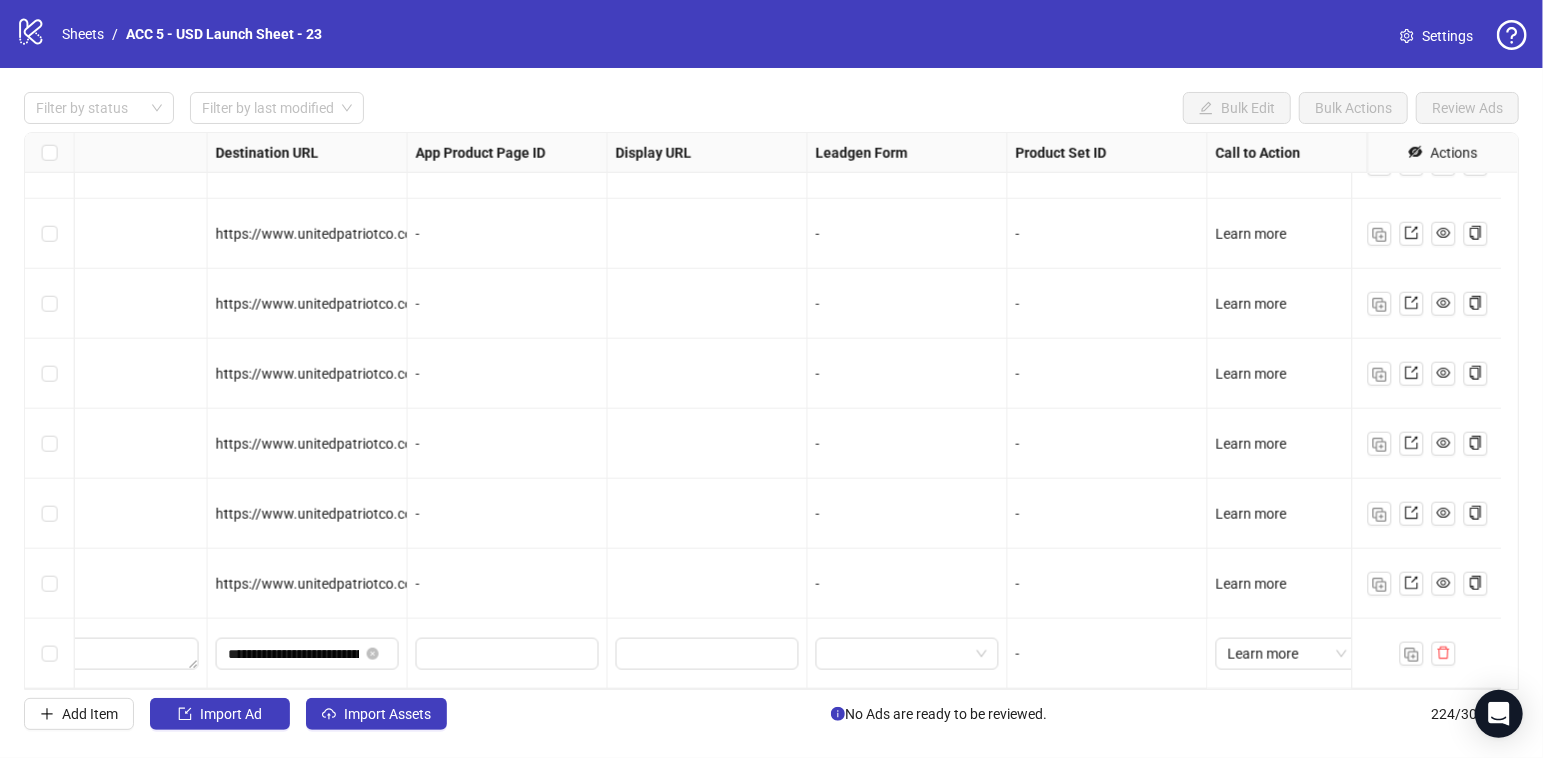 click on "-" at bounding box center [1107, 514] 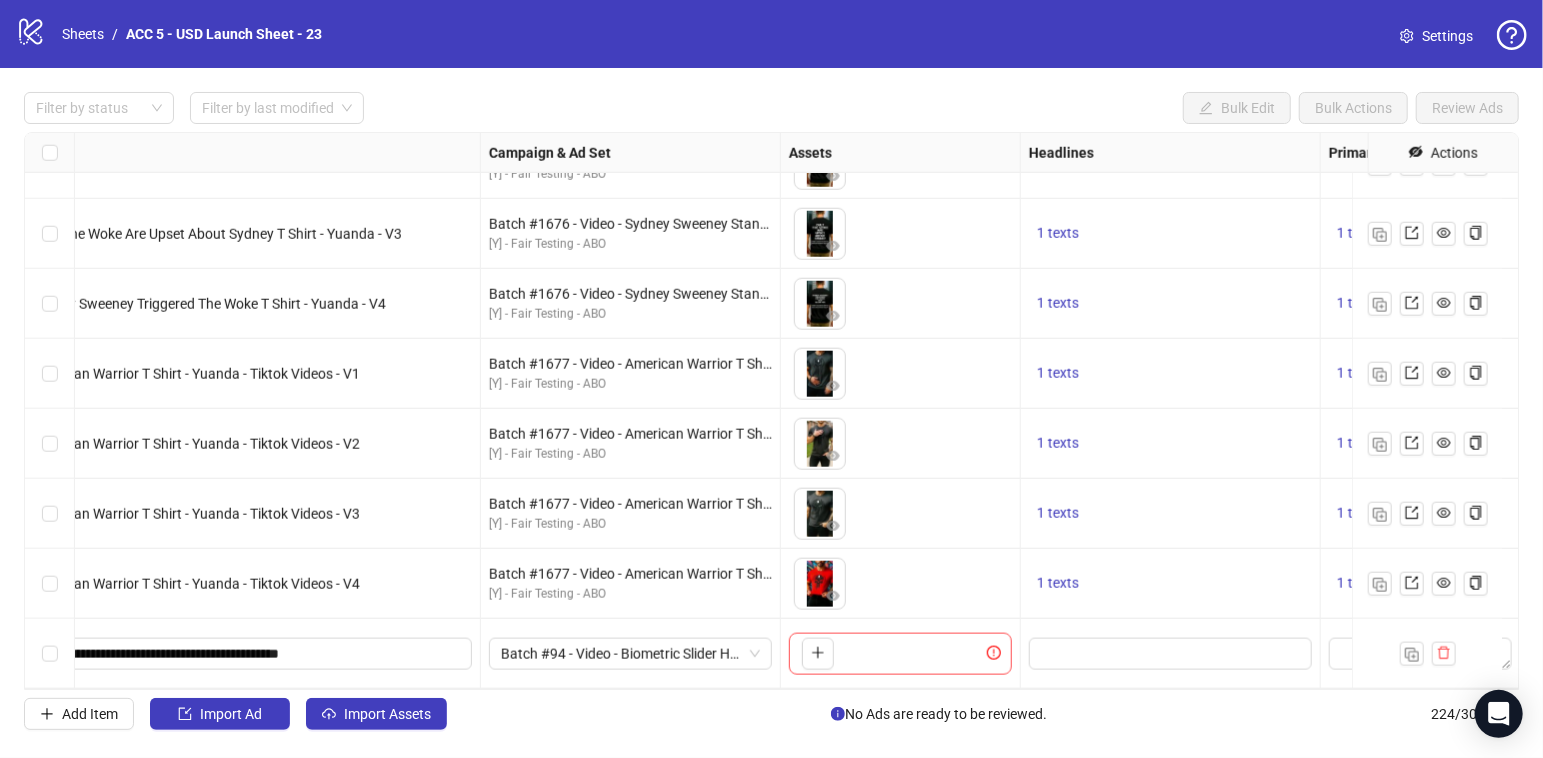scroll, scrollTop: 15180, scrollLeft: 434, axis: both 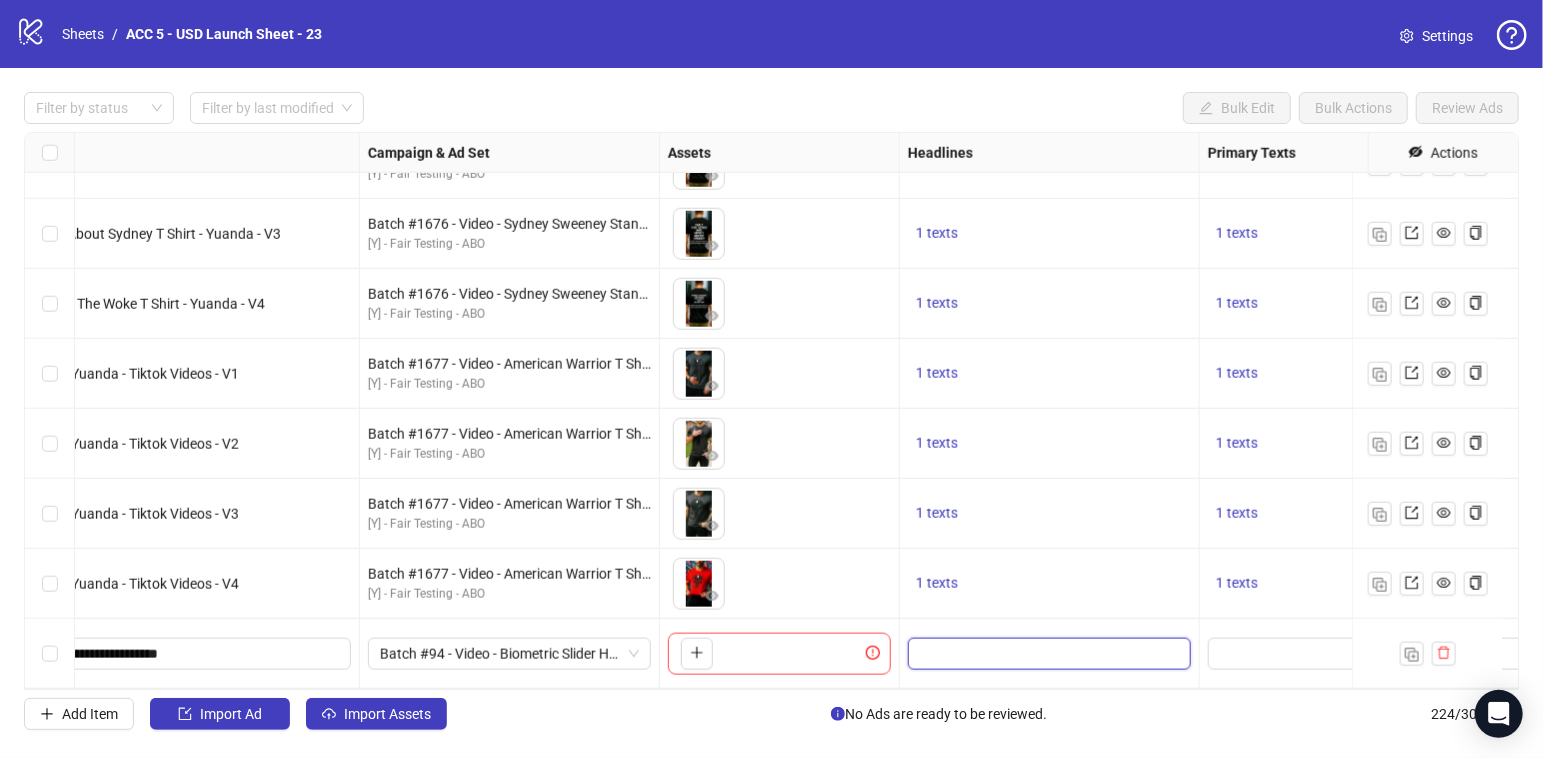 click at bounding box center (1047, 654) 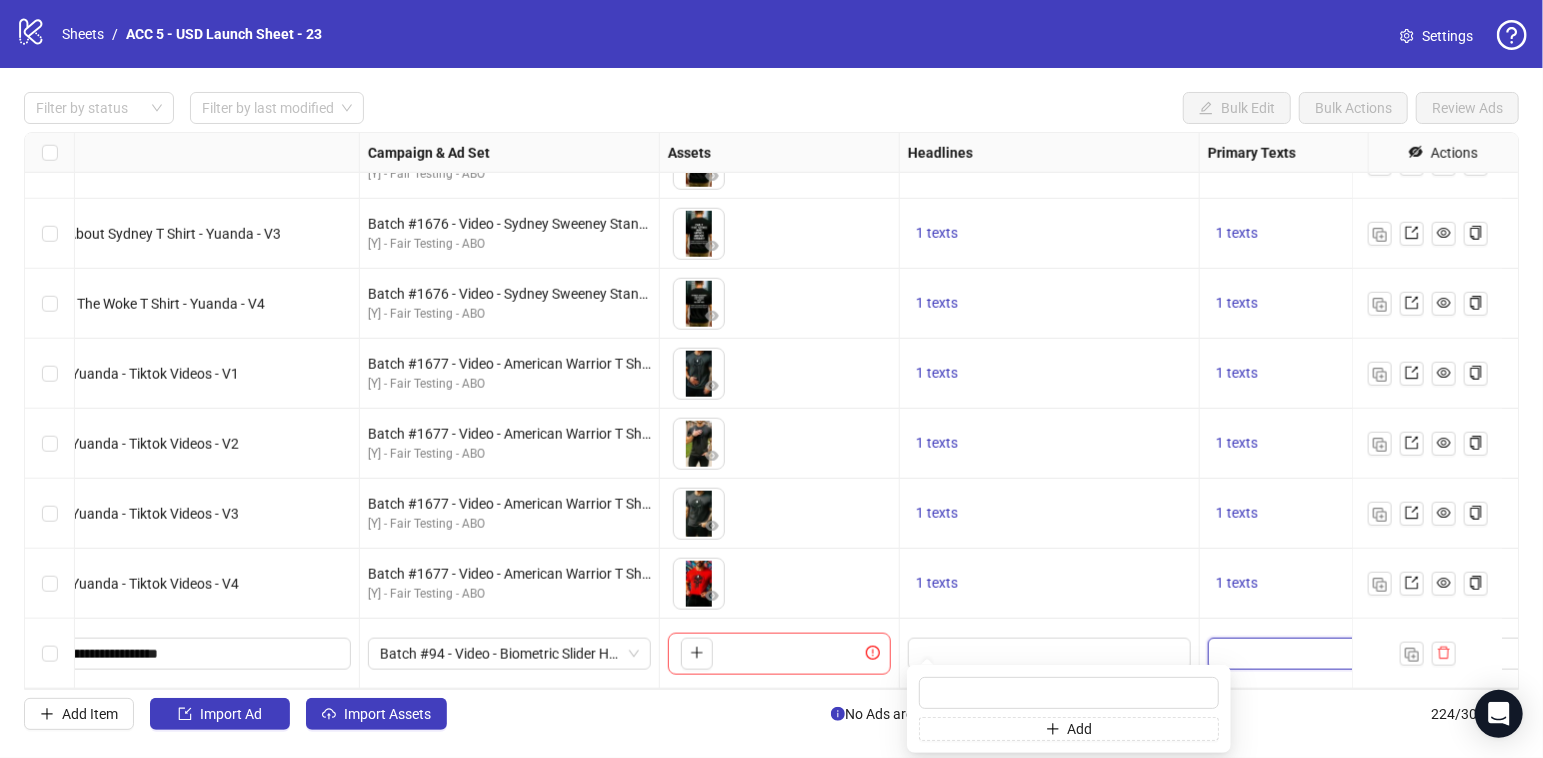 click at bounding box center (1299, 654) 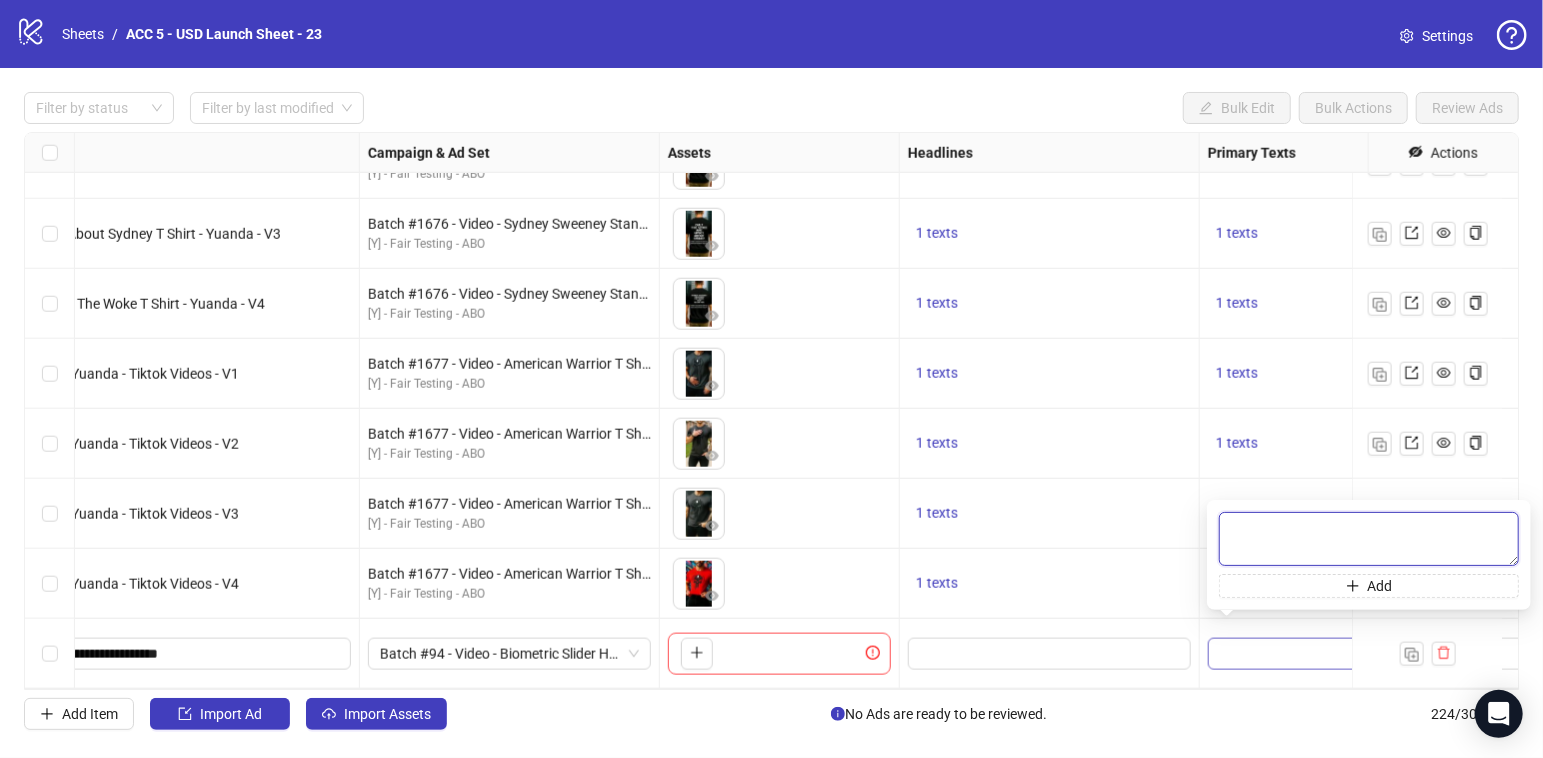 paste on "**********" 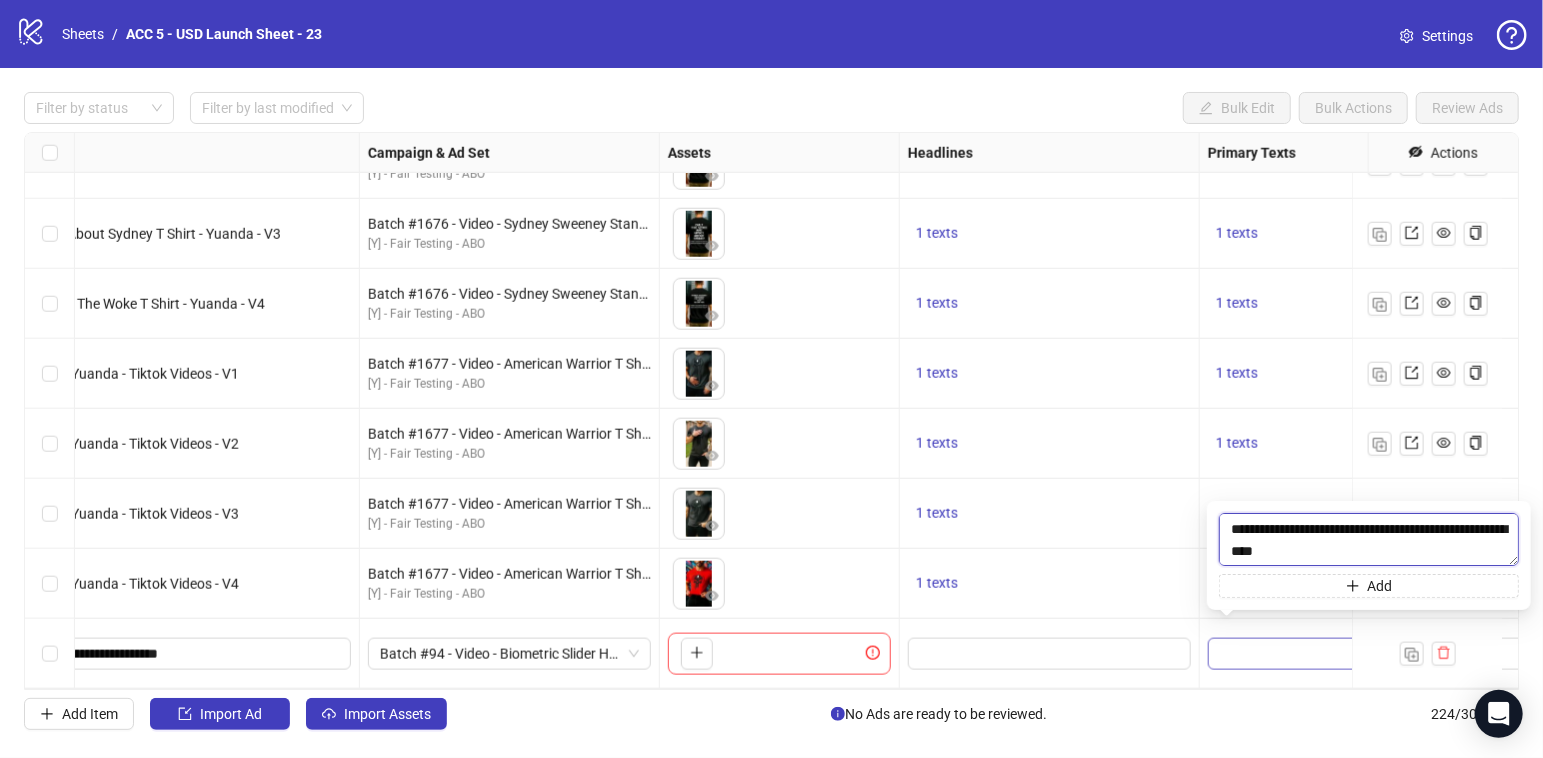 scroll, scrollTop: 235, scrollLeft: 0, axis: vertical 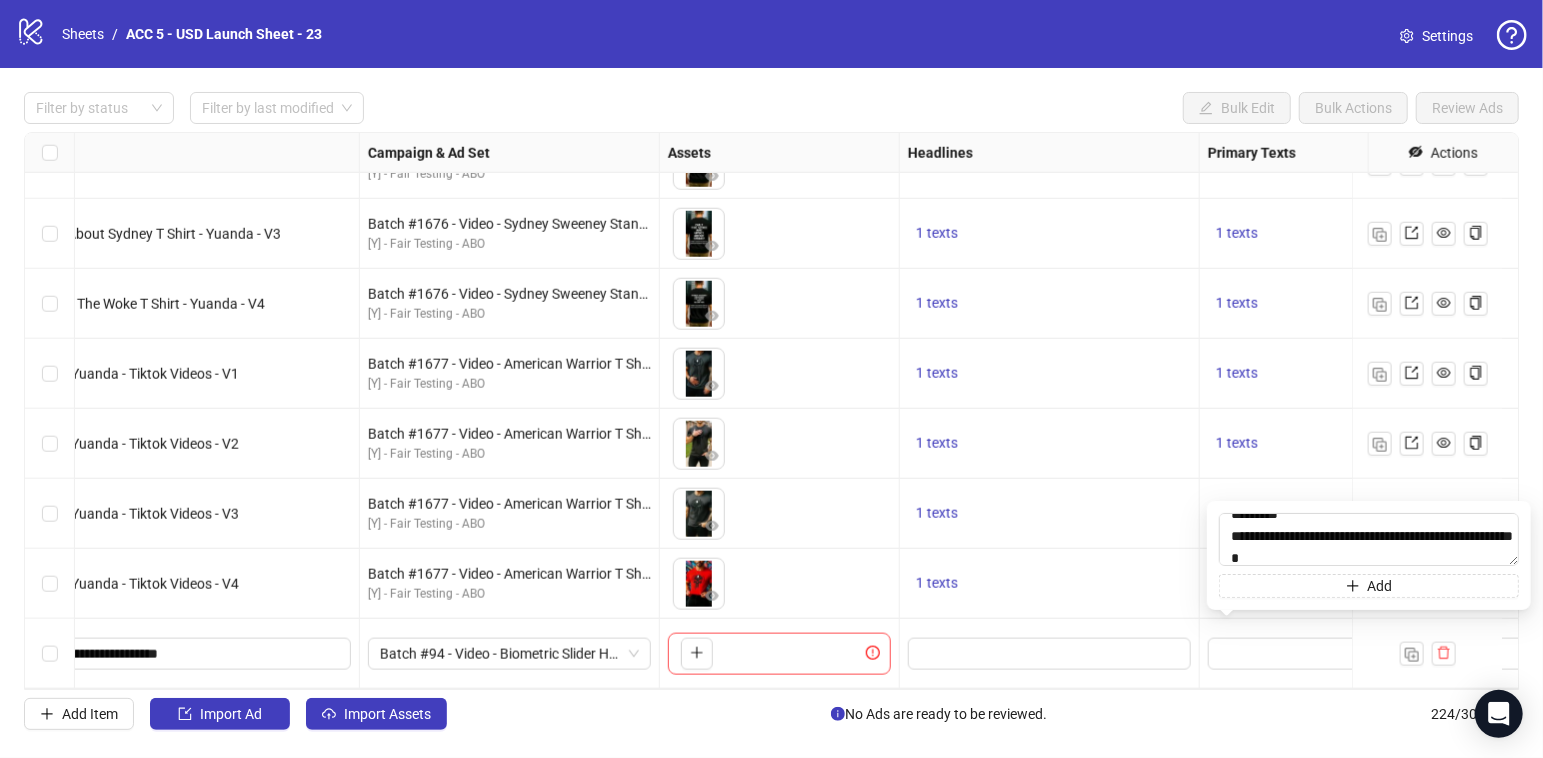 click on "1 texts" at bounding box center (1050, 514) 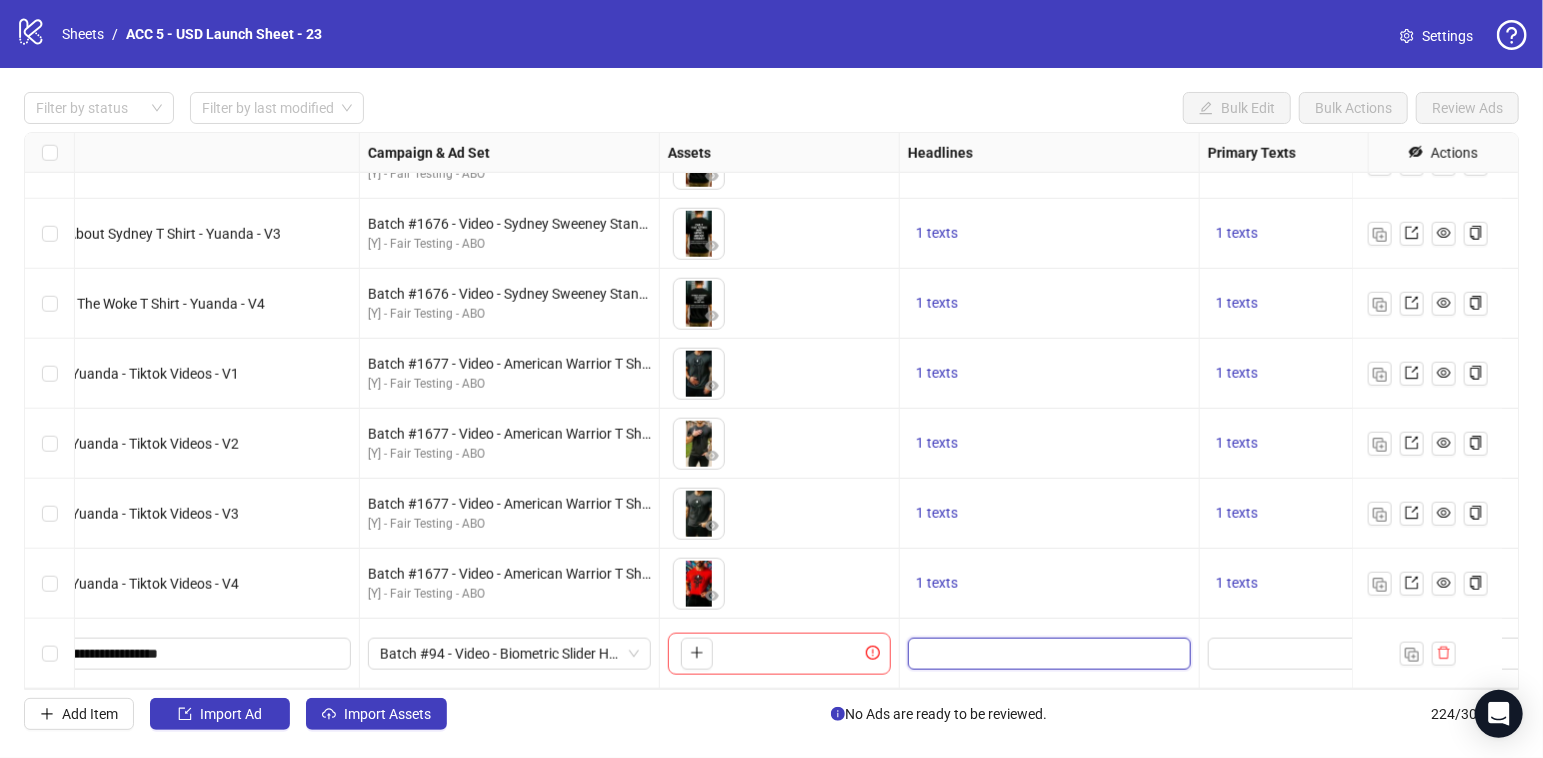 click at bounding box center [1047, 654] 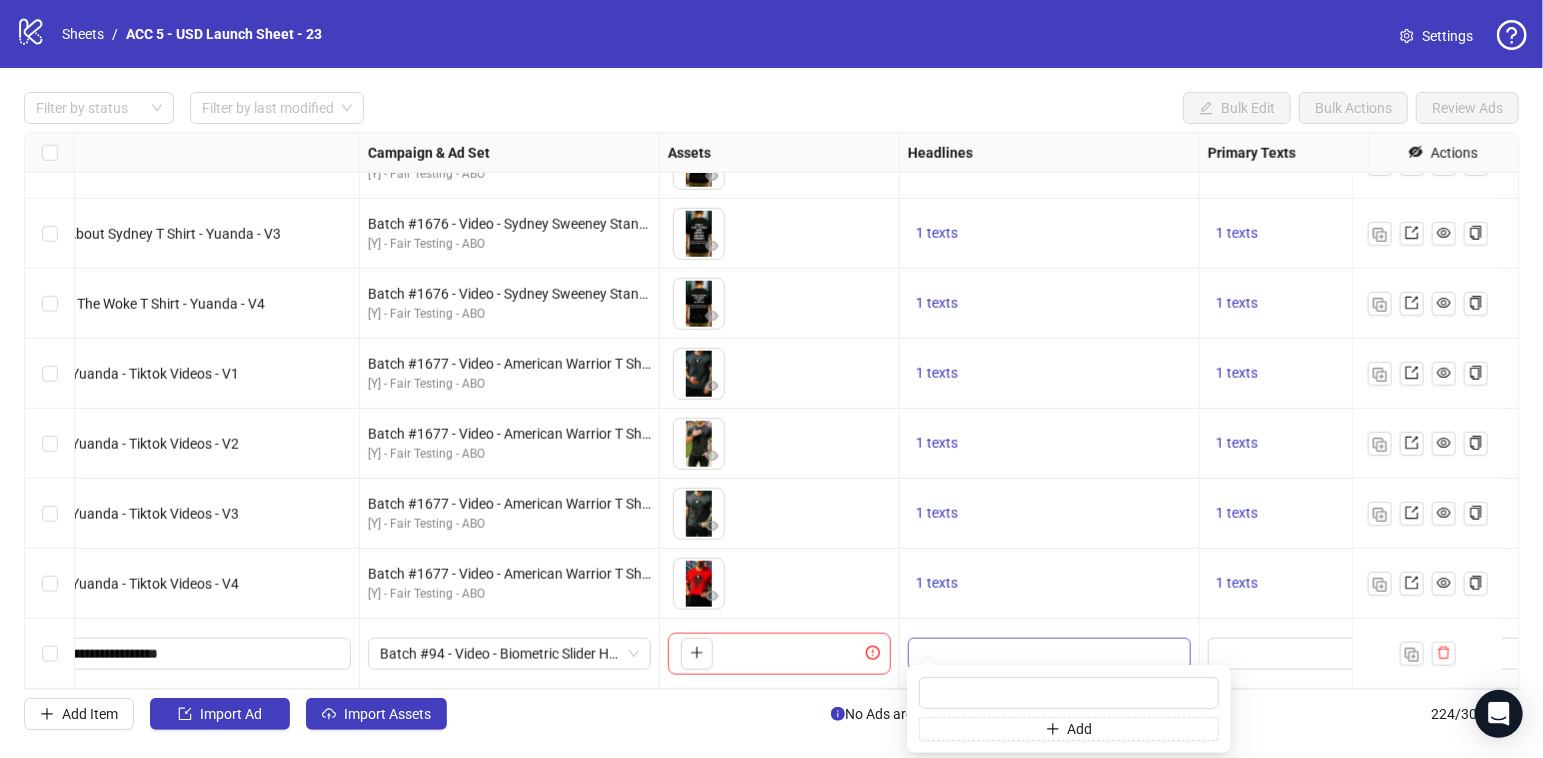 type on "**********" 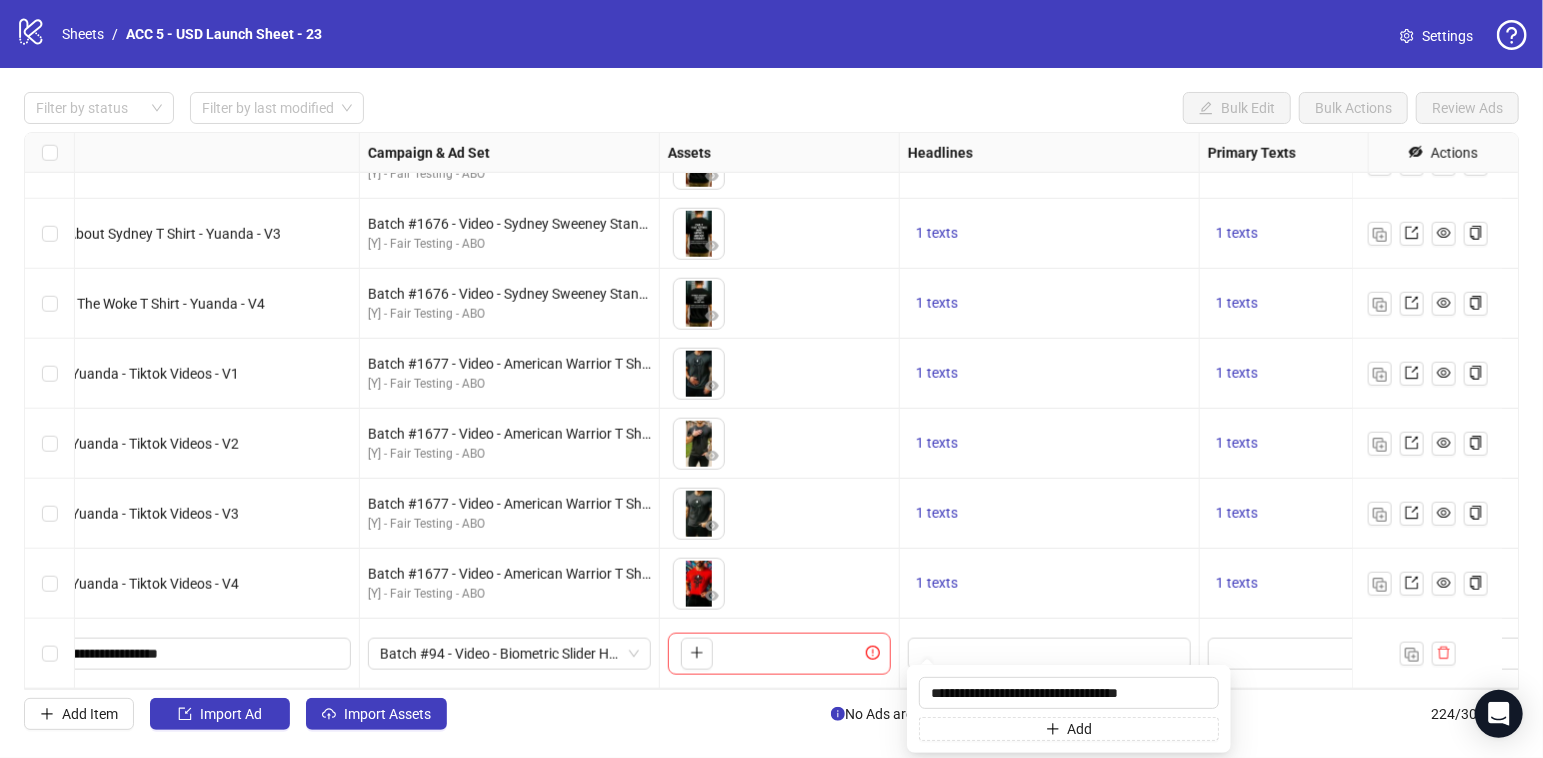 click on "1 texts" at bounding box center [1050, 514] 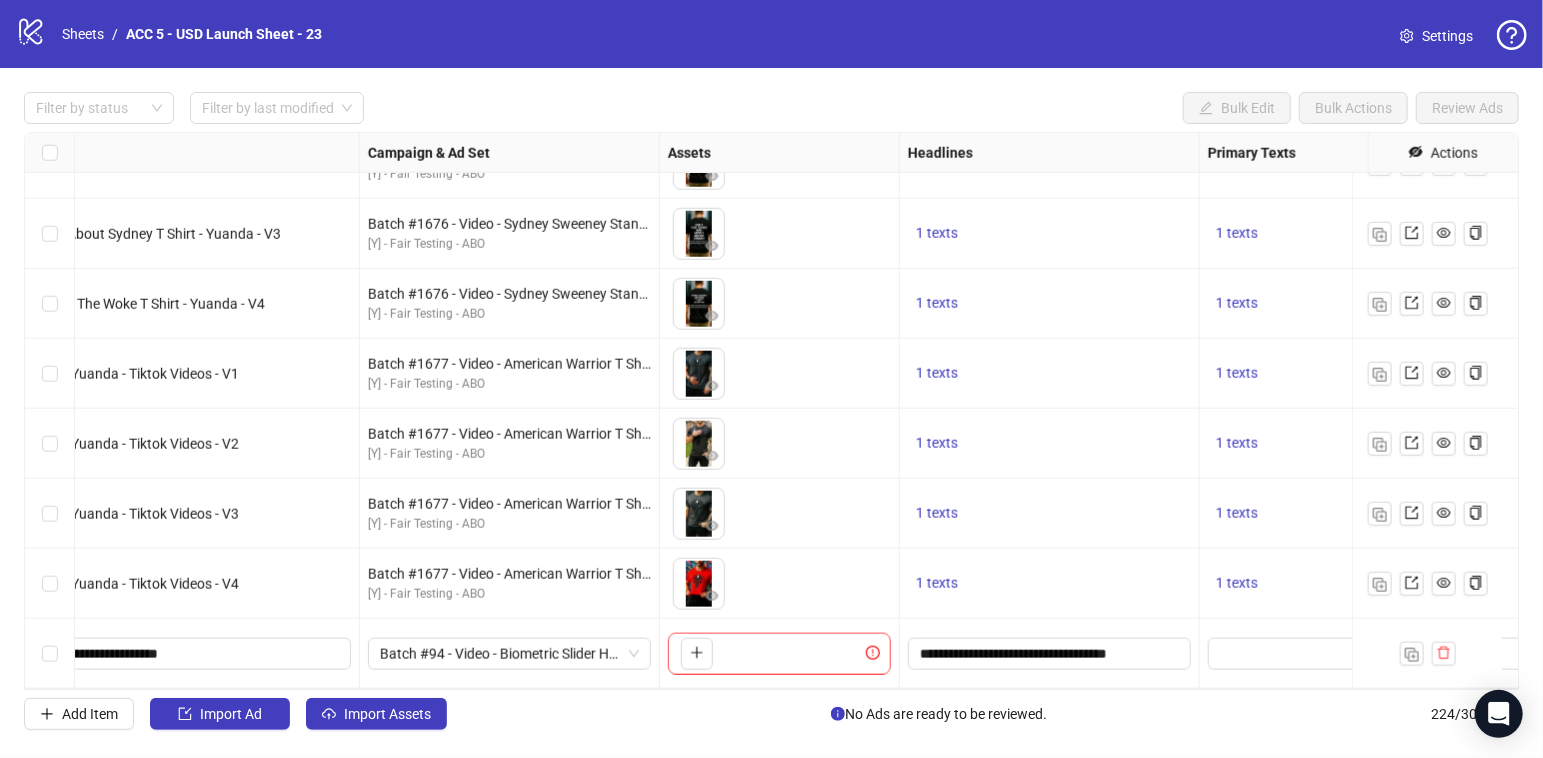 scroll, scrollTop: 15180, scrollLeft: 840, axis: both 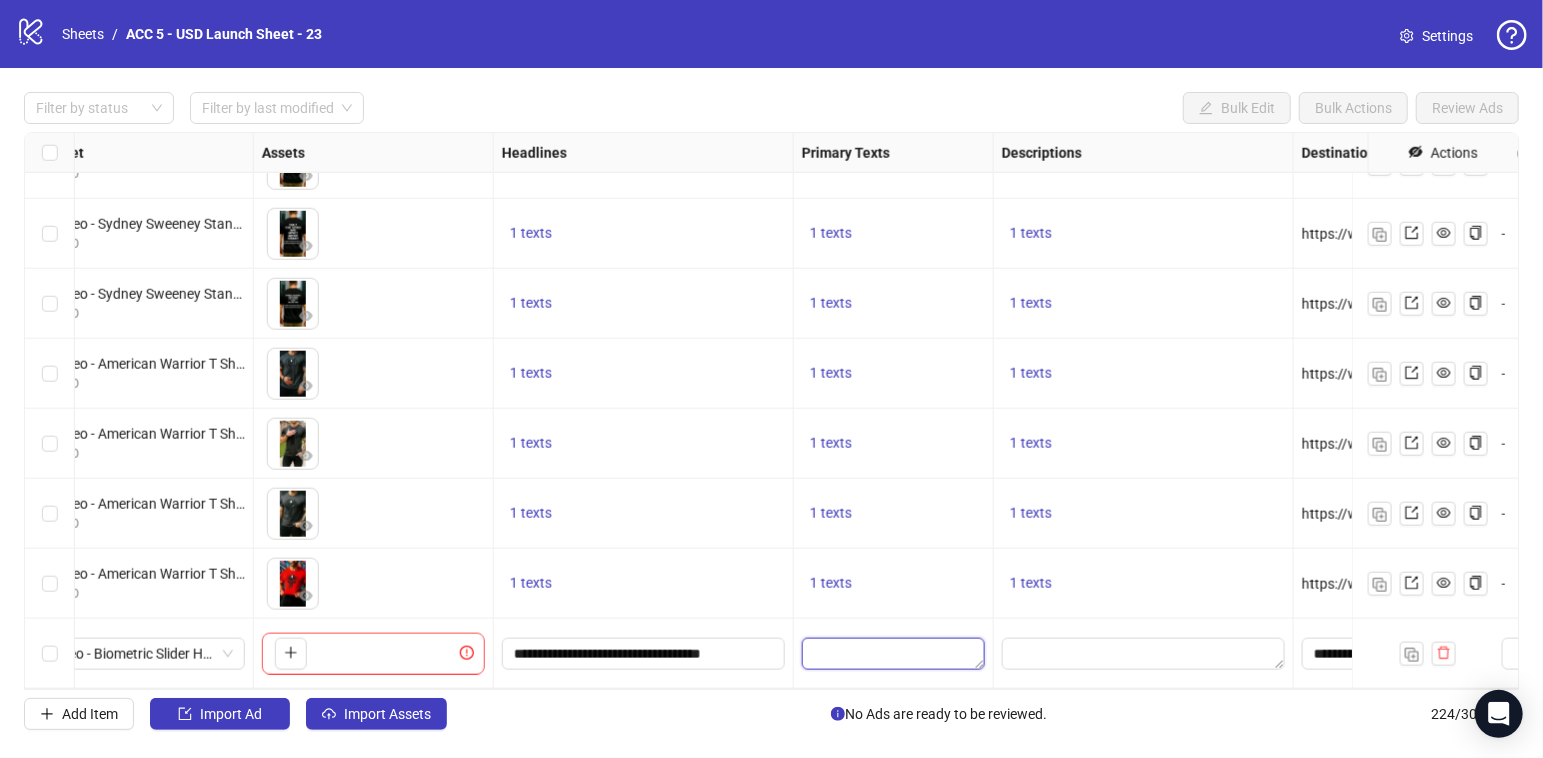 click at bounding box center (893, 654) 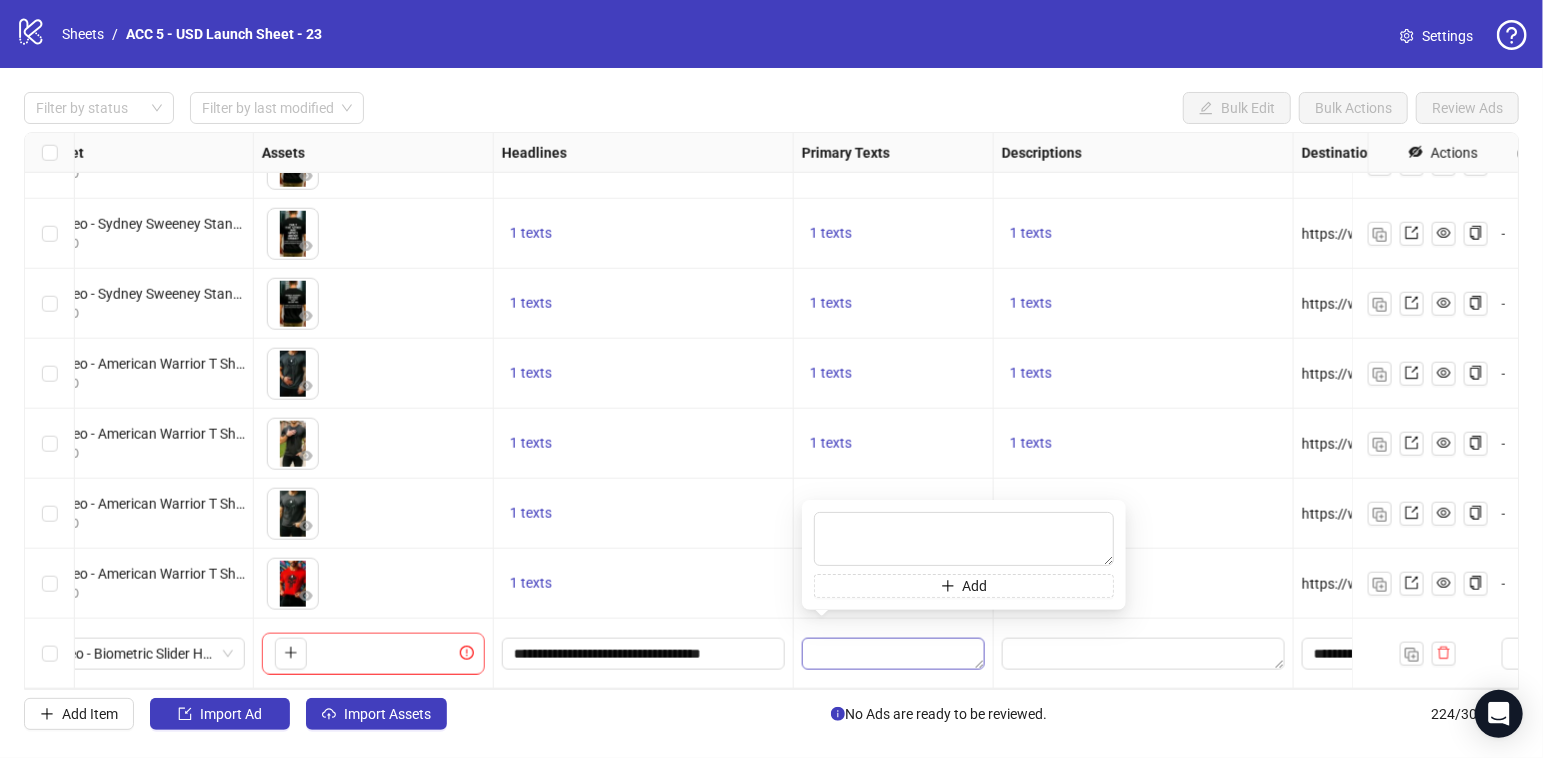 type on "**********" 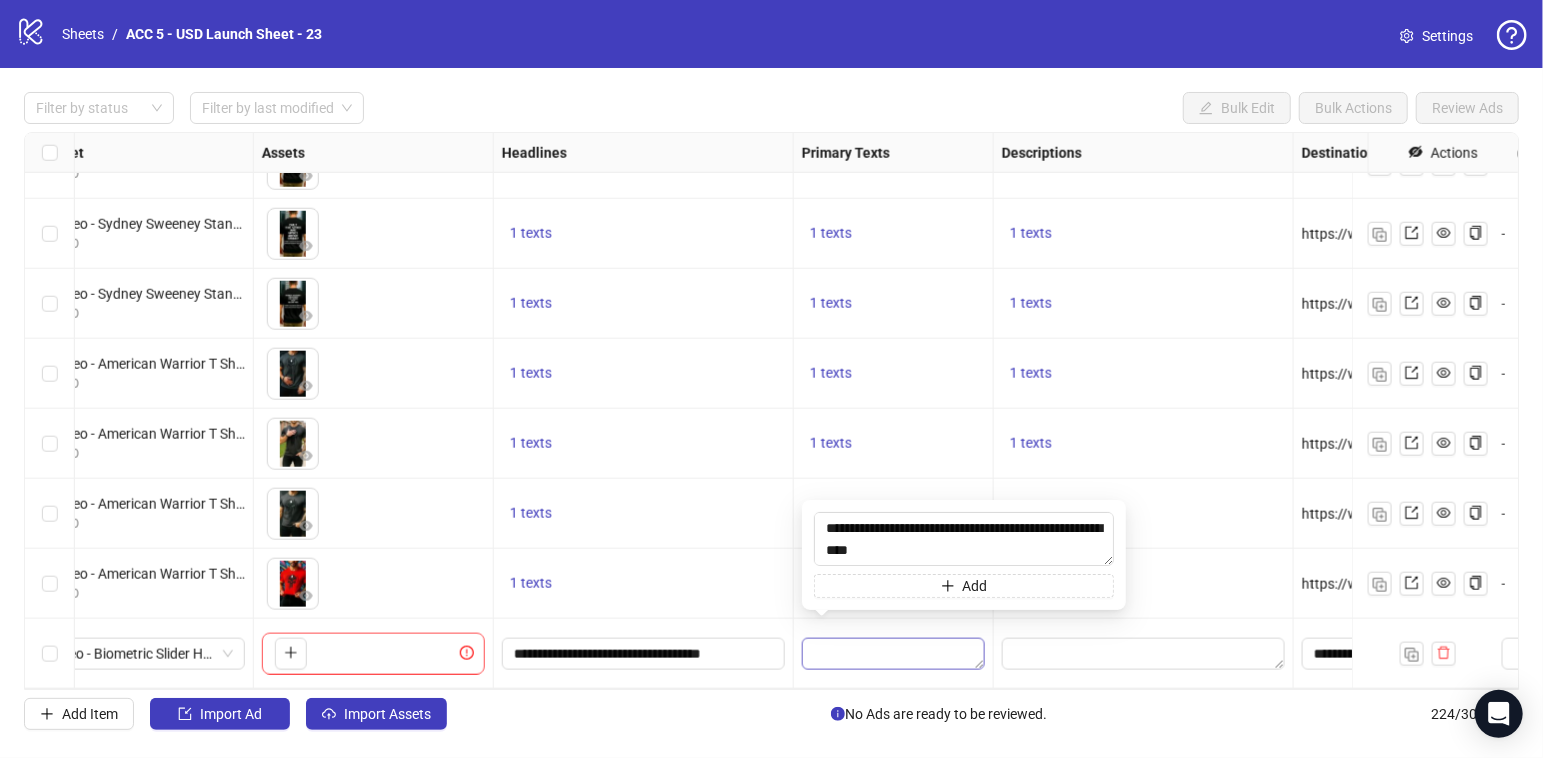 scroll, scrollTop: 235, scrollLeft: 0, axis: vertical 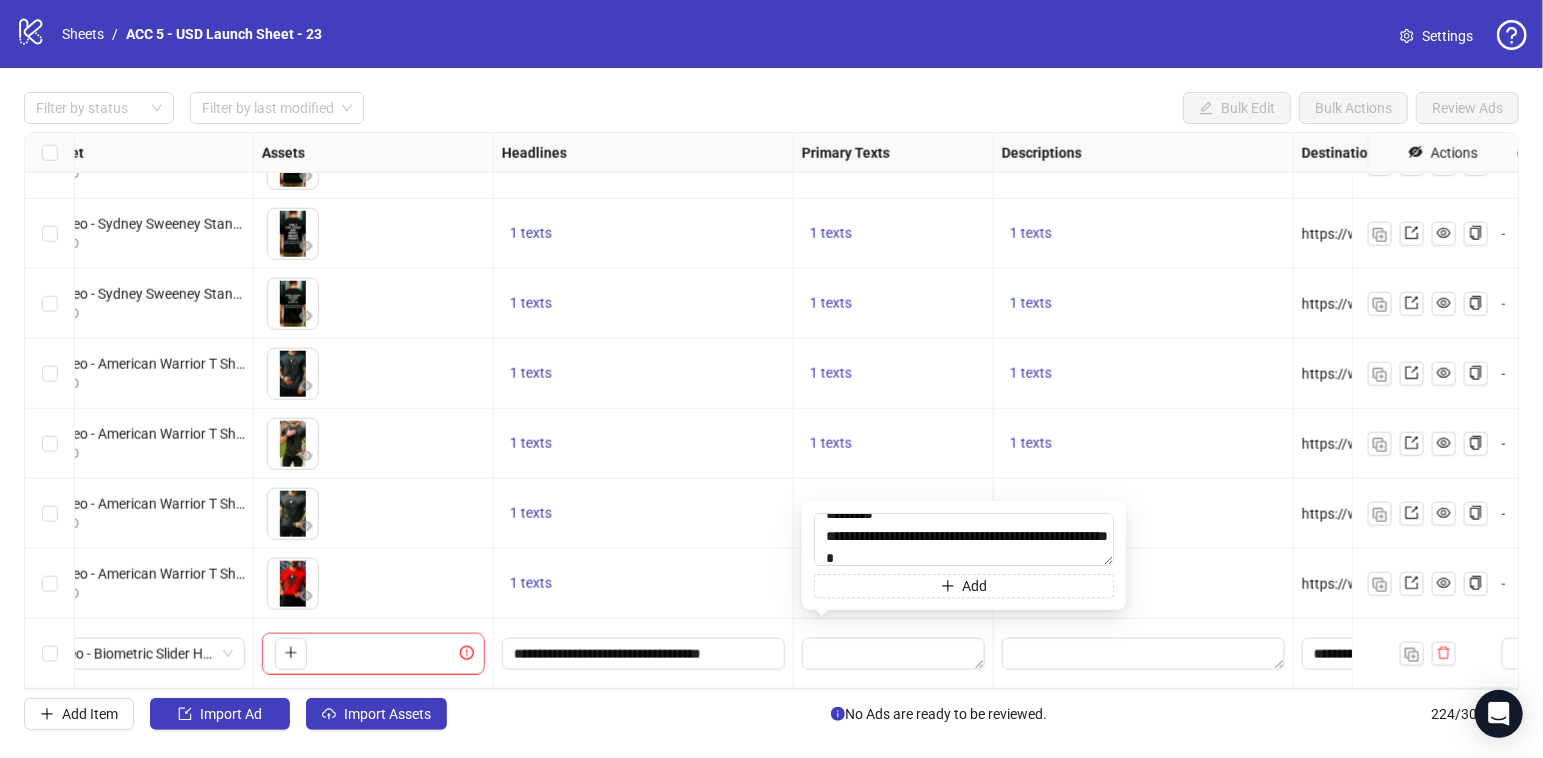 click on "1 texts" at bounding box center (894, 374) 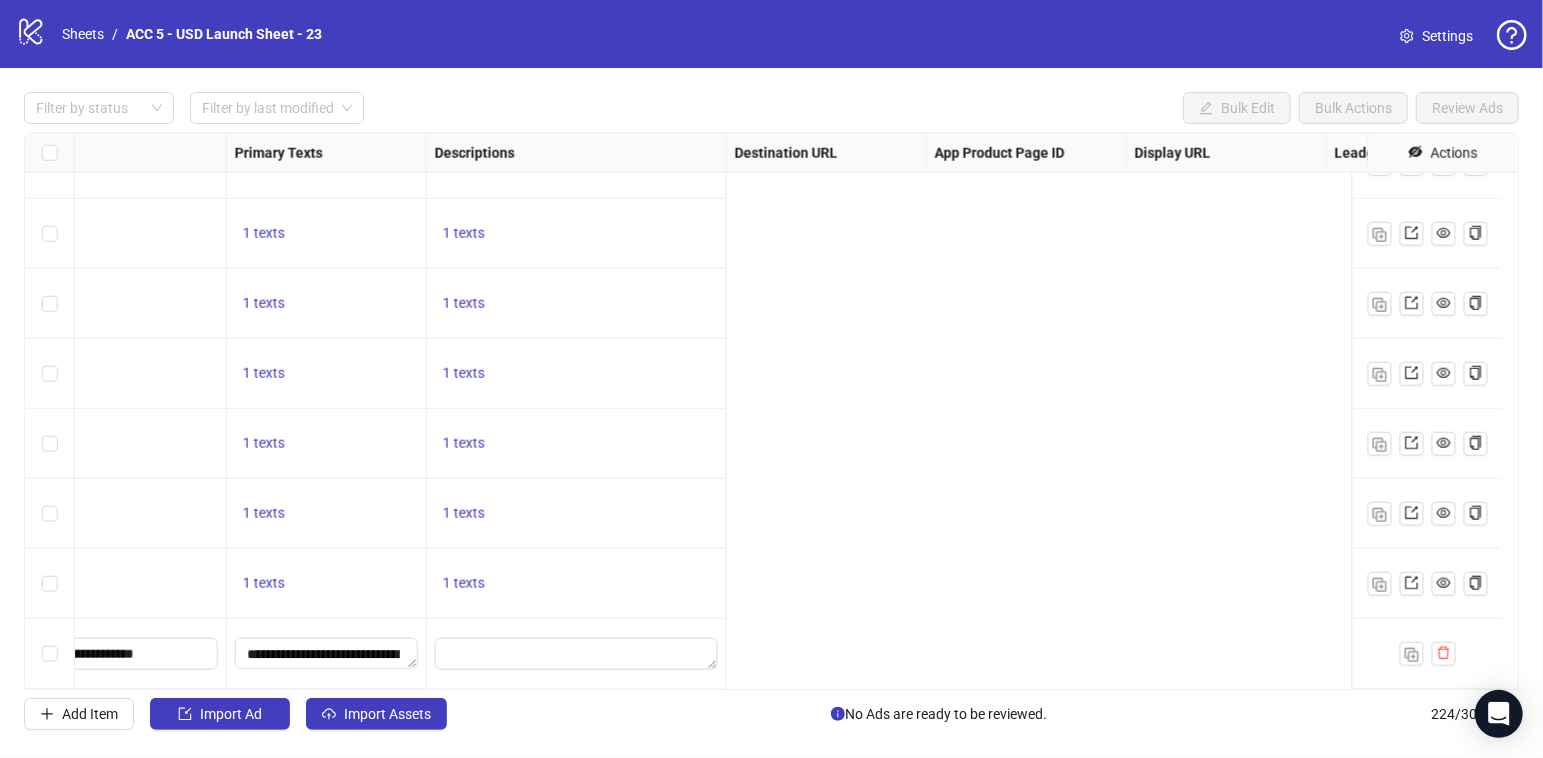 scroll, scrollTop: 15180, scrollLeft: 133, axis: both 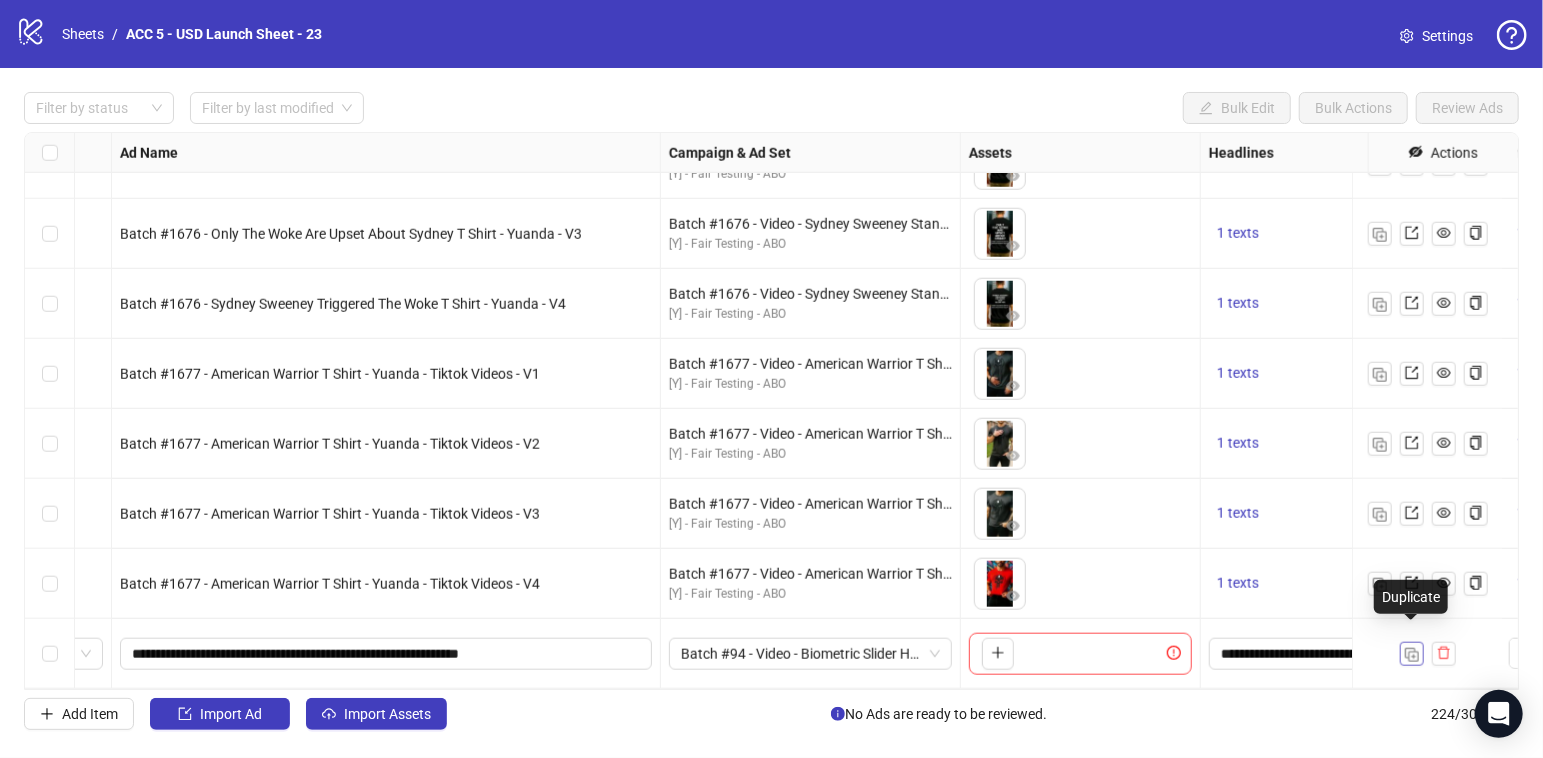 click at bounding box center [1412, 655] 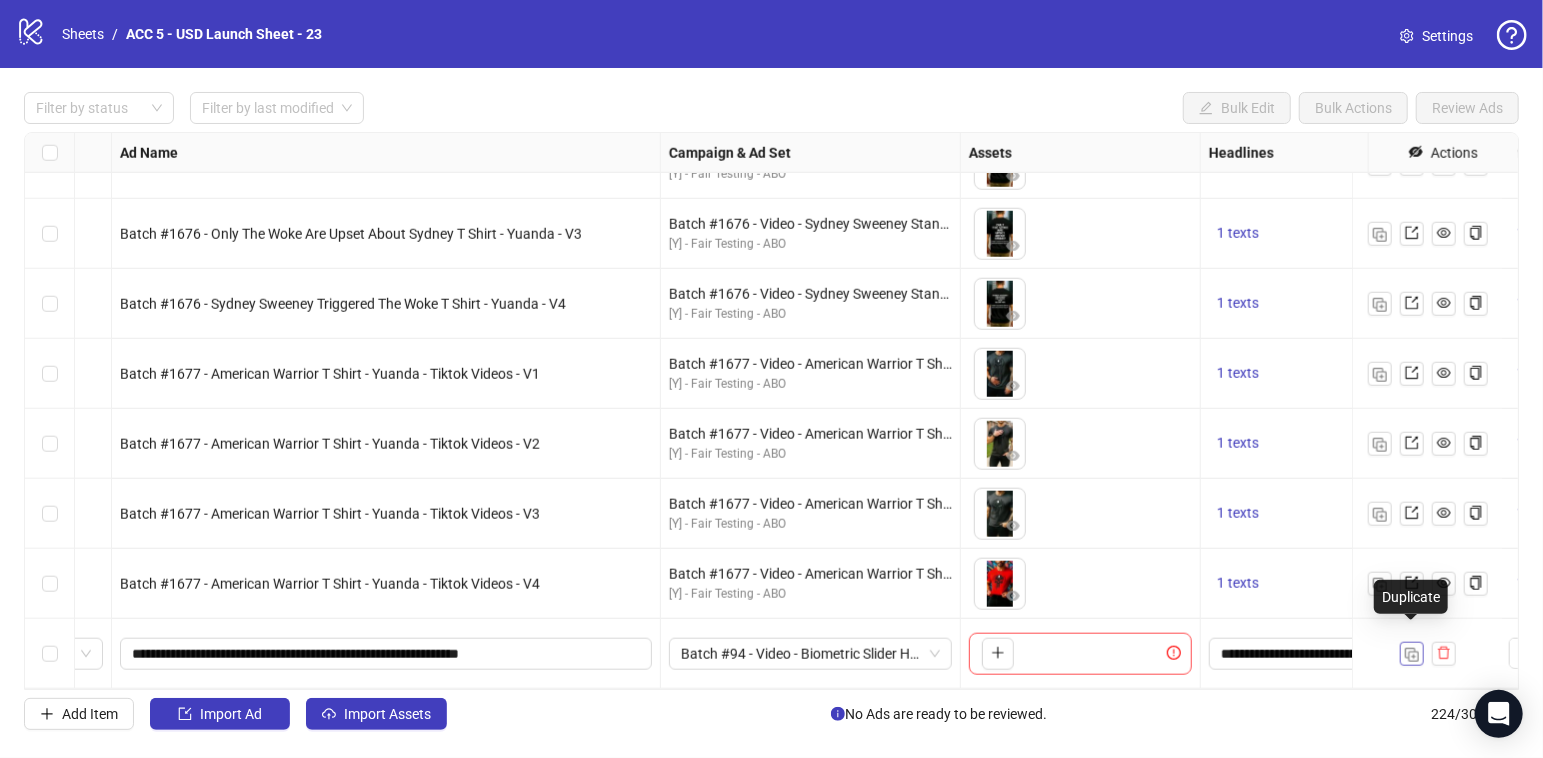 click at bounding box center (1412, 655) 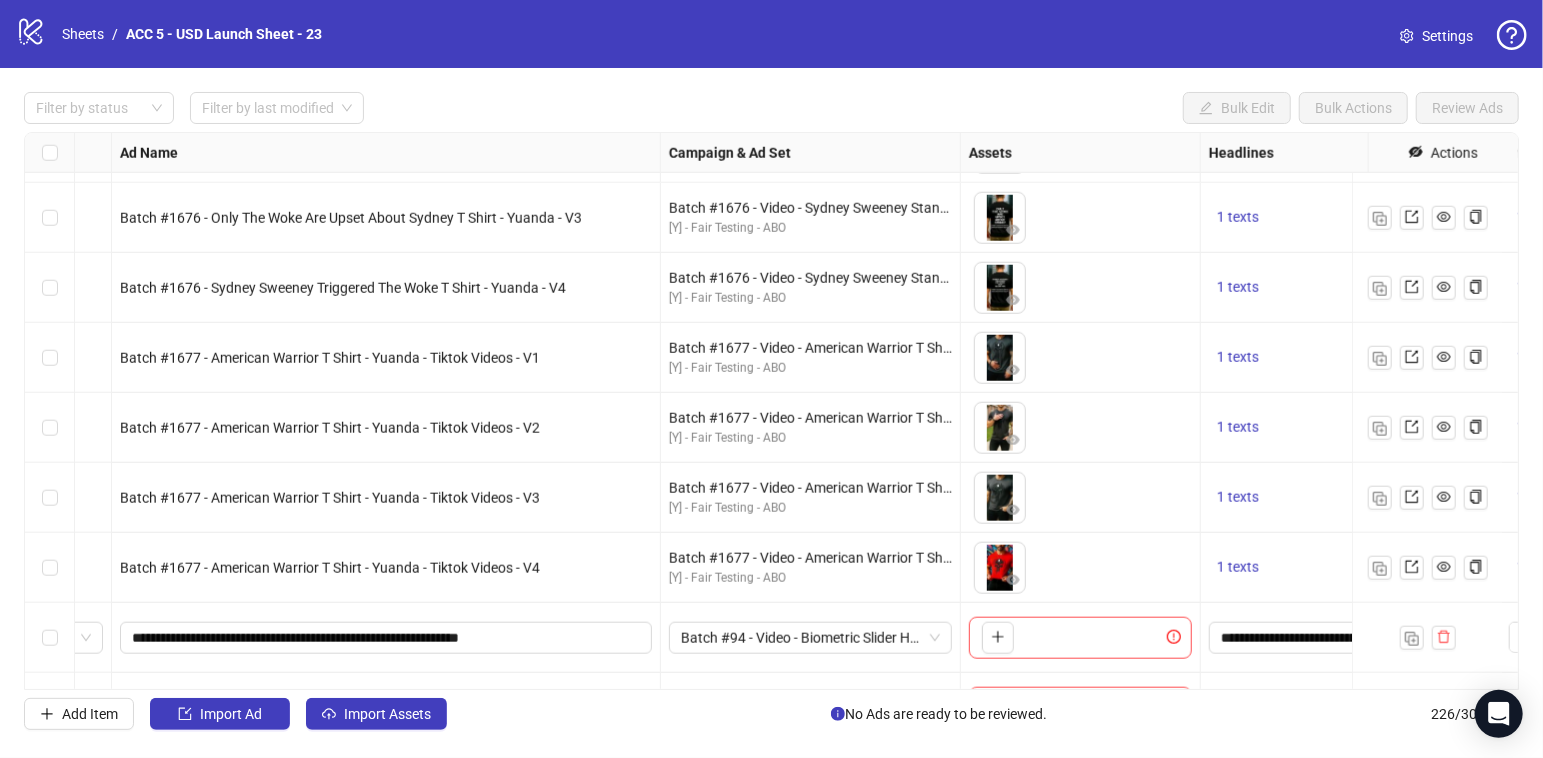 scroll, scrollTop: 15320, scrollLeft: 133, axis: both 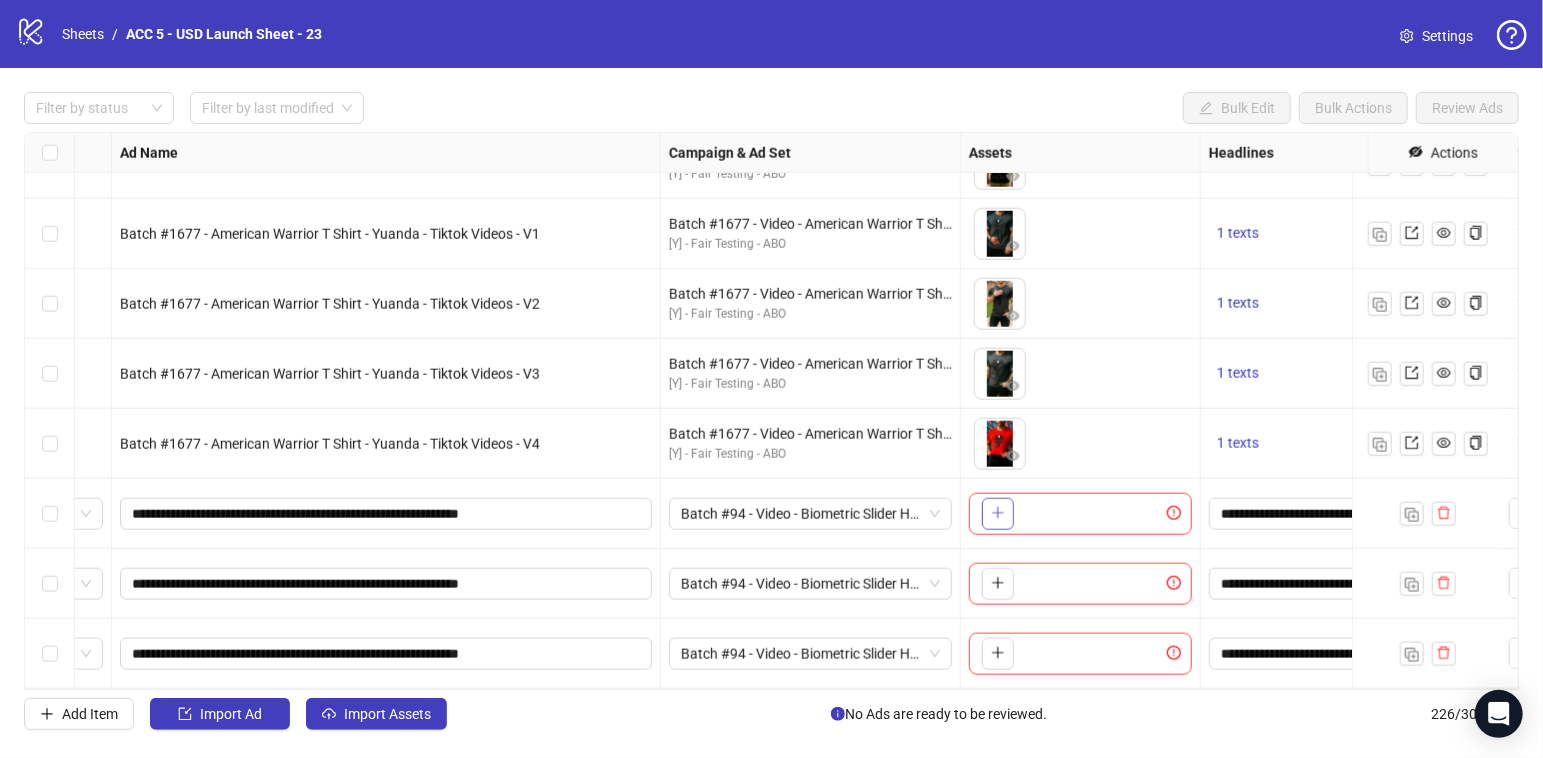 click at bounding box center [998, 514] 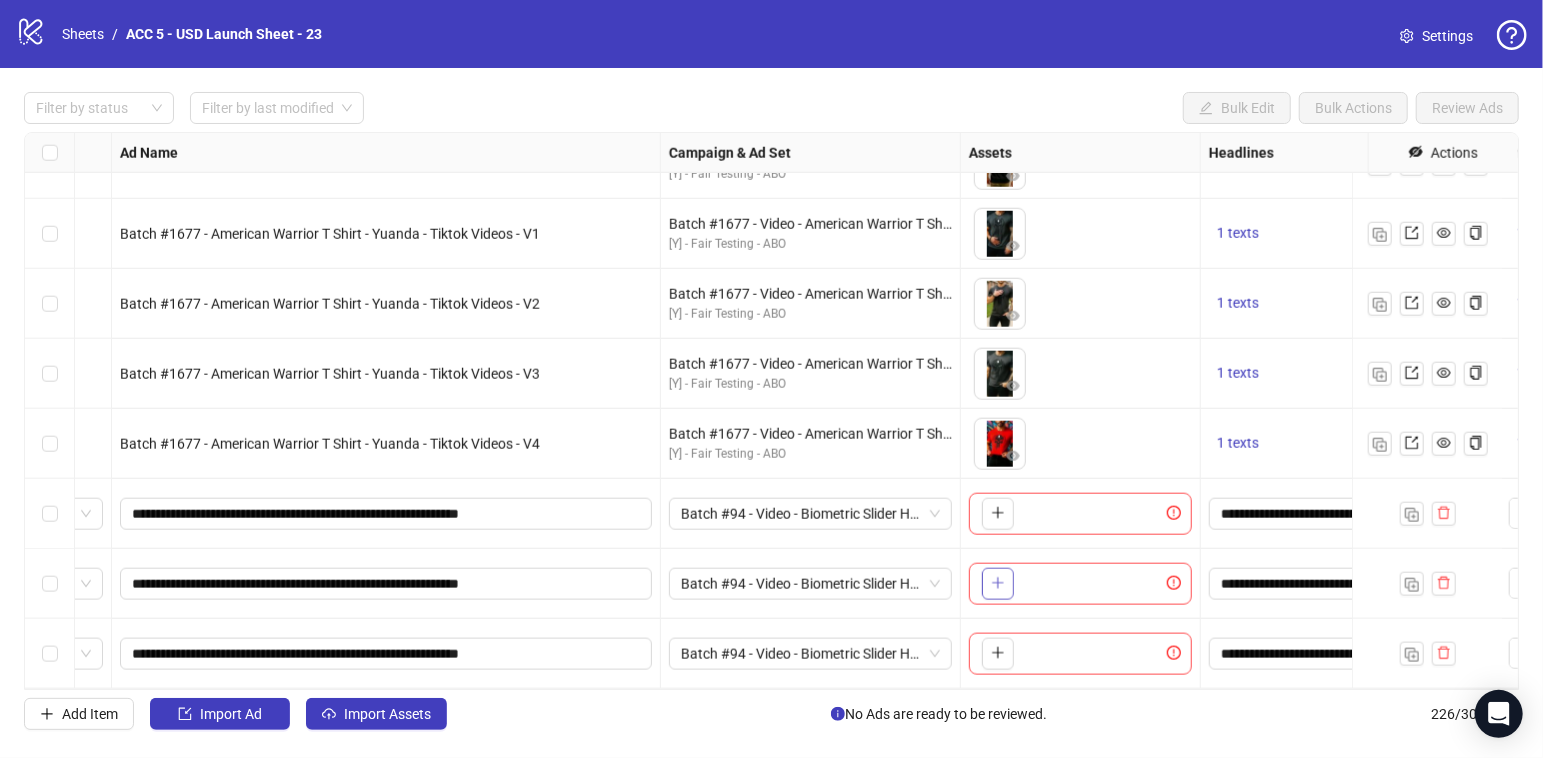 click at bounding box center [998, 584] 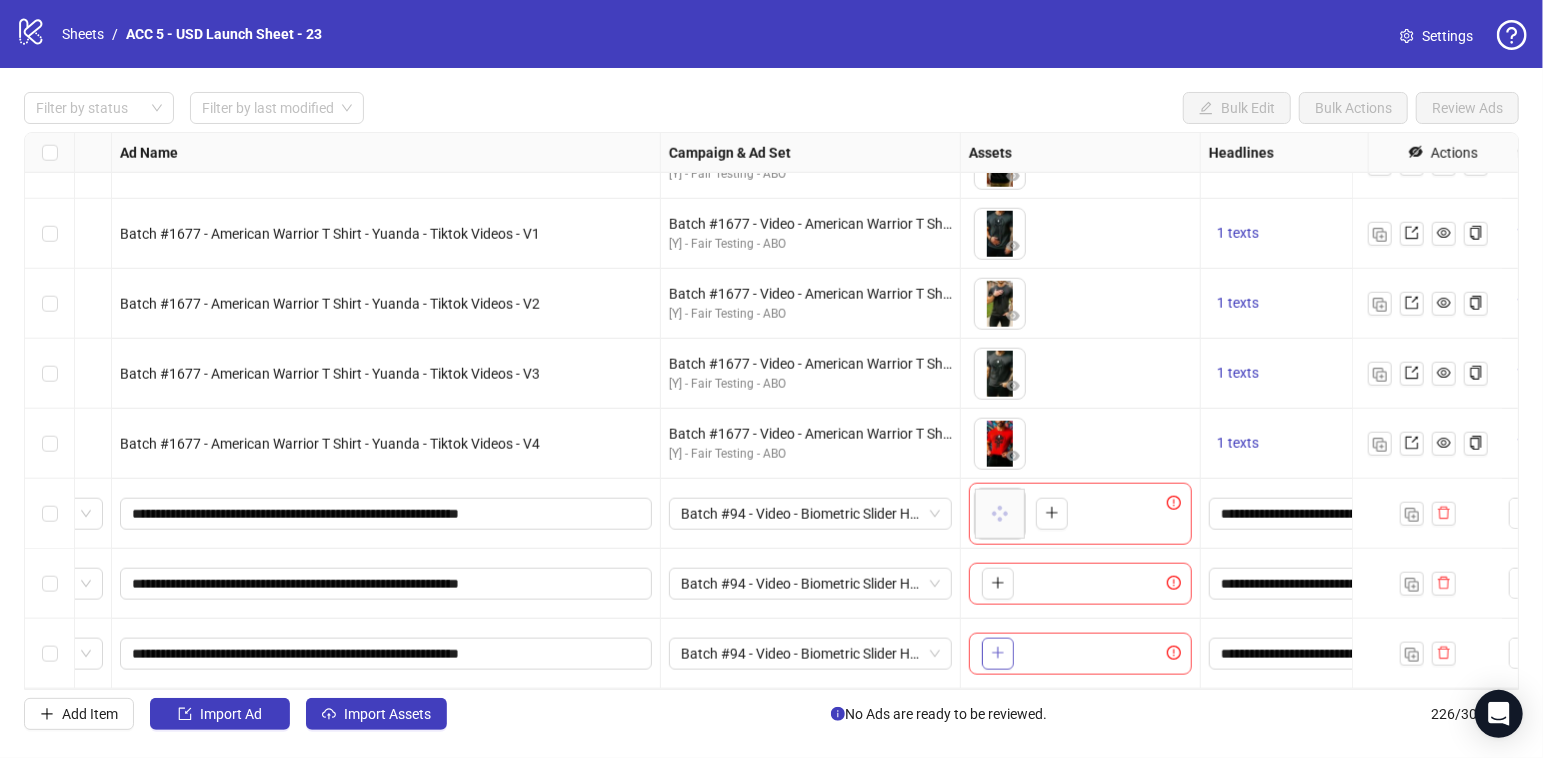 click 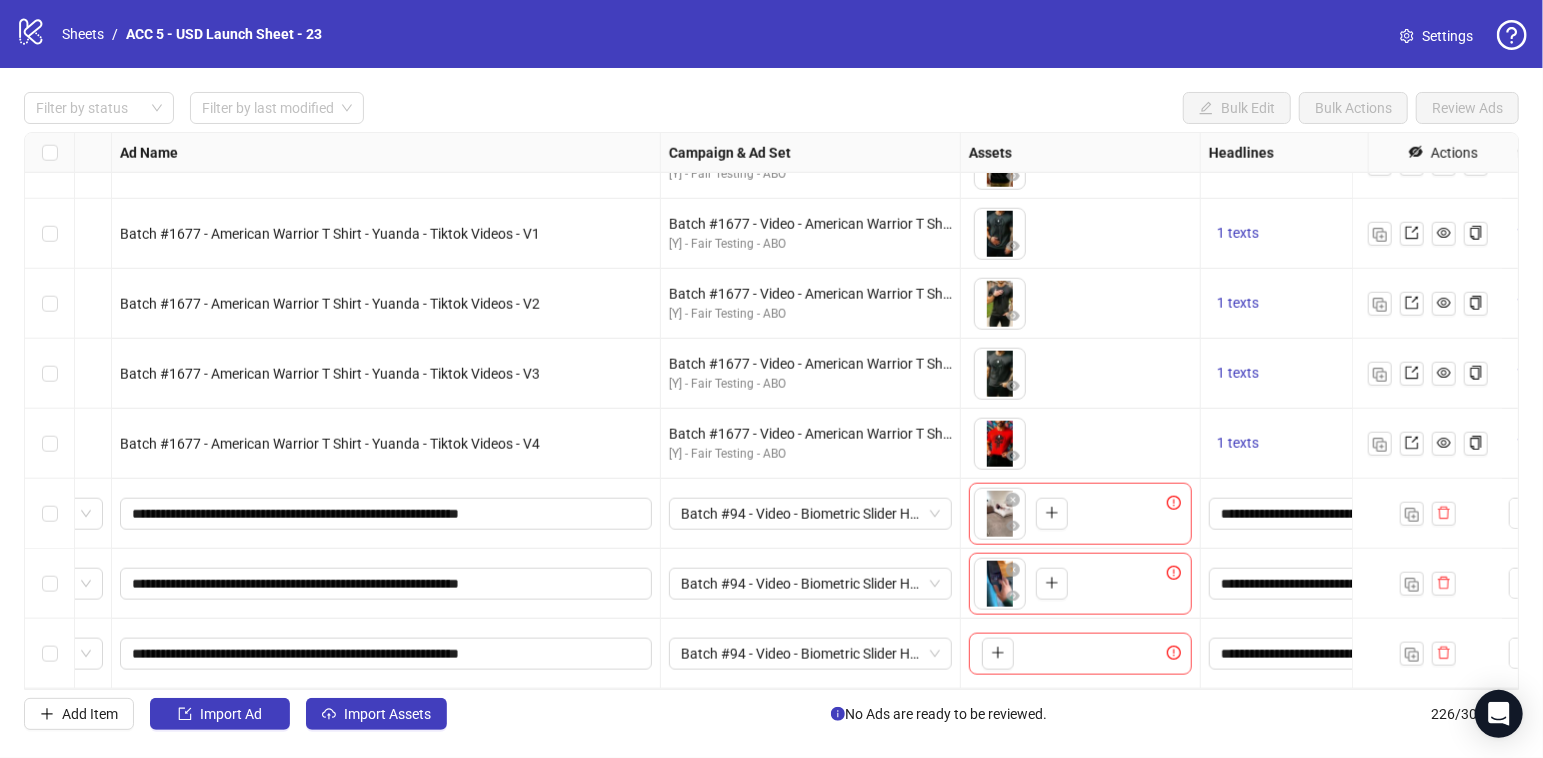 scroll, scrollTop: 15320, scrollLeft: 0, axis: vertical 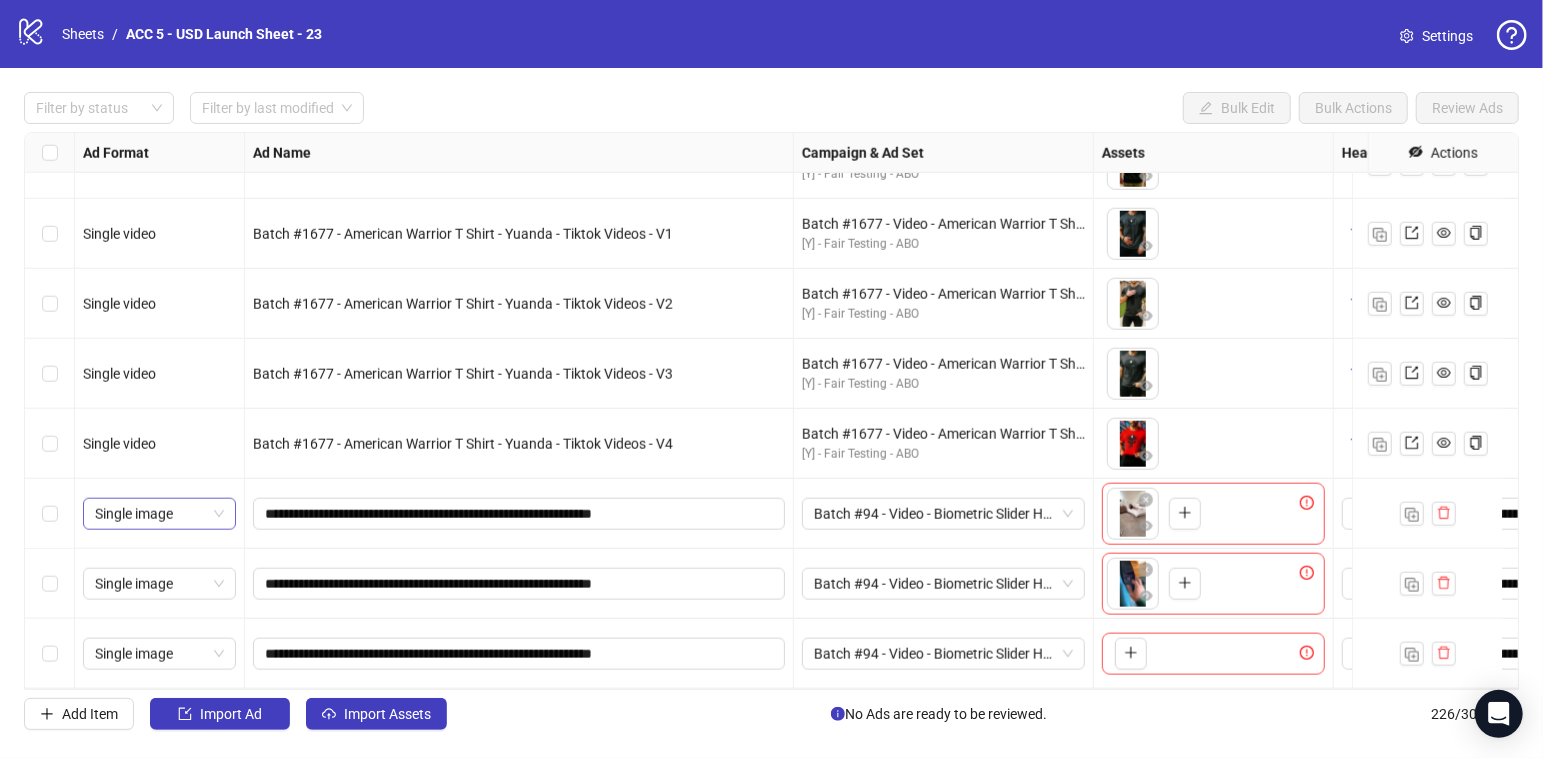 click on "Single image" at bounding box center [159, 514] 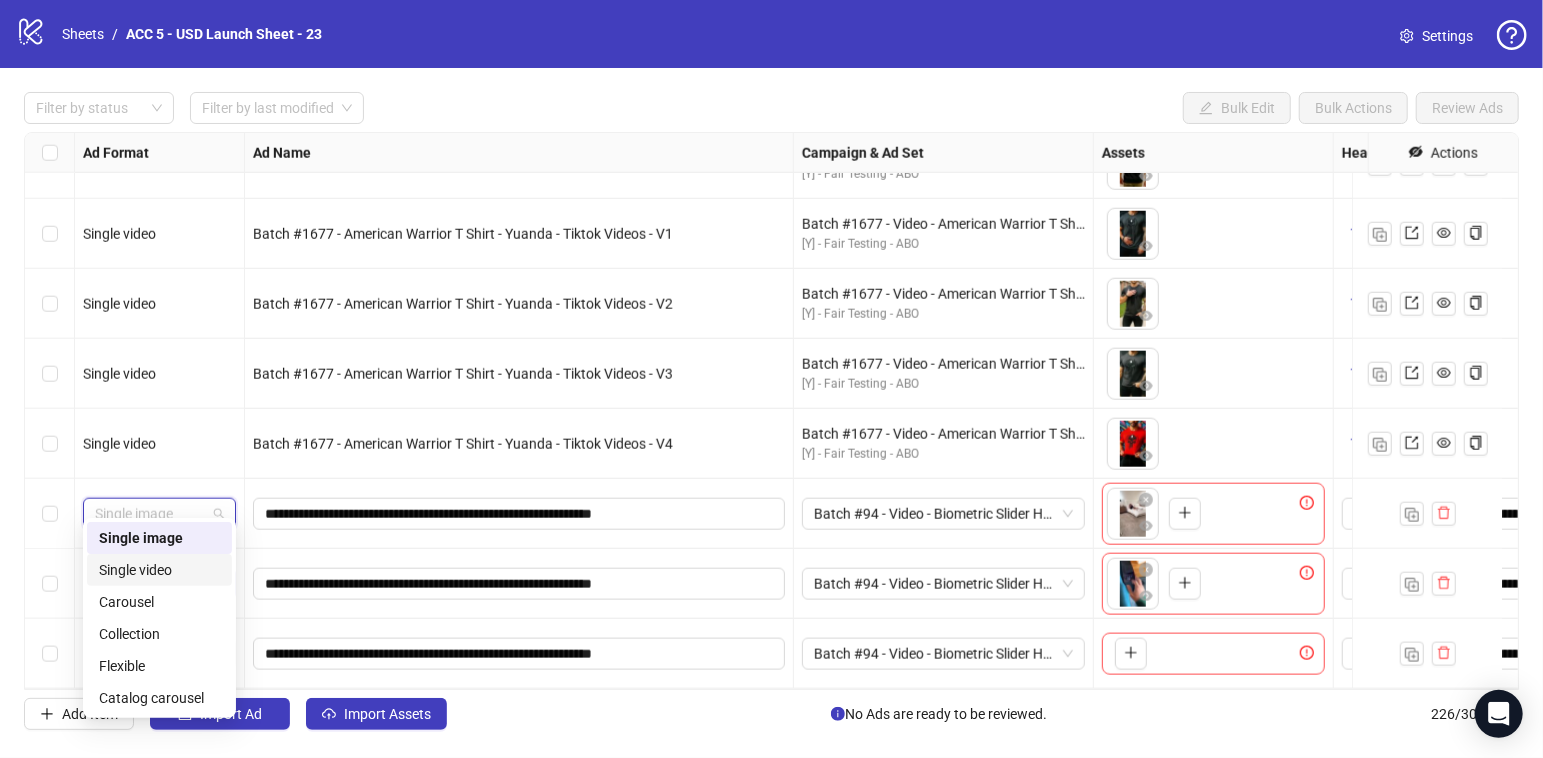 click on "Single video" at bounding box center (159, 570) 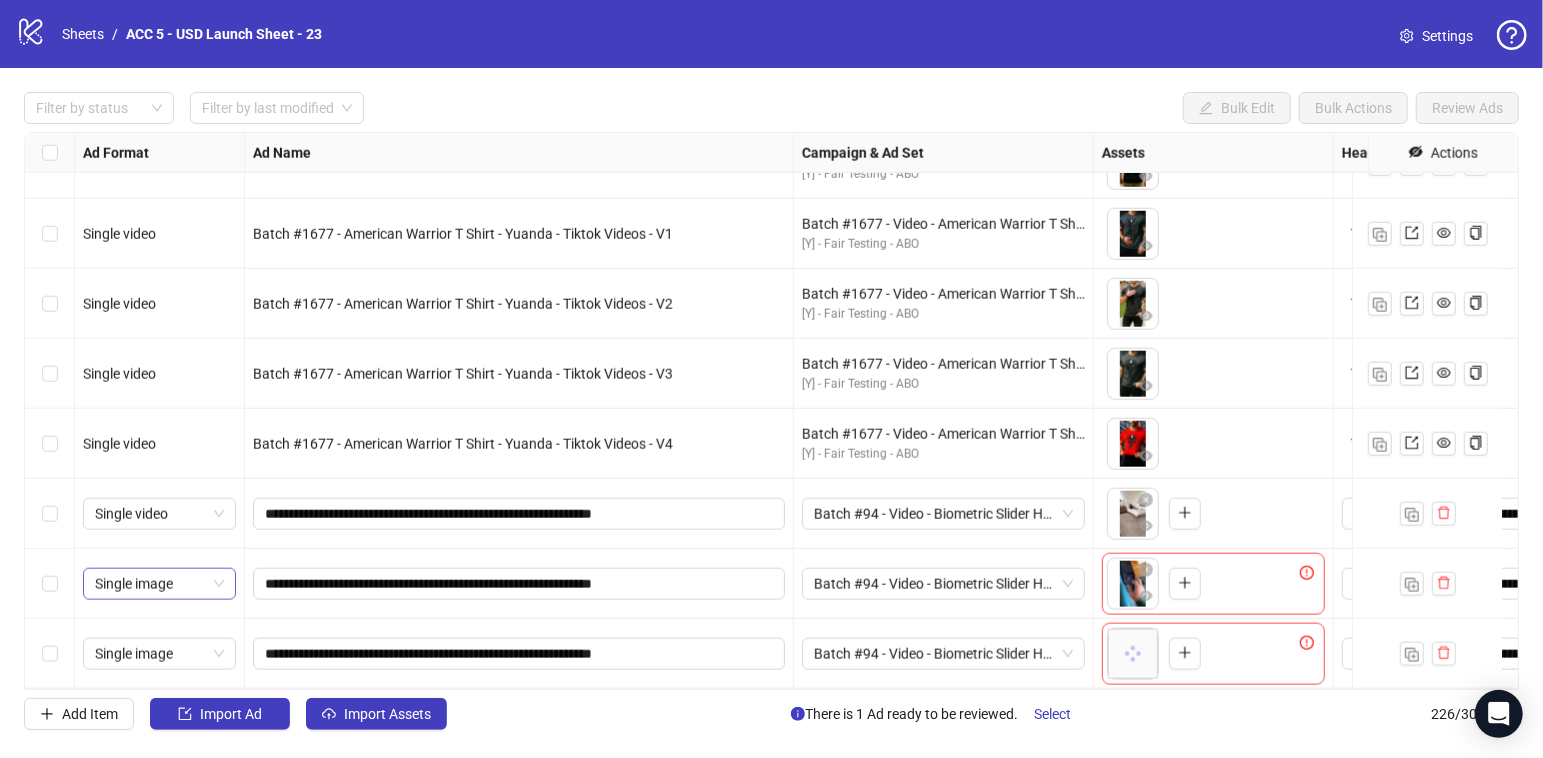 click on "Single image" at bounding box center (159, 584) 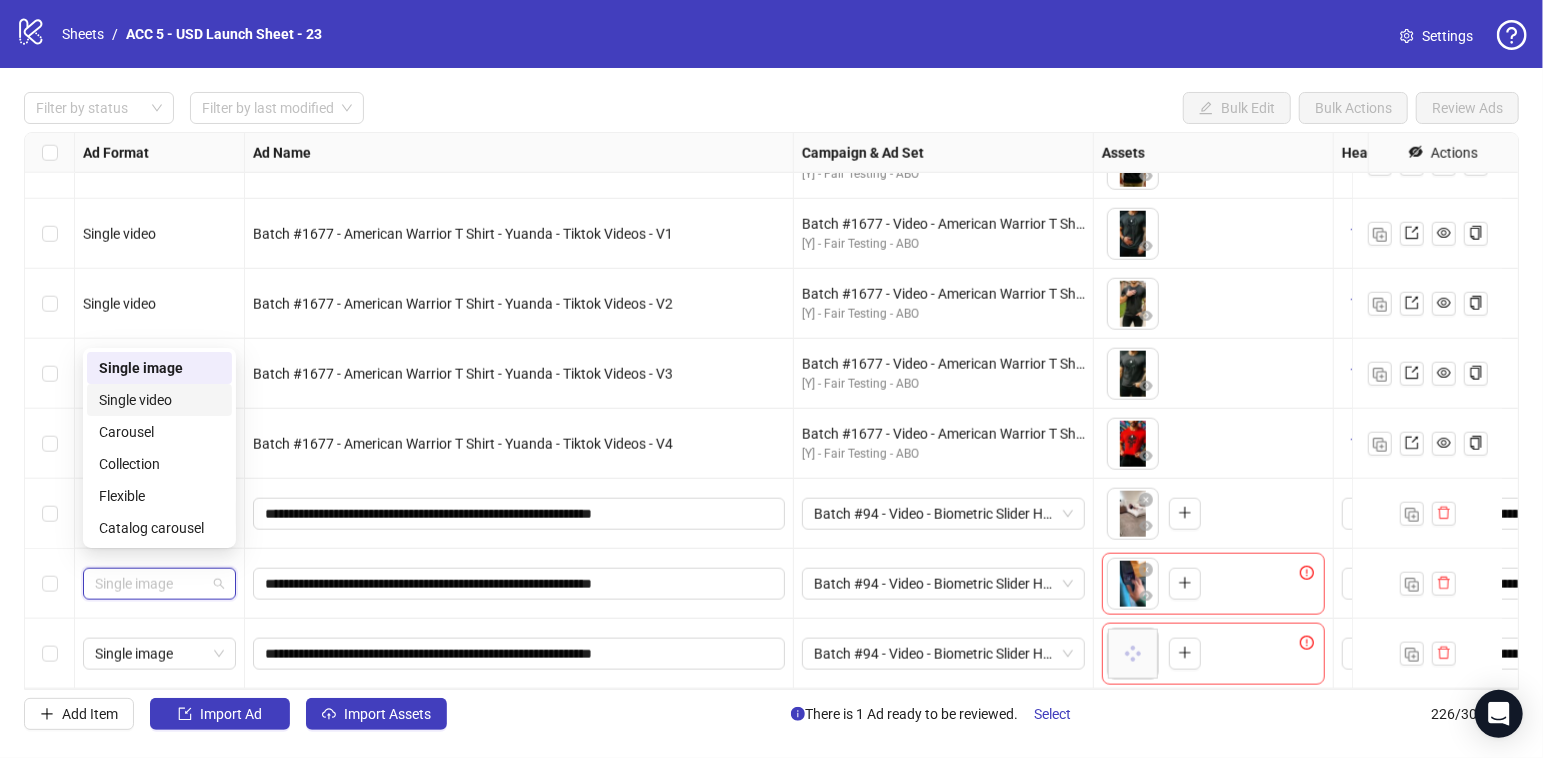 click on "Single video" at bounding box center (159, 400) 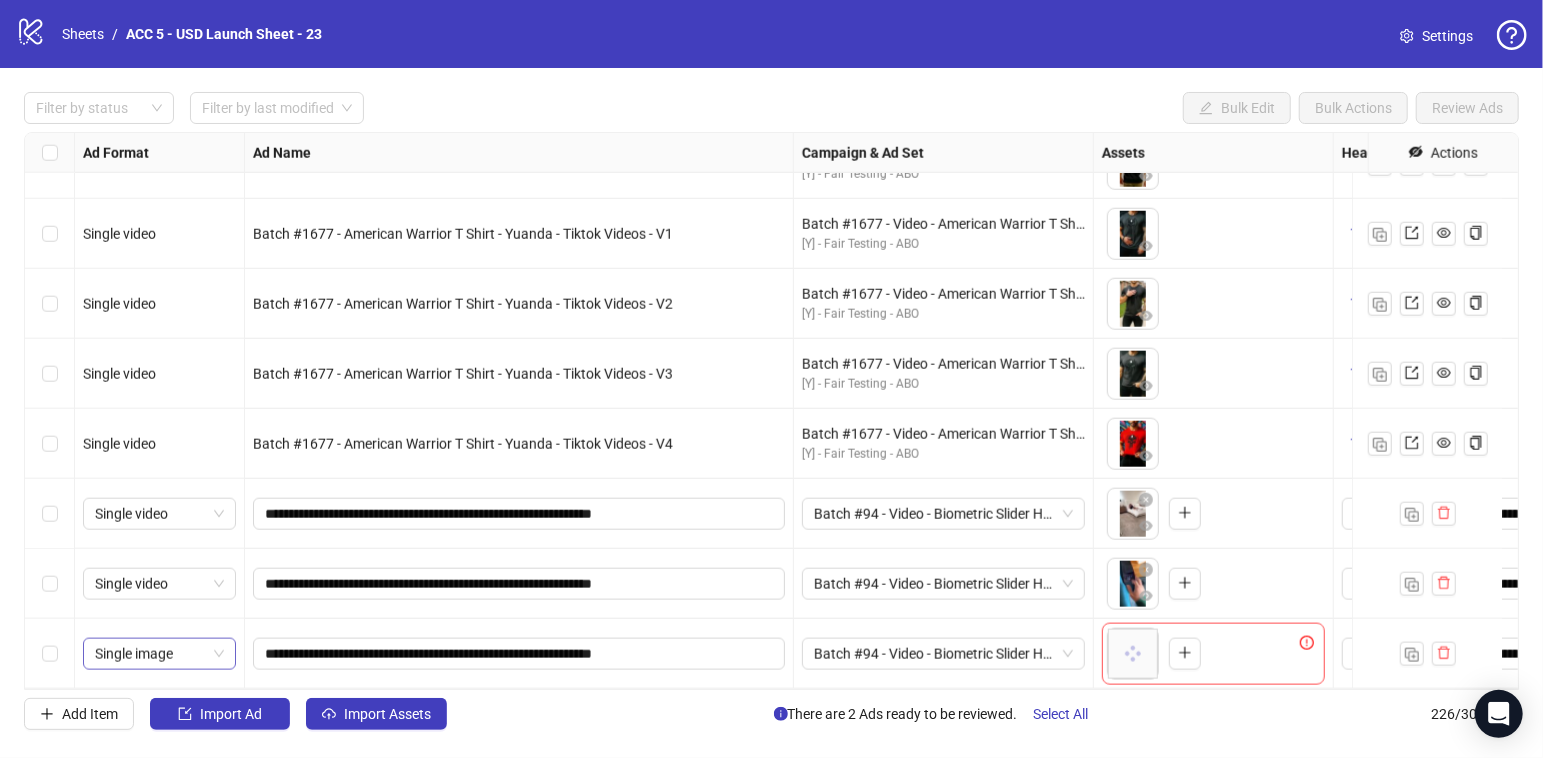 click on "Single image" at bounding box center [159, 654] 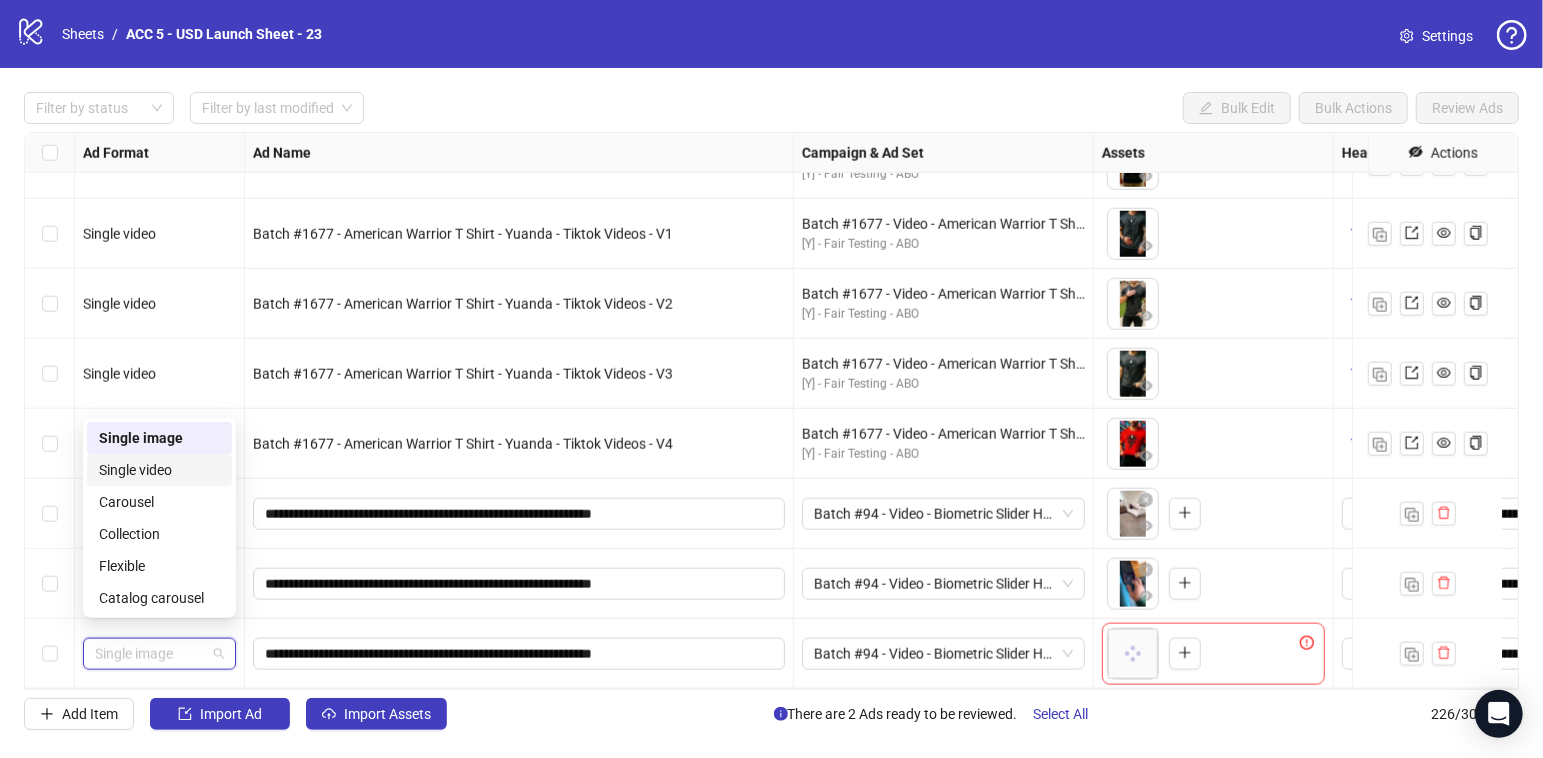 click on "Single video" at bounding box center (159, 470) 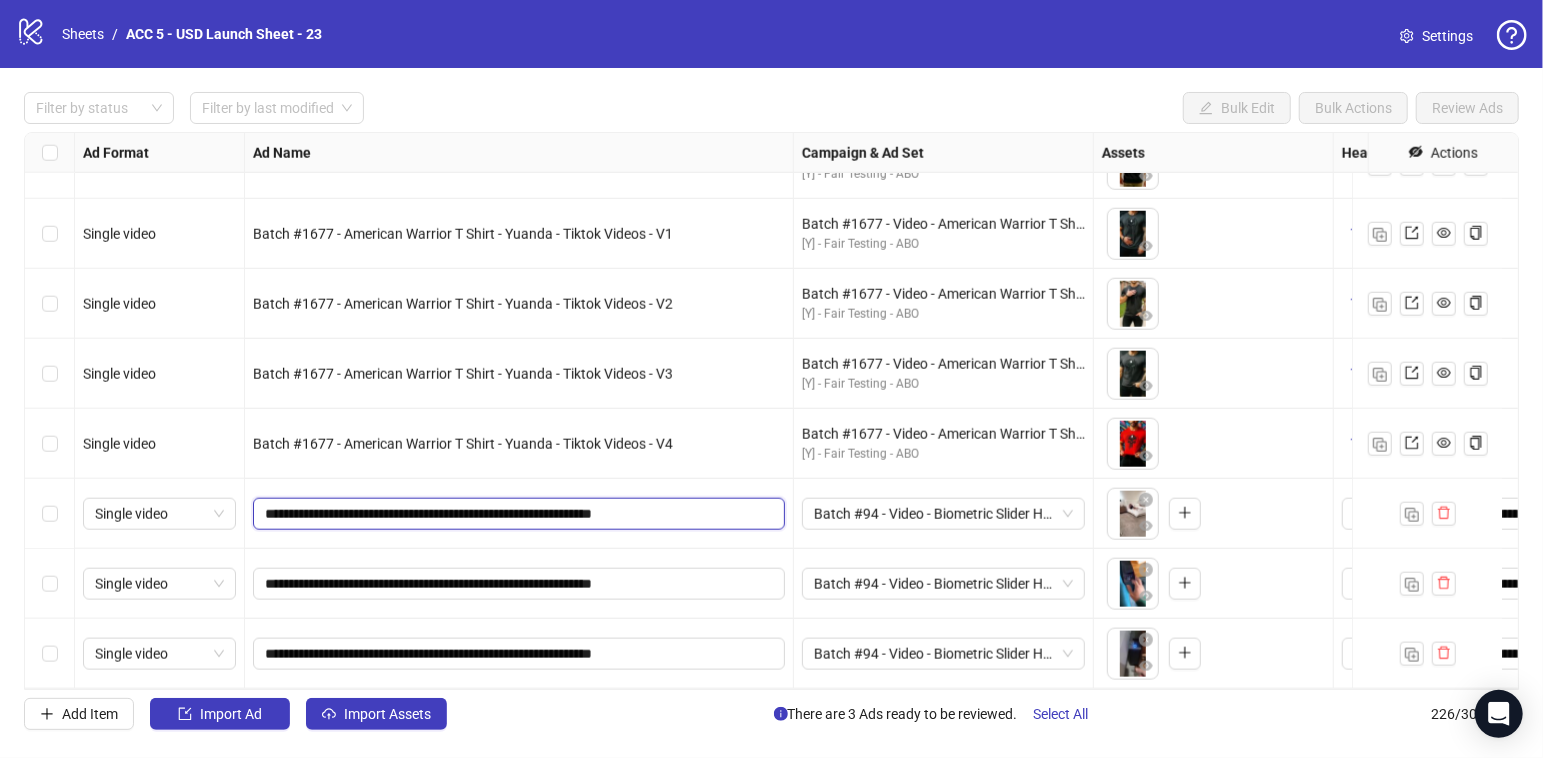 click on "**********" at bounding box center [517, 514] 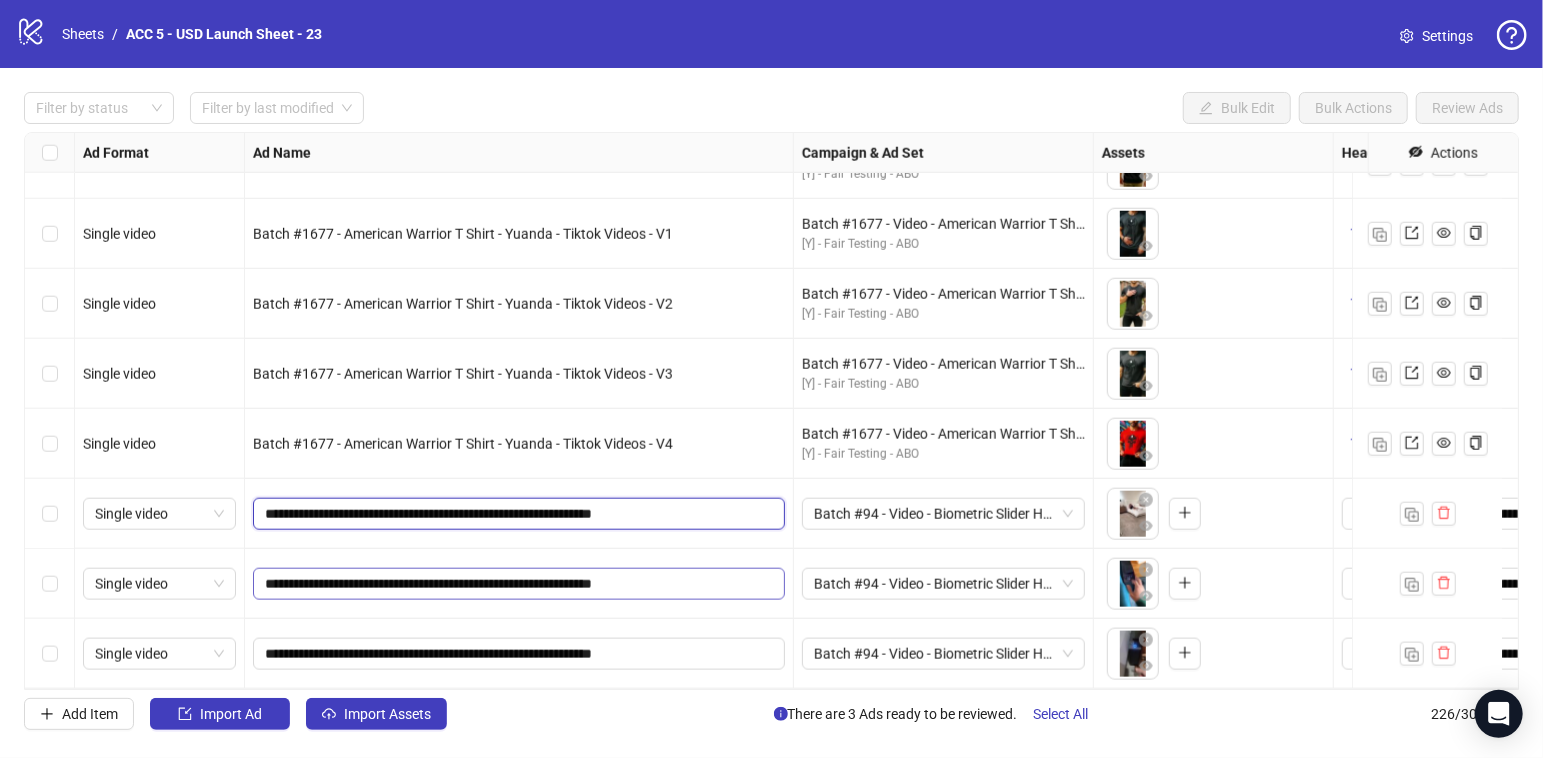 type on "**********" 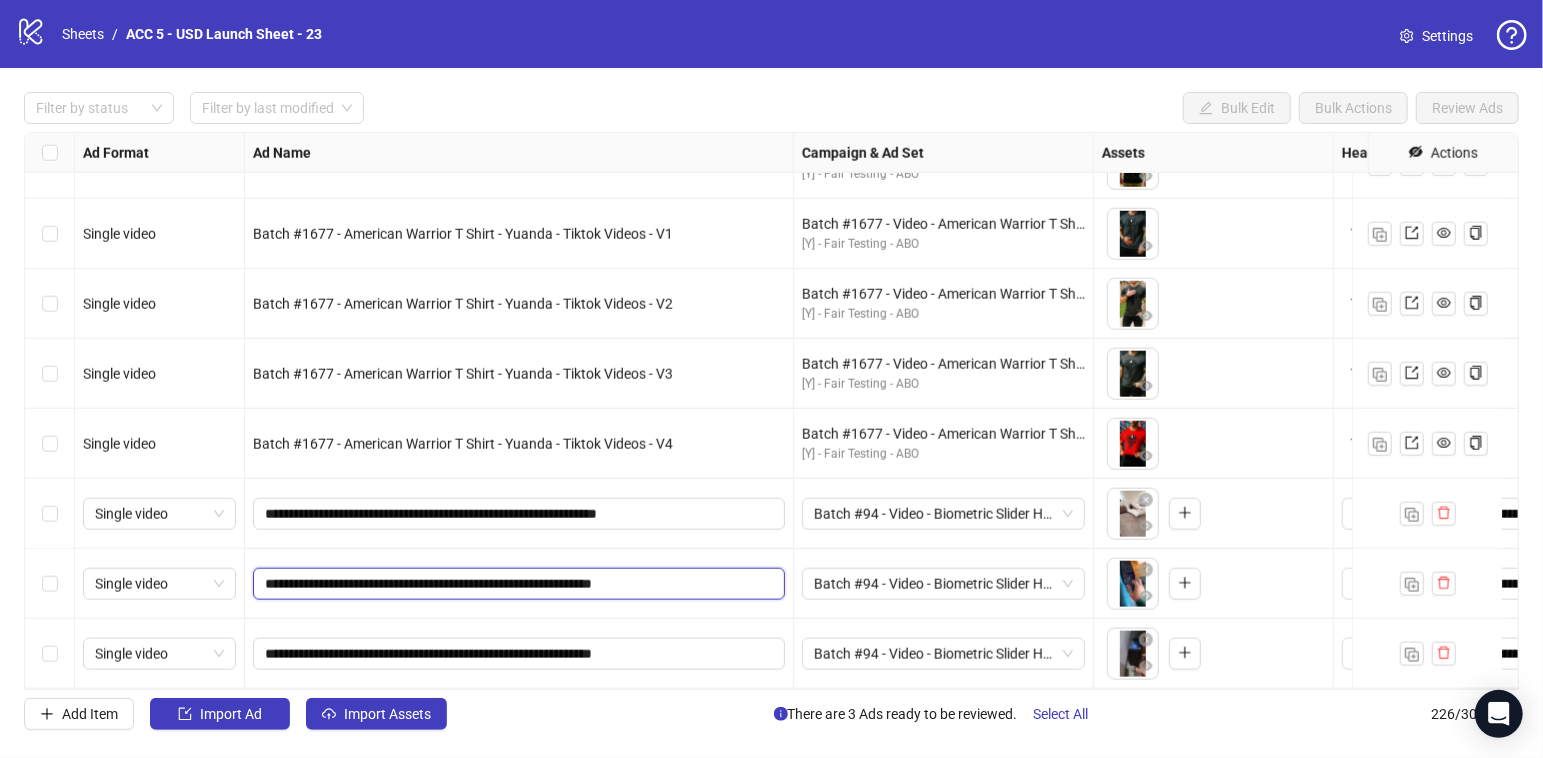 click on "**********" at bounding box center [517, 584] 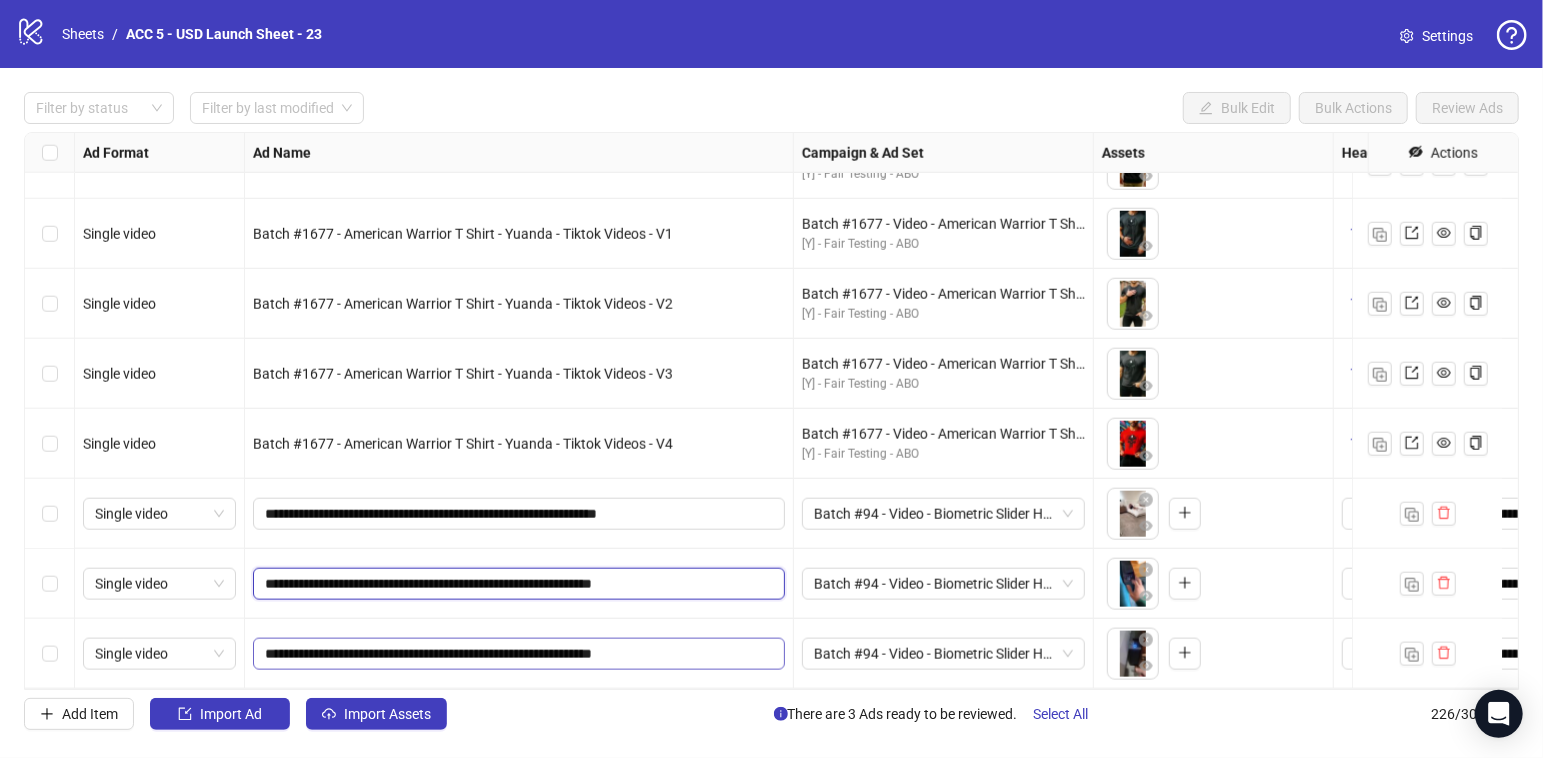 type on "**********" 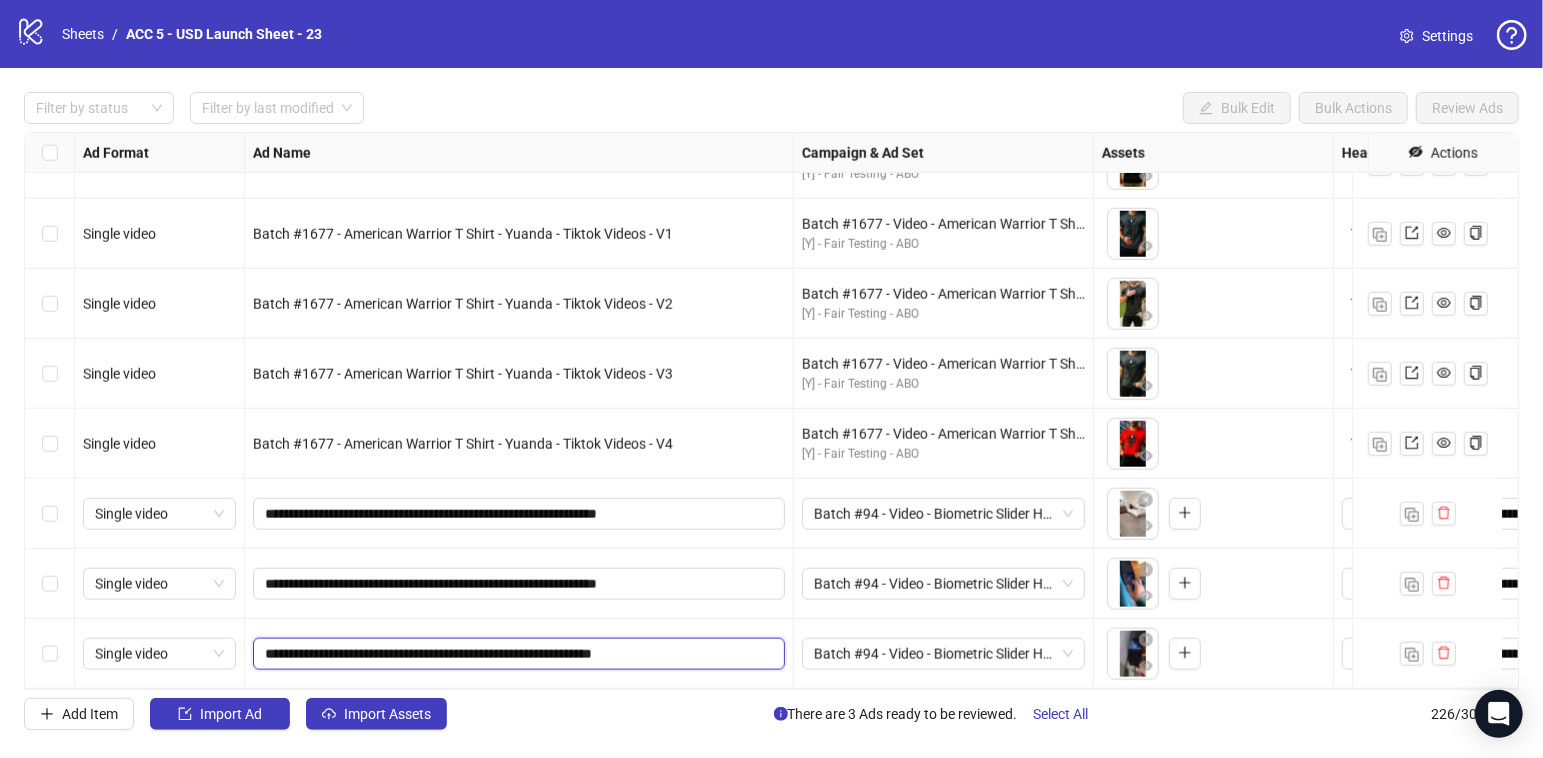click on "**********" at bounding box center [517, 654] 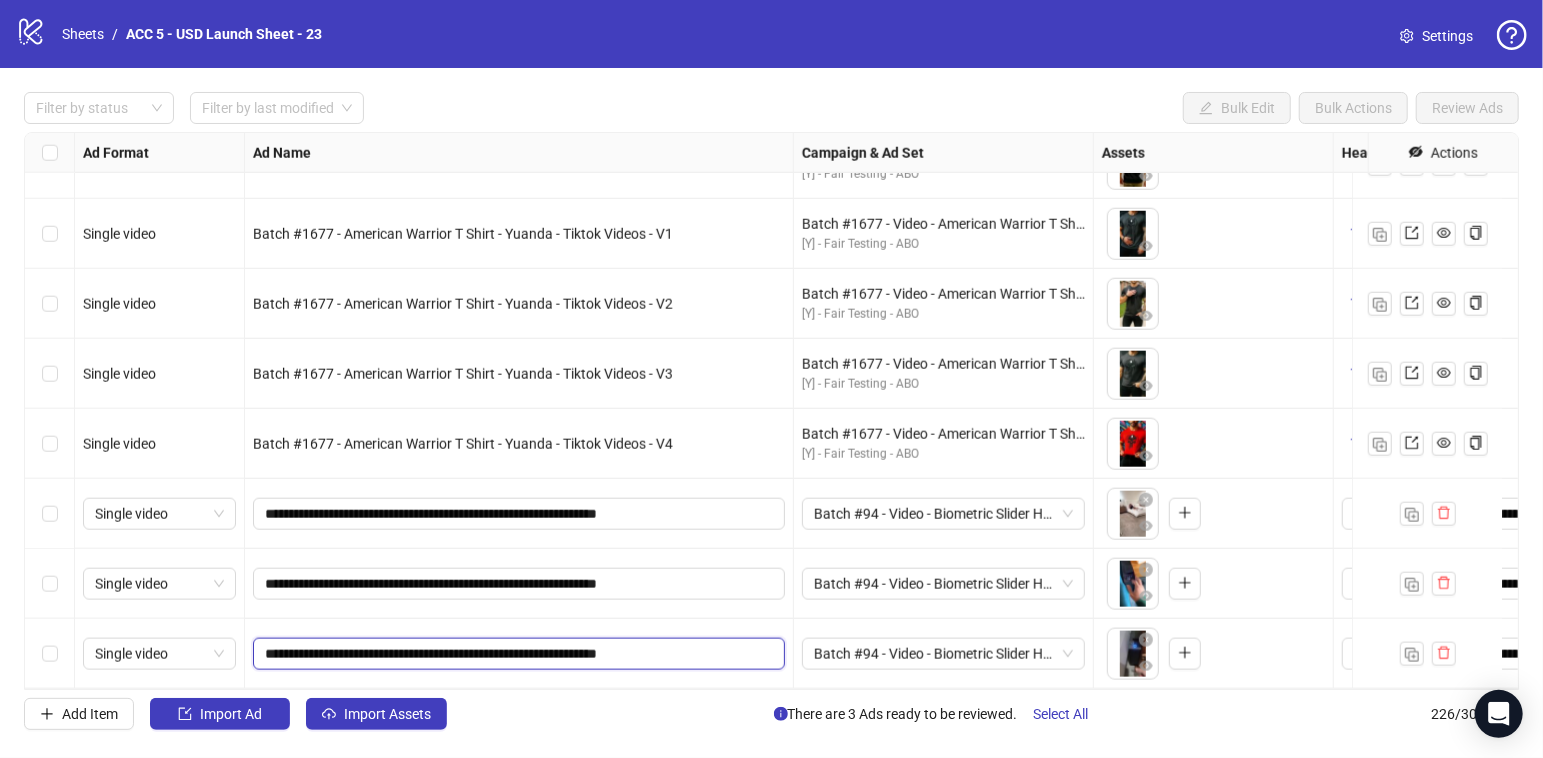 type on "**********" 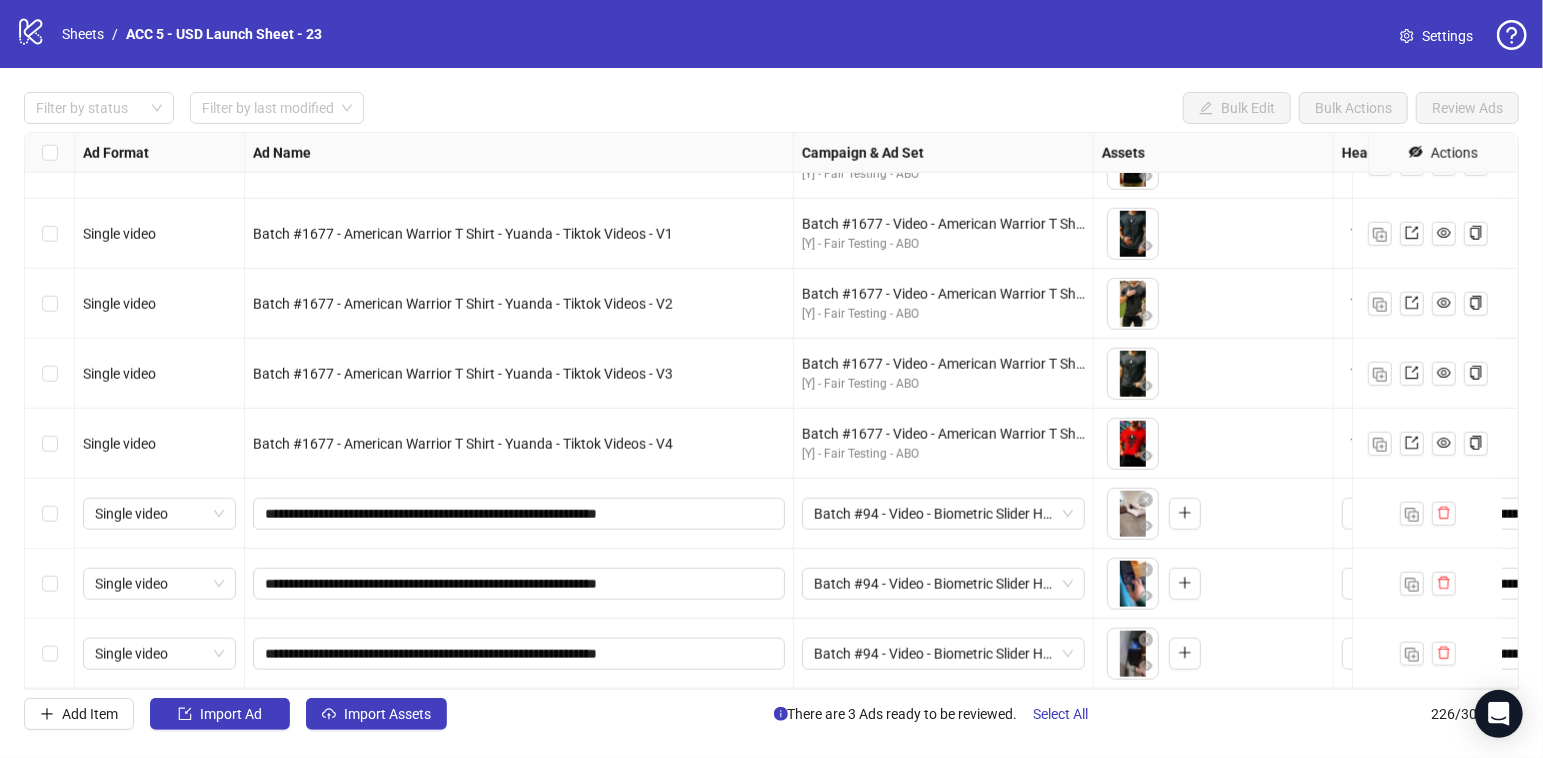 click on "**********" at bounding box center (519, 654) 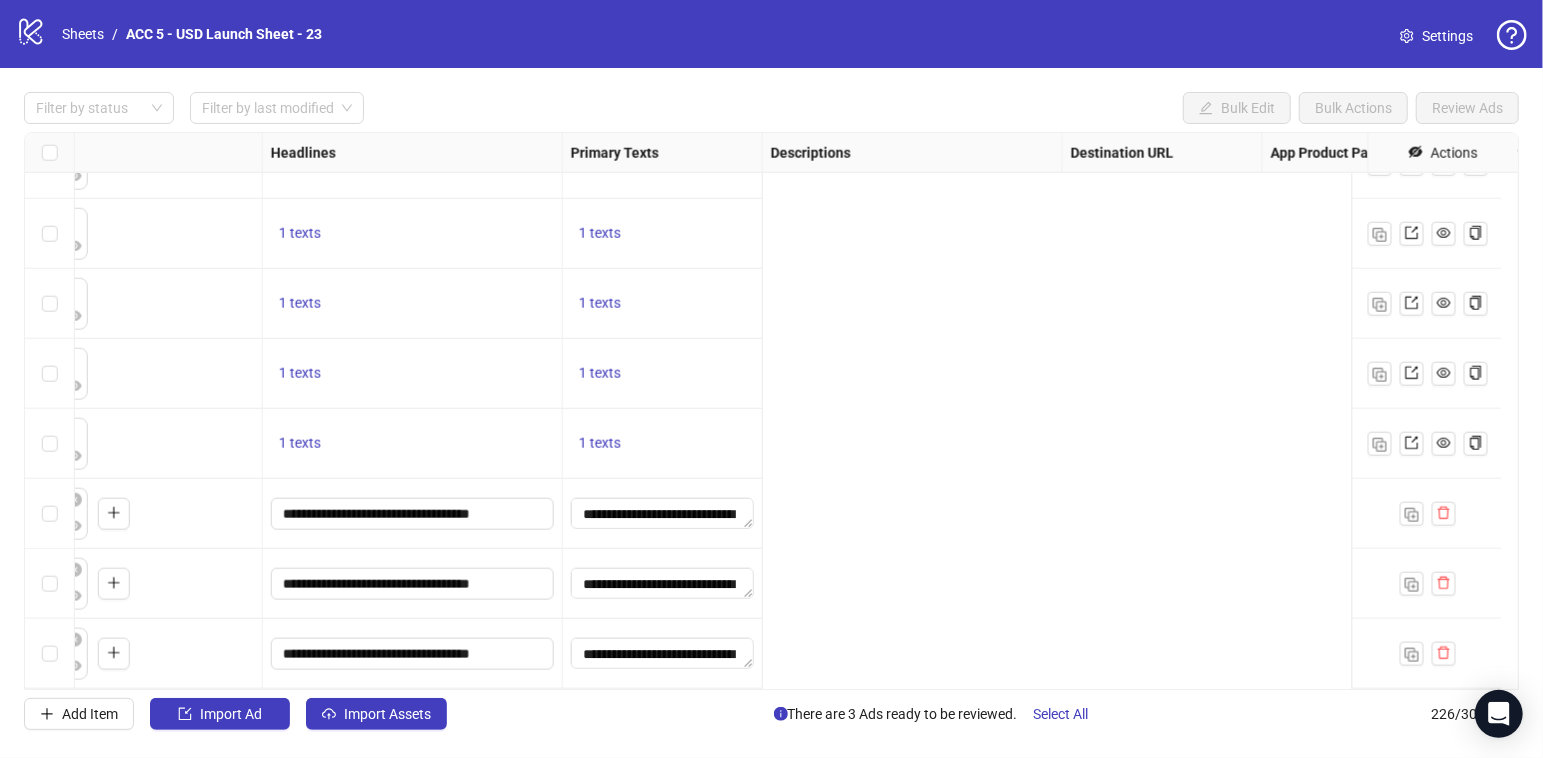 scroll, scrollTop: 15320, scrollLeft: 0, axis: vertical 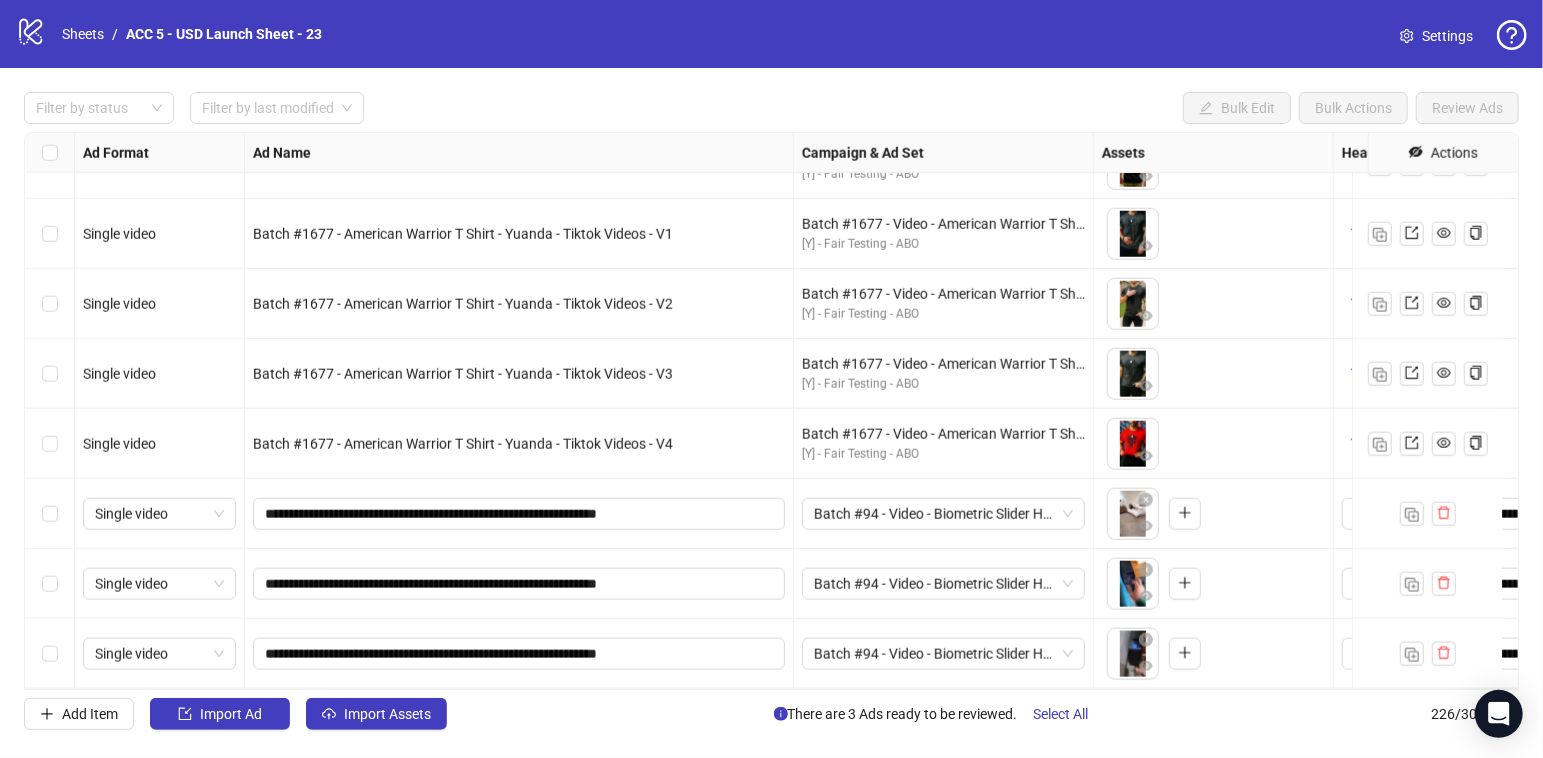 click at bounding box center [50, 584] 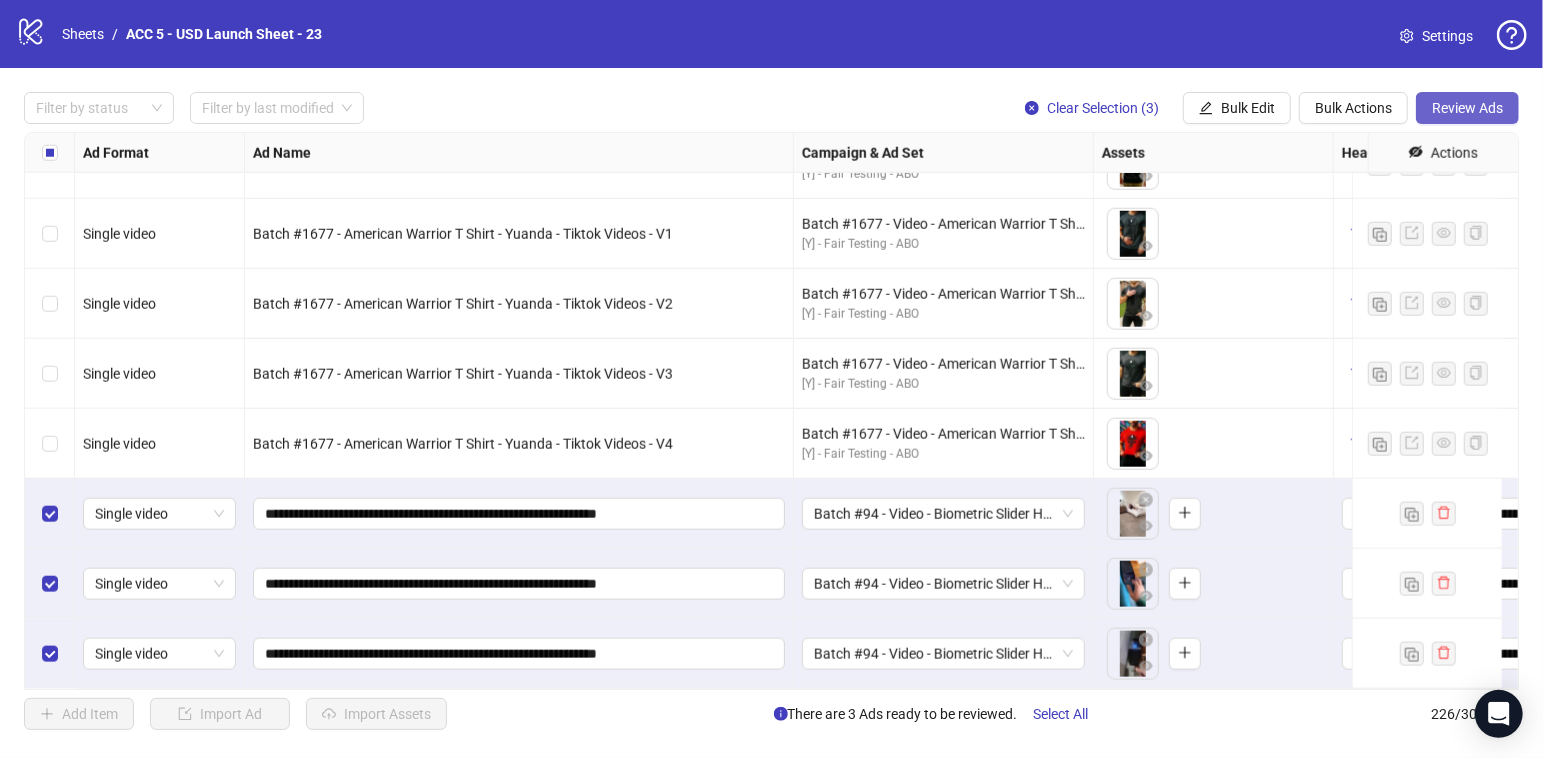 click on "Review Ads" at bounding box center [1467, 108] 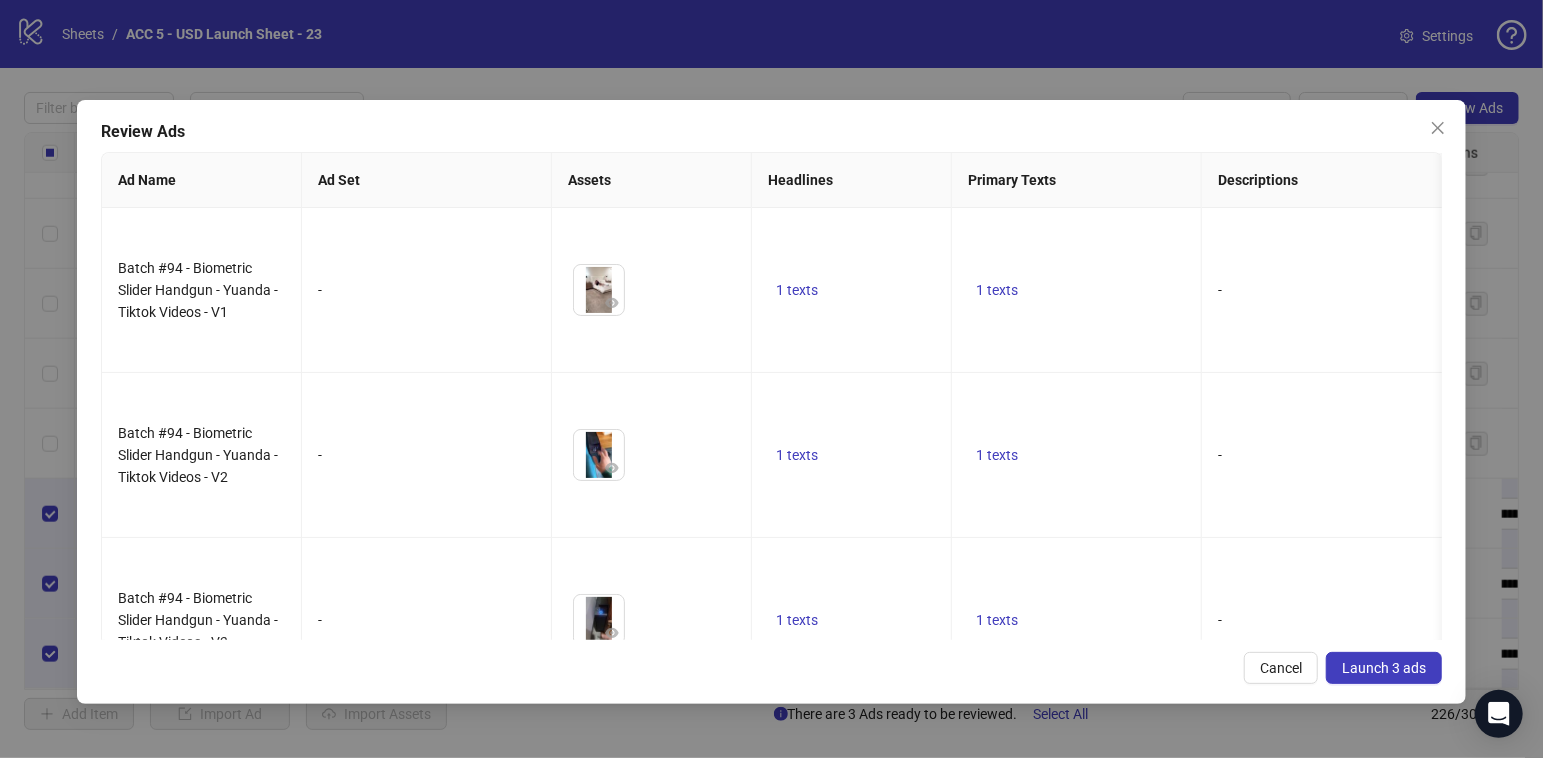 click on "Launch 3 ads" at bounding box center (1384, 668) 